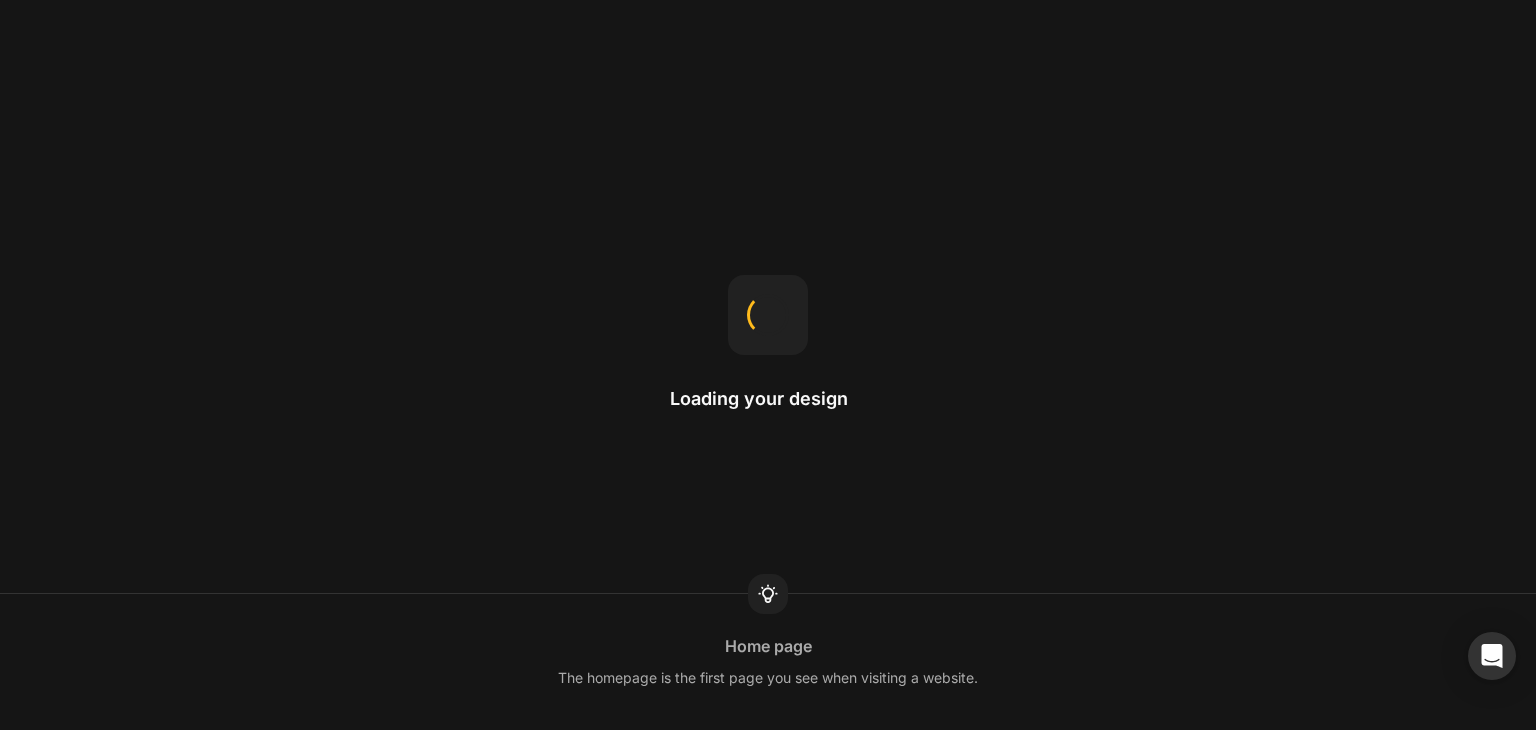 scroll, scrollTop: 0, scrollLeft: 0, axis: both 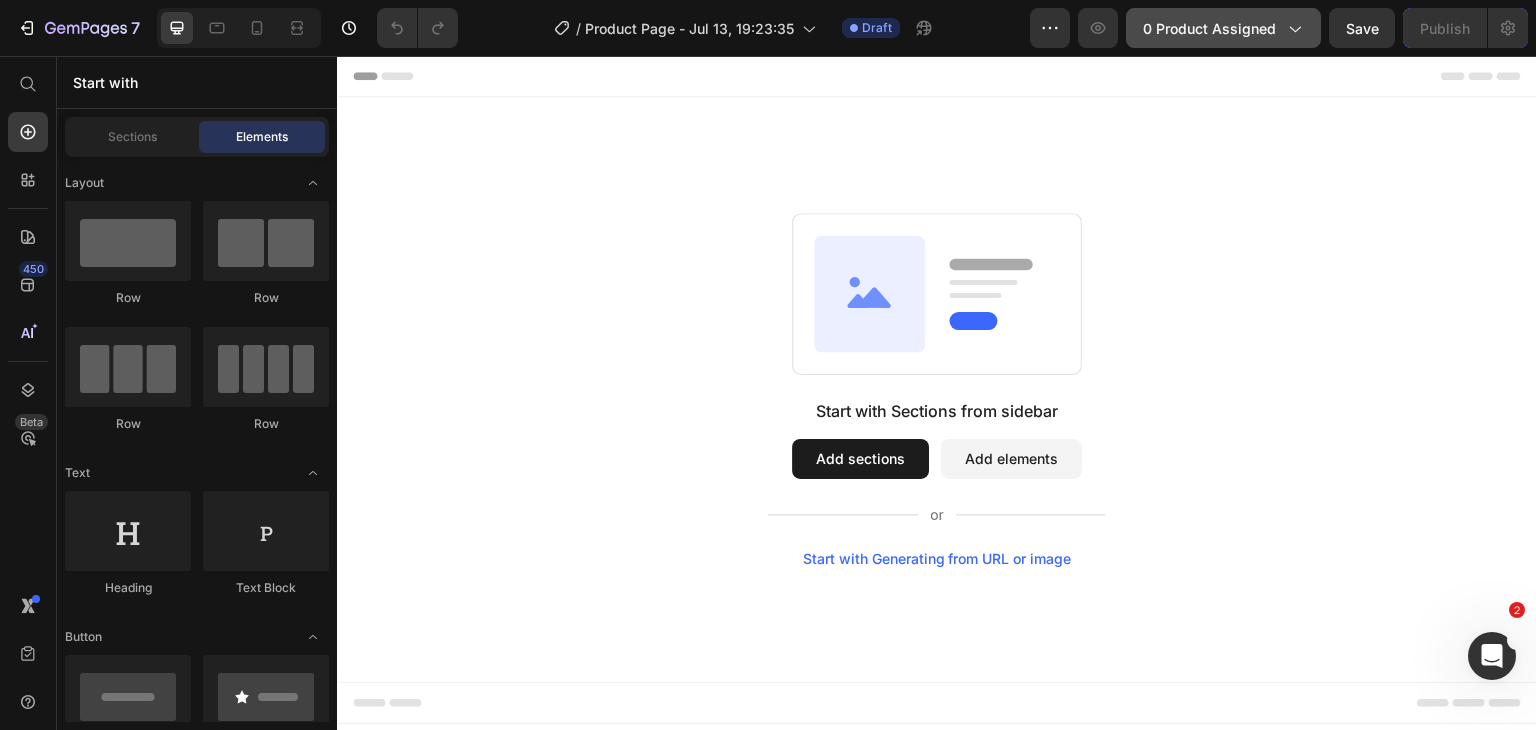 click on "0 product assigned" at bounding box center [1223, 28] 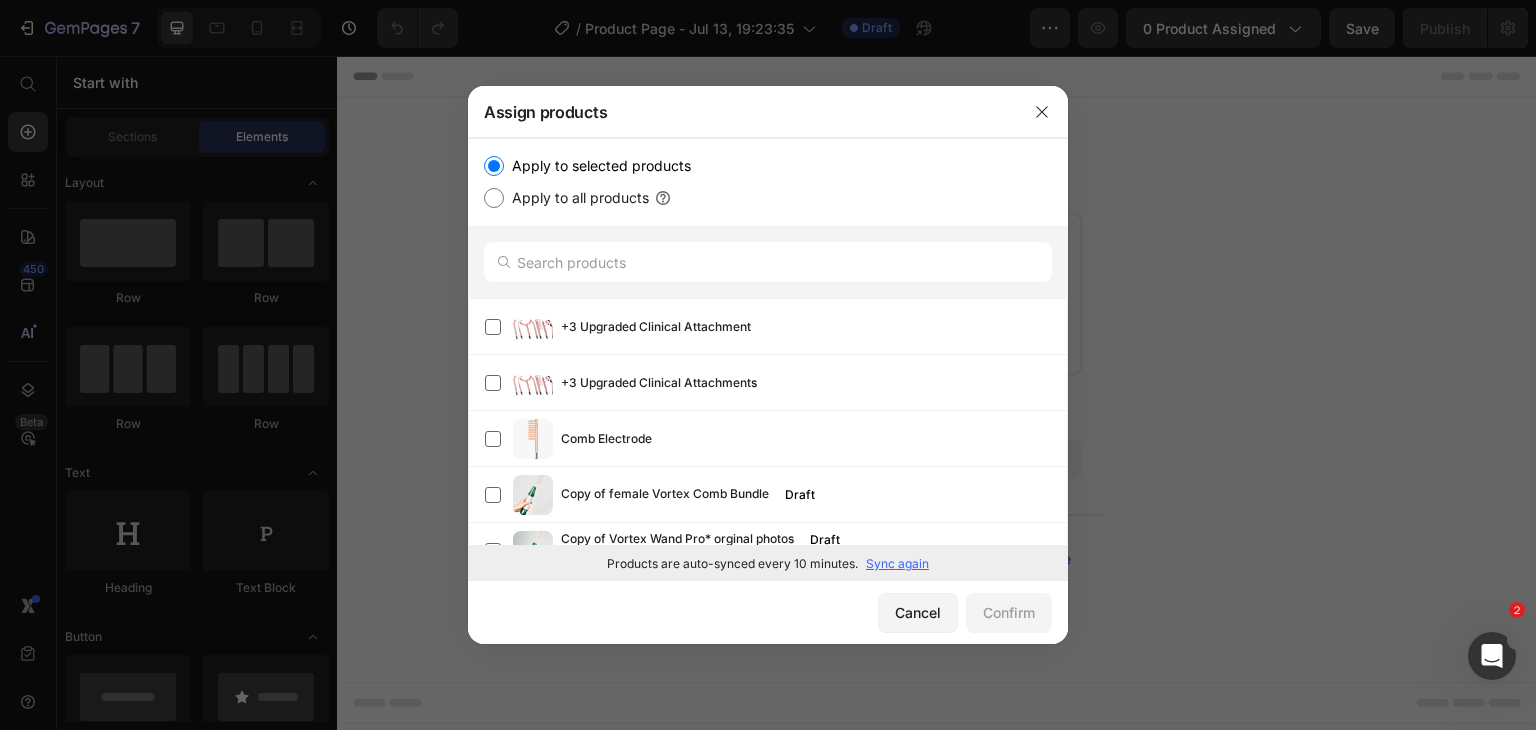 click on "Sync again" at bounding box center [897, 564] 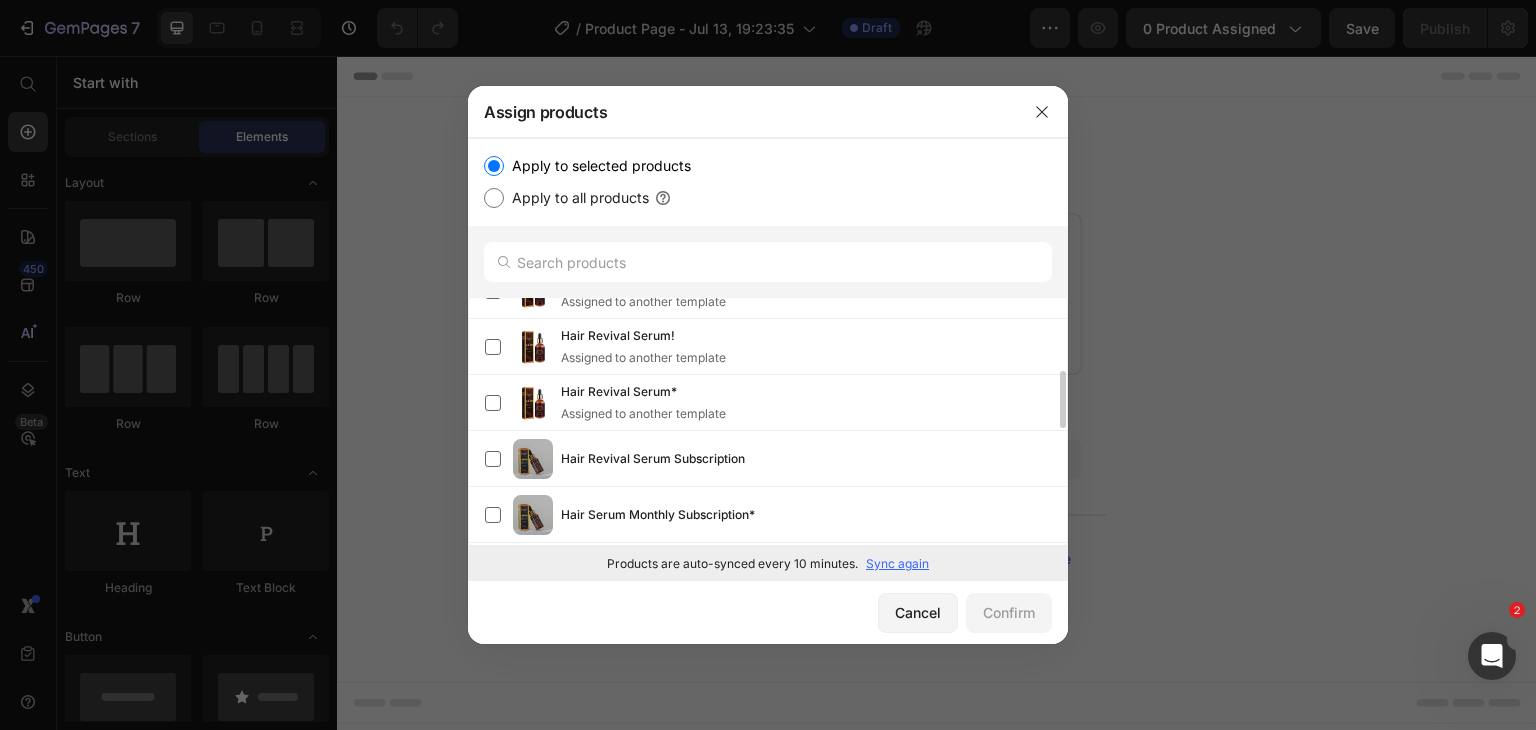 scroll, scrollTop: 116, scrollLeft: 0, axis: vertical 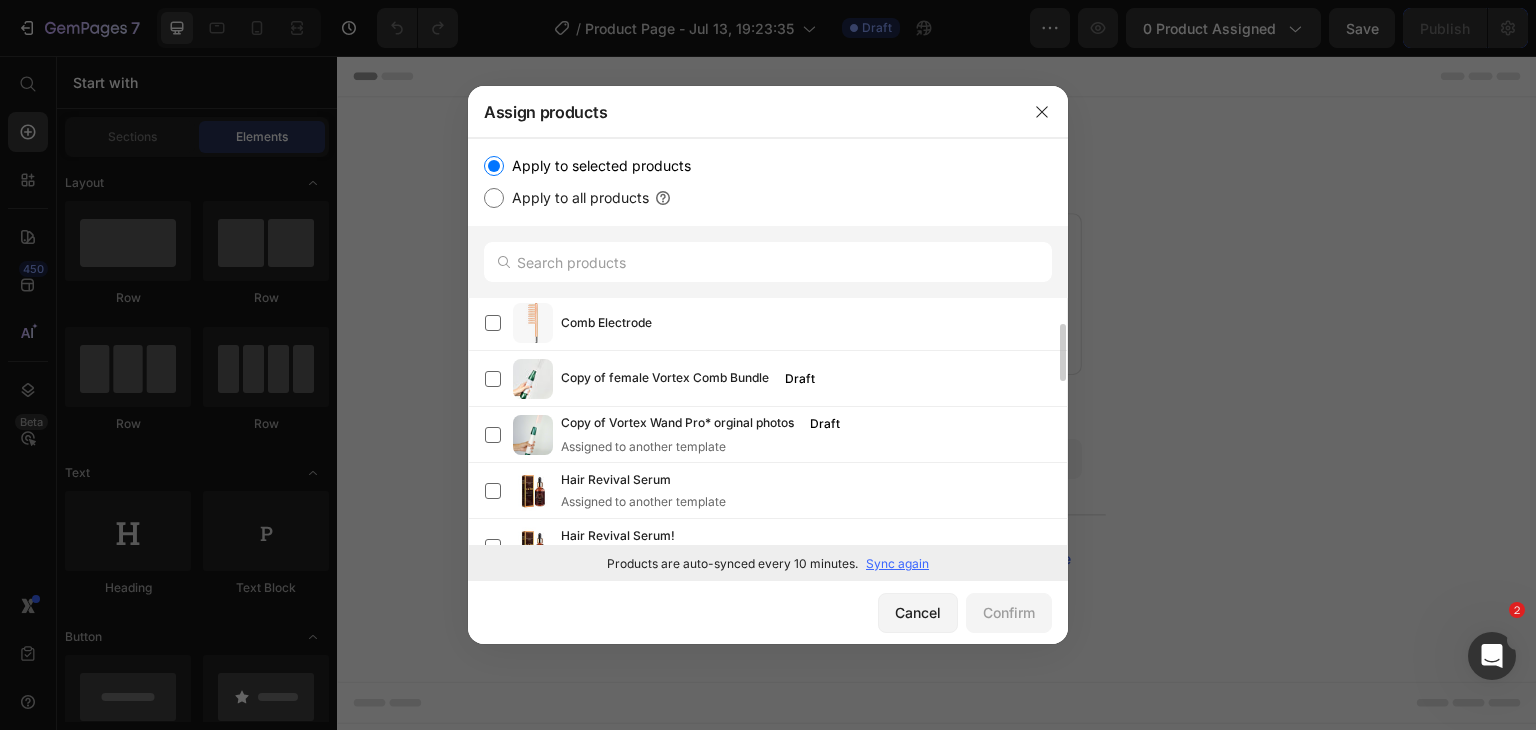 click on "Sync again" at bounding box center [897, 564] 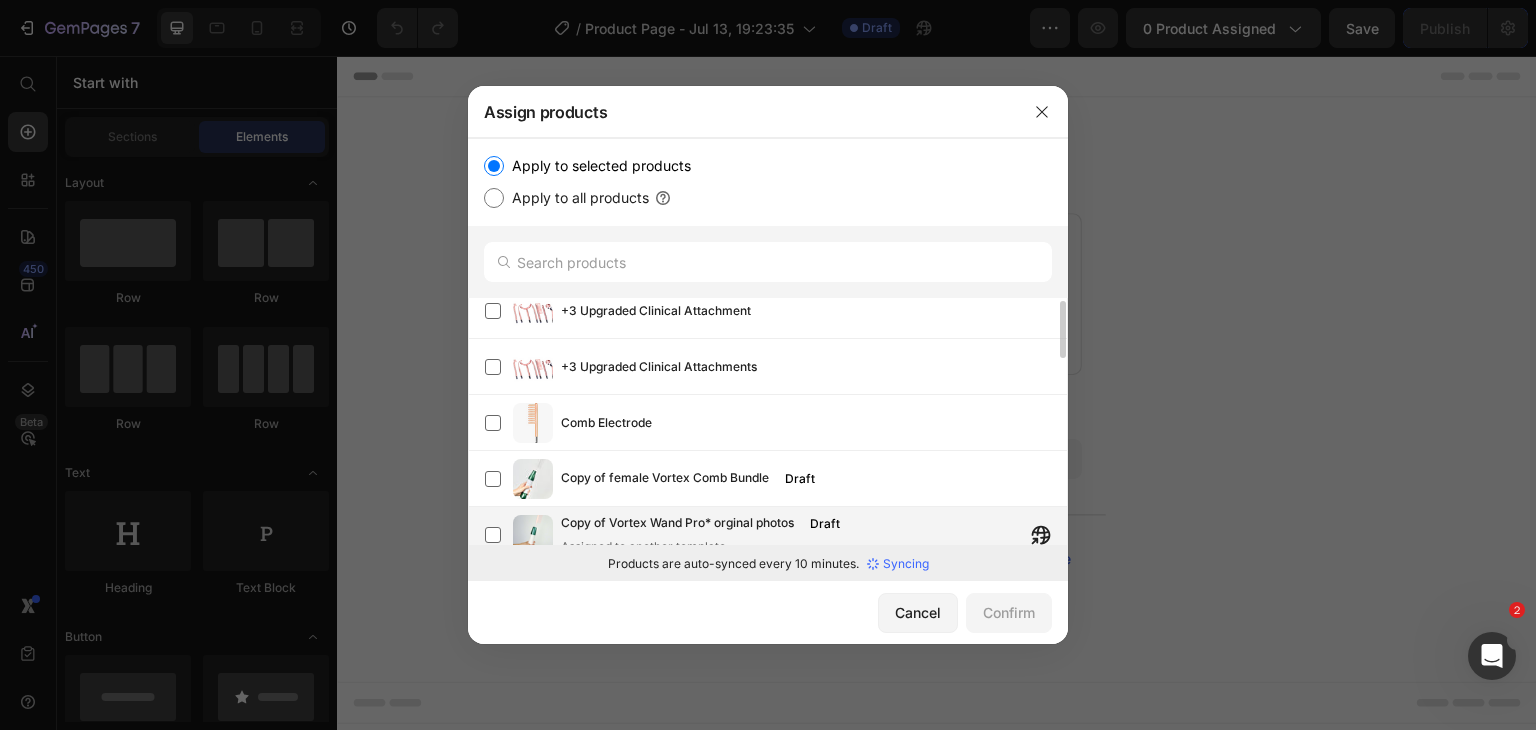 scroll, scrollTop: 0, scrollLeft: 0, axis: both 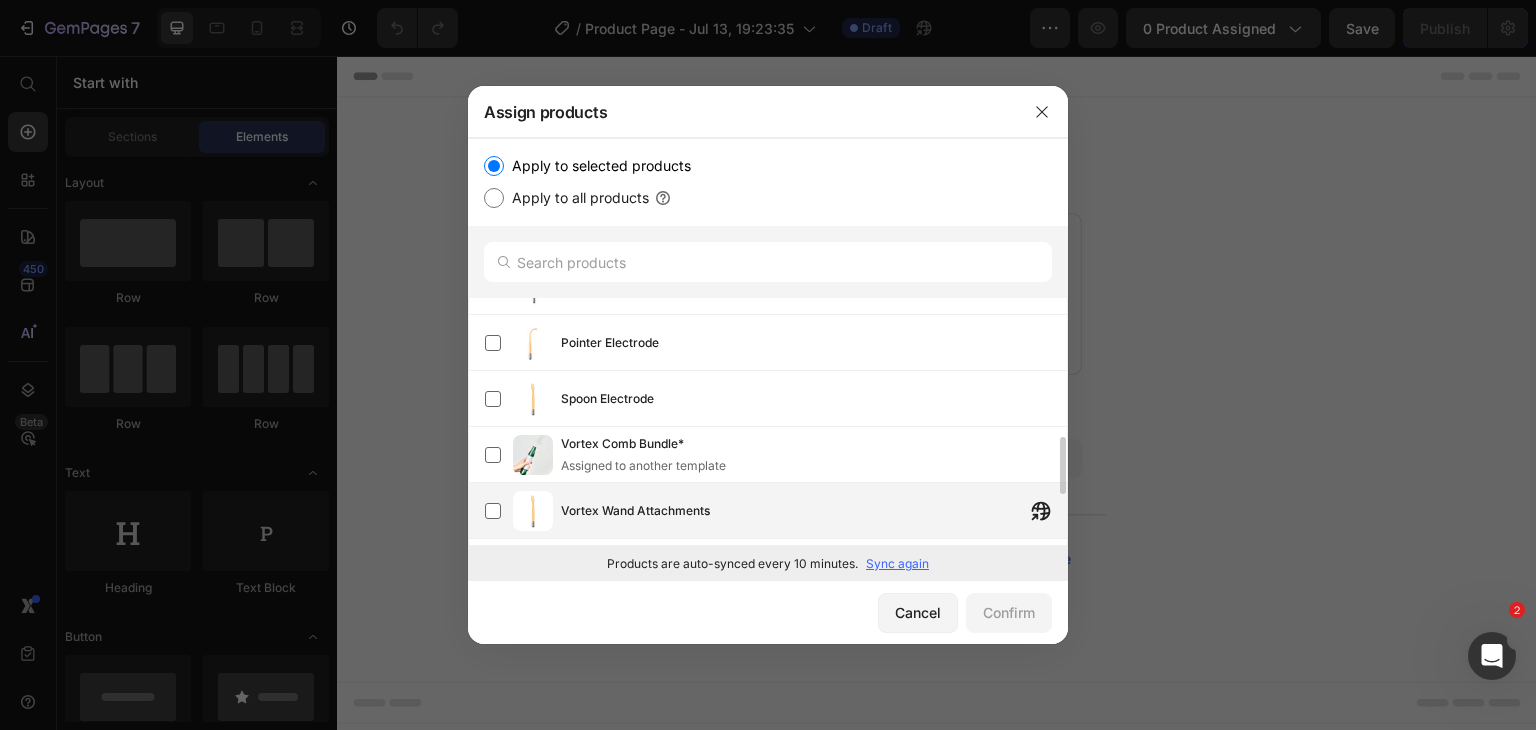 click on "Vortex Wand Attachments" at bounding box center (814, 511) 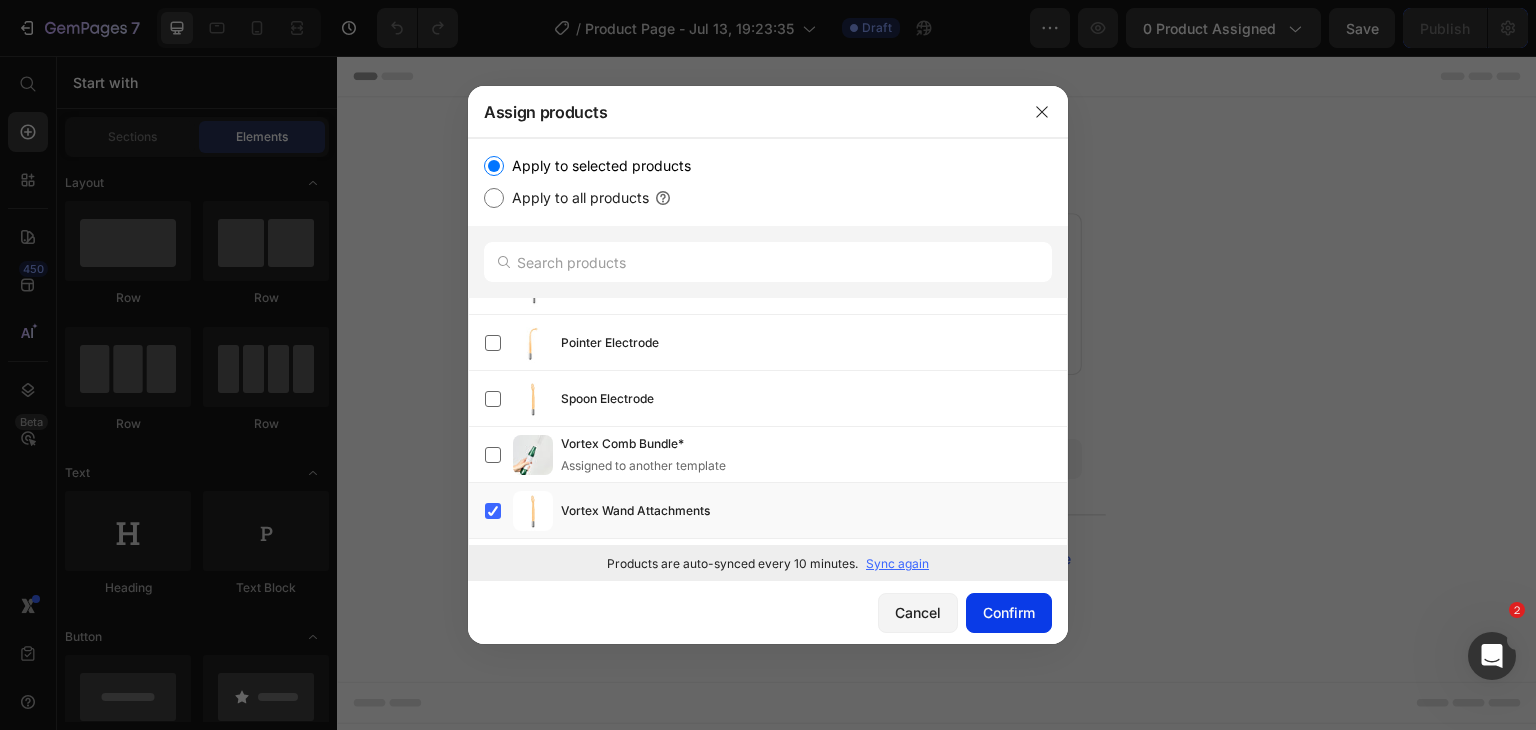 click on "Confirm" at bounding box center [1009, 612] 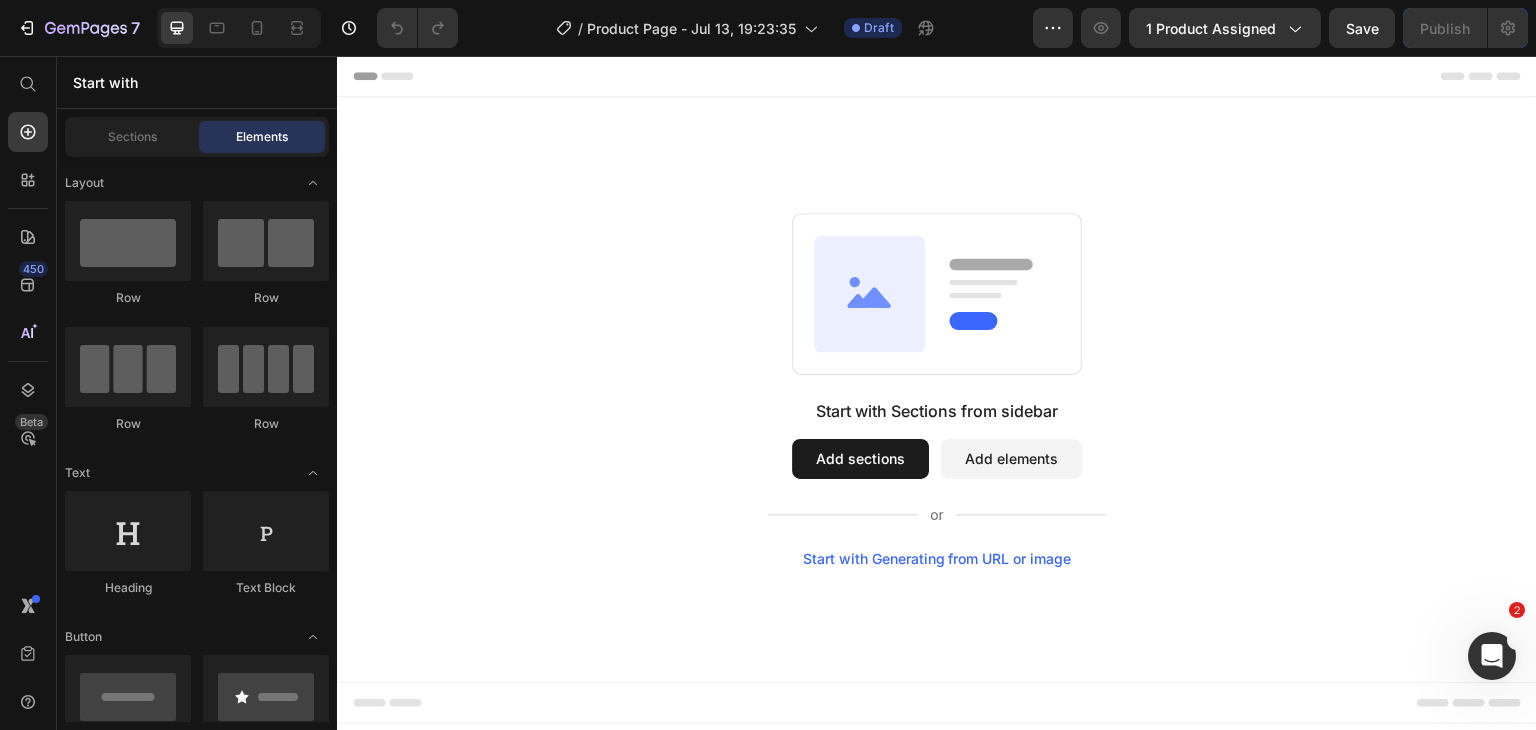 click on "Add sections" at bounding box center (860, 459) 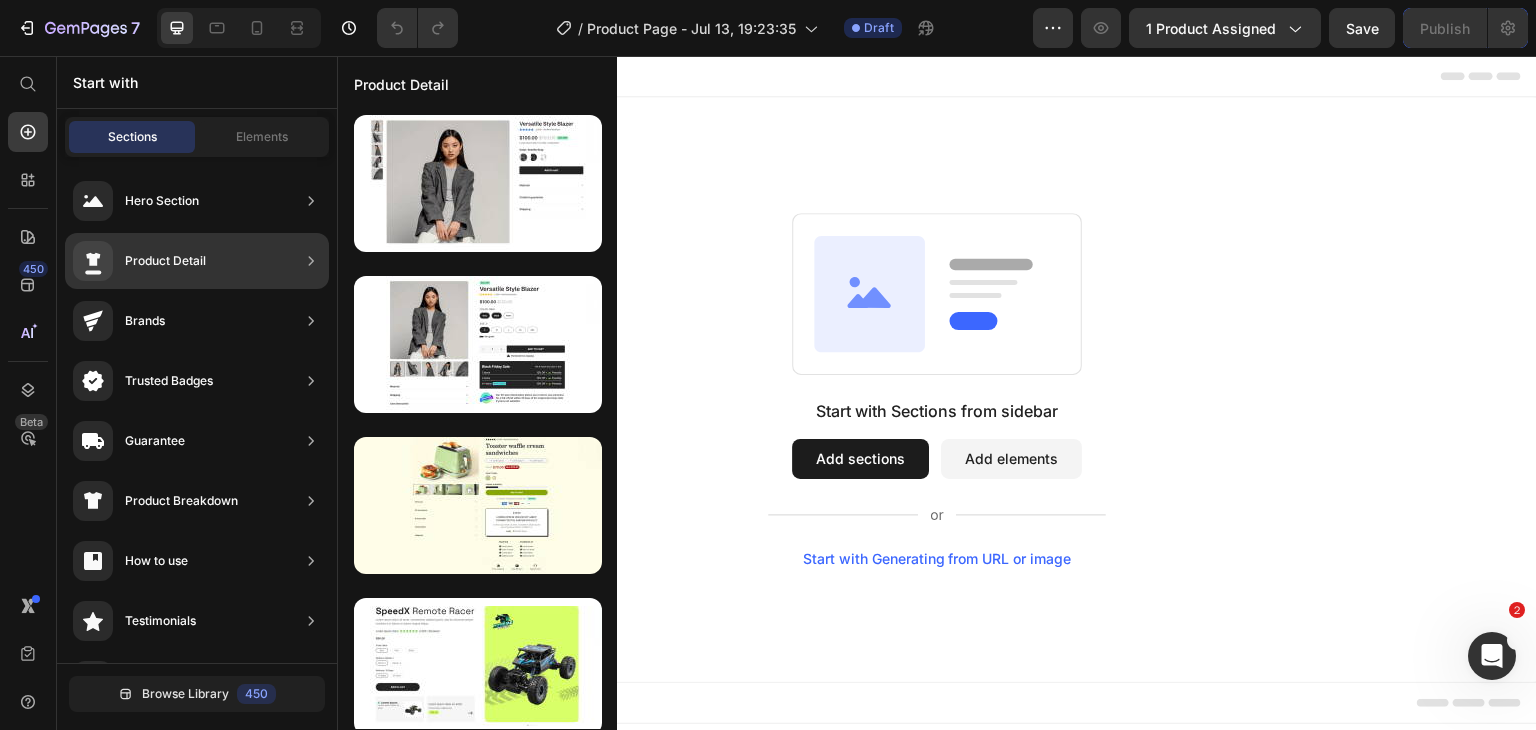 click on "Product Detail" 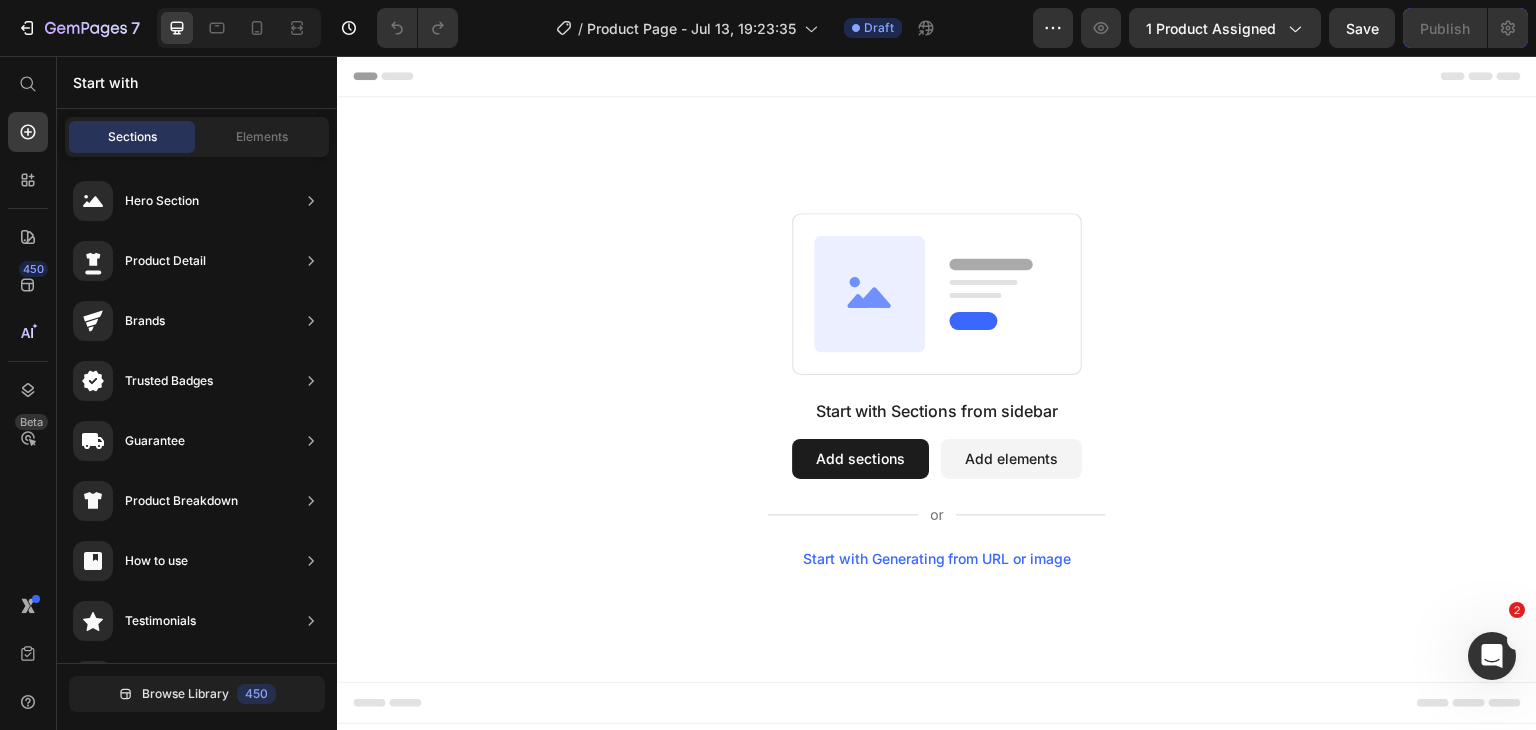 click on "Start with Sections from sidebar Add sections Add elements Start with Generating from URL or image" at bounding box center [937, 389] 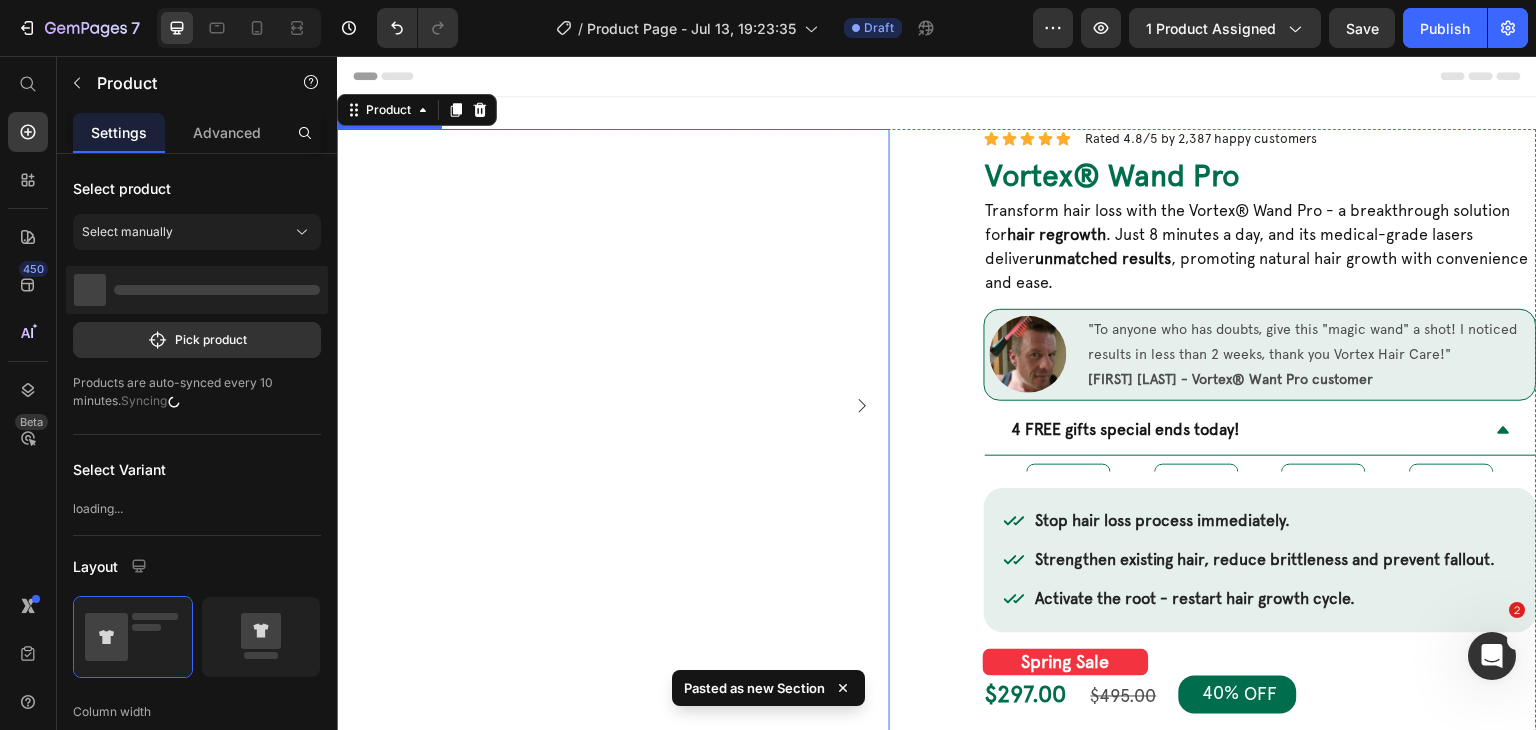 scroll, scrollTop: 3, scrollLeft: 0, axis: vertical 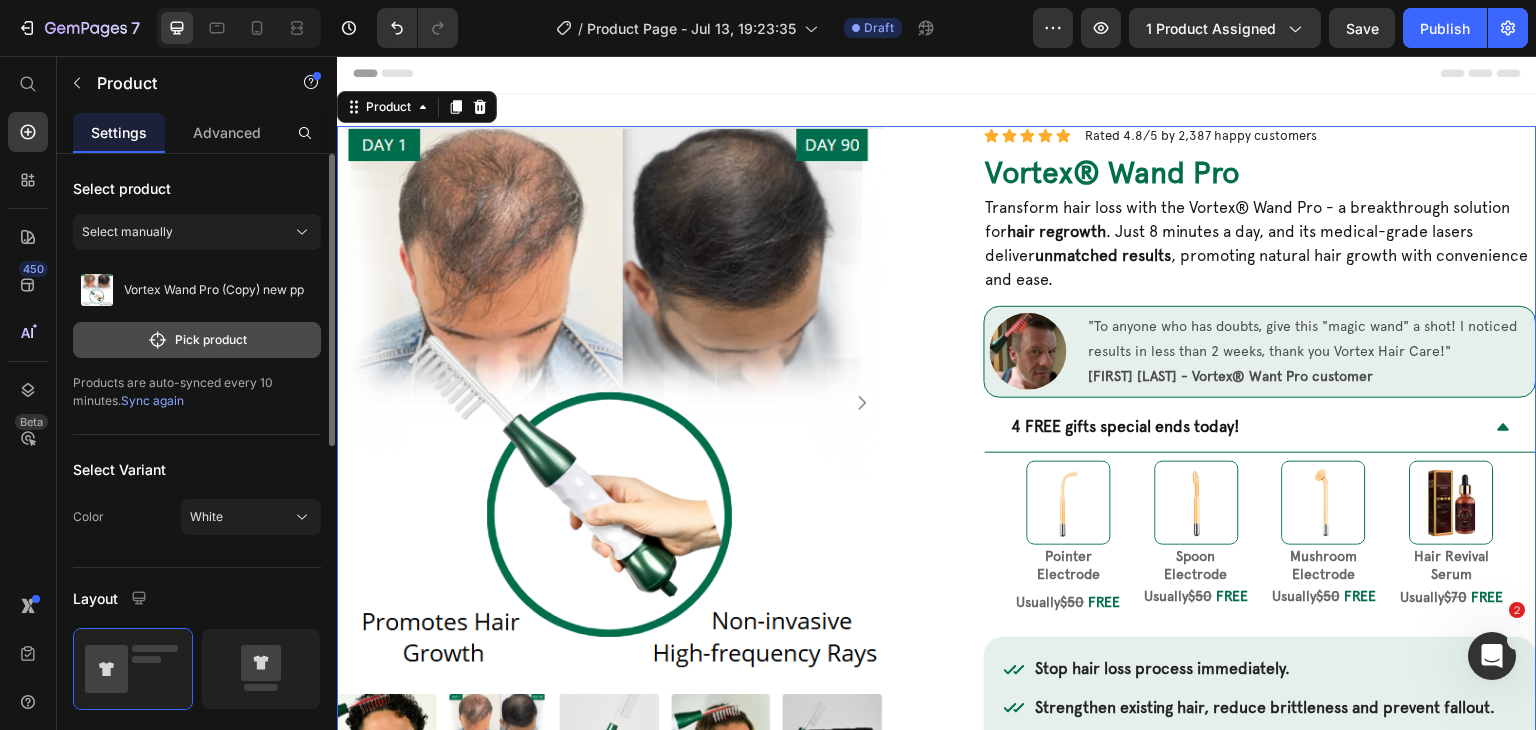 click on "Pick product" at bounding box center (197, 340) 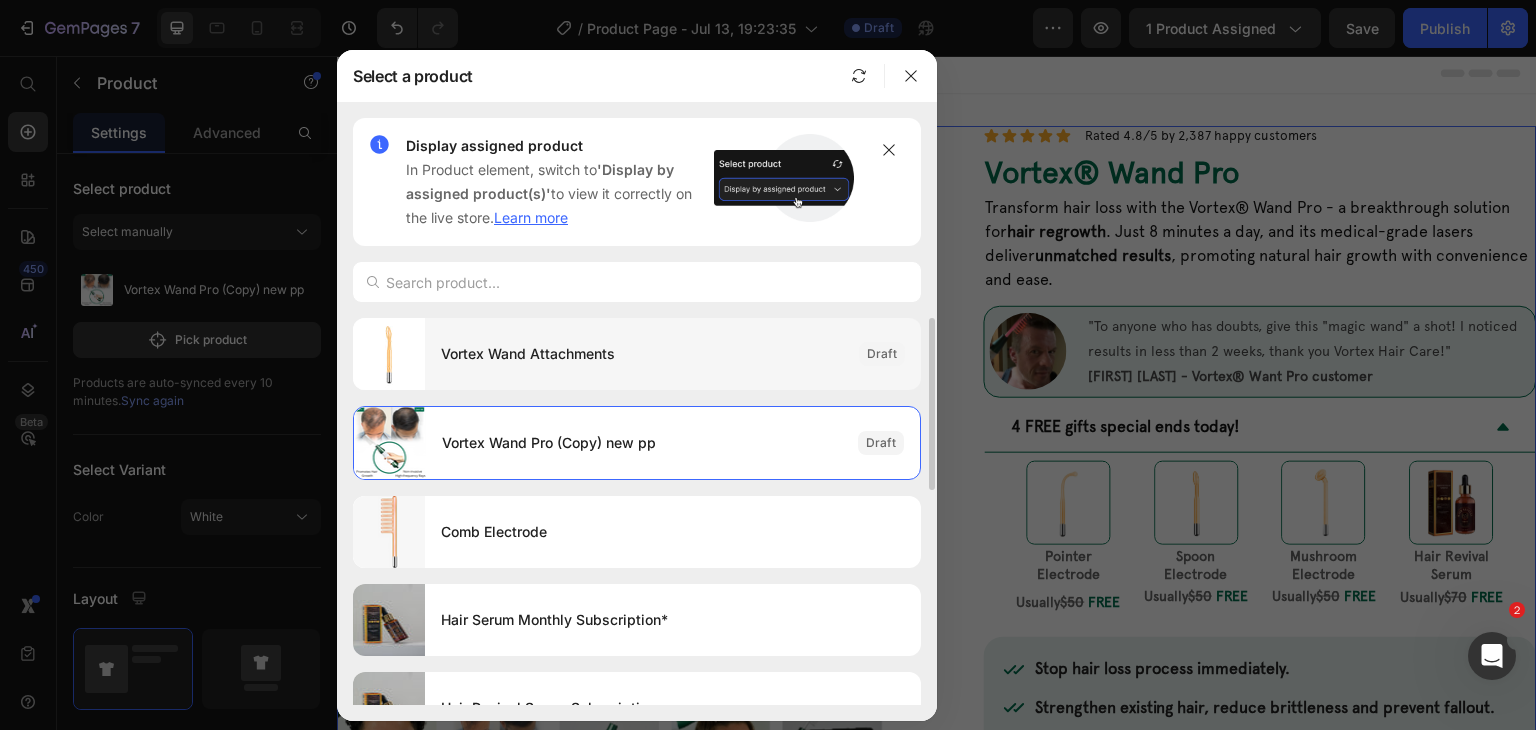 click on "Vortex Wand Attachments" at bounding box center (642, 354) 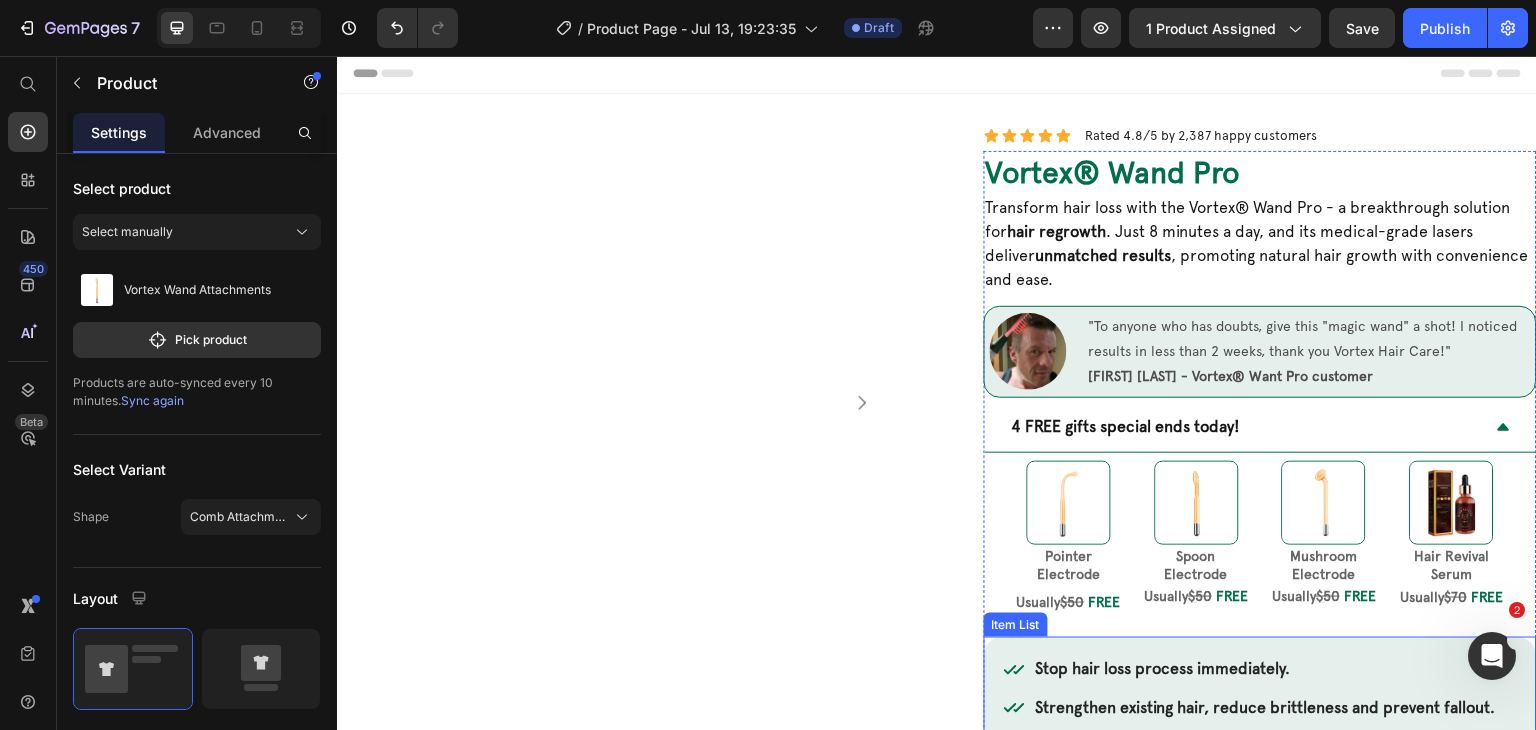 scroll, scrollTop: 0, scrollLeft: 0, axis: both 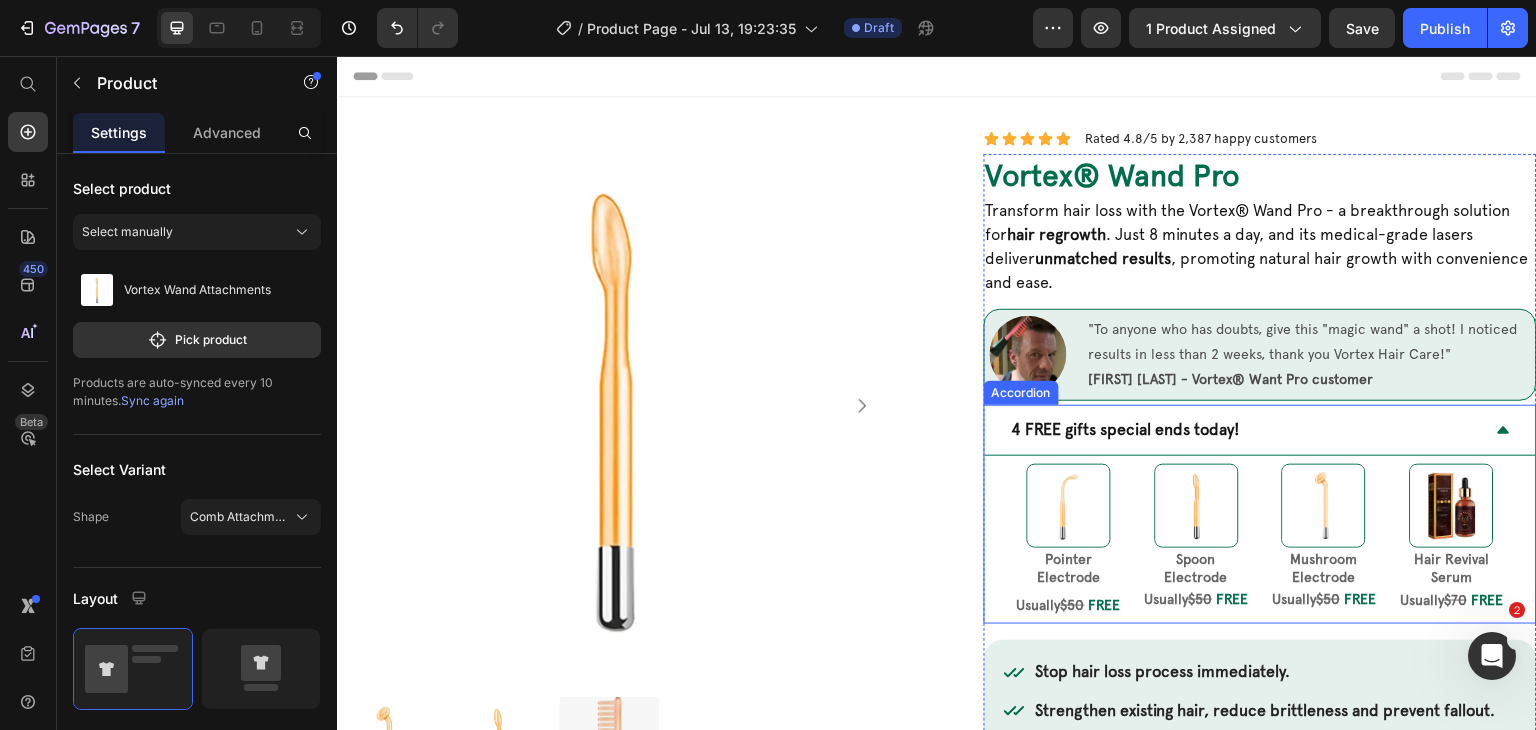 click on "4 FREE gifts special ends today!" at bounding box center [1244, 430] 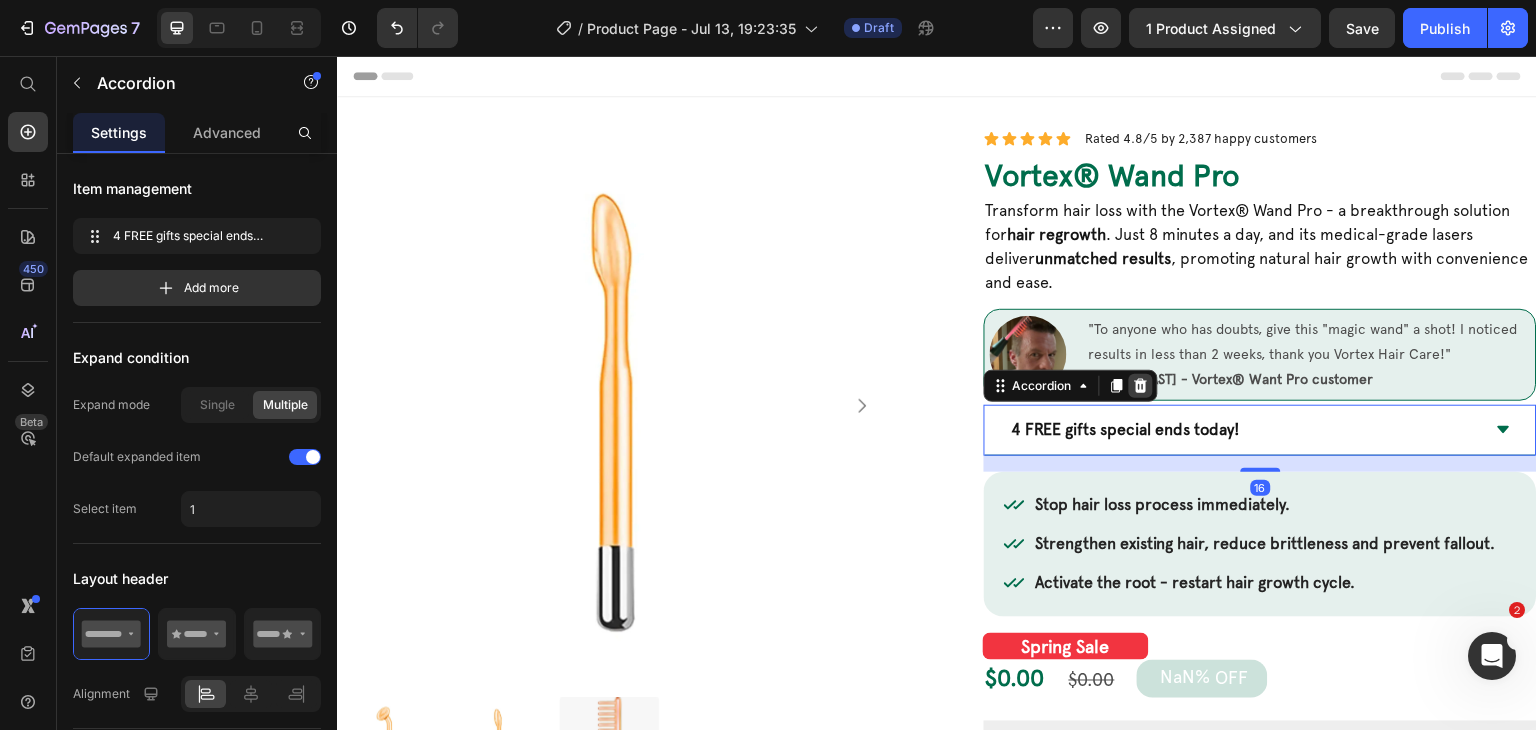 click 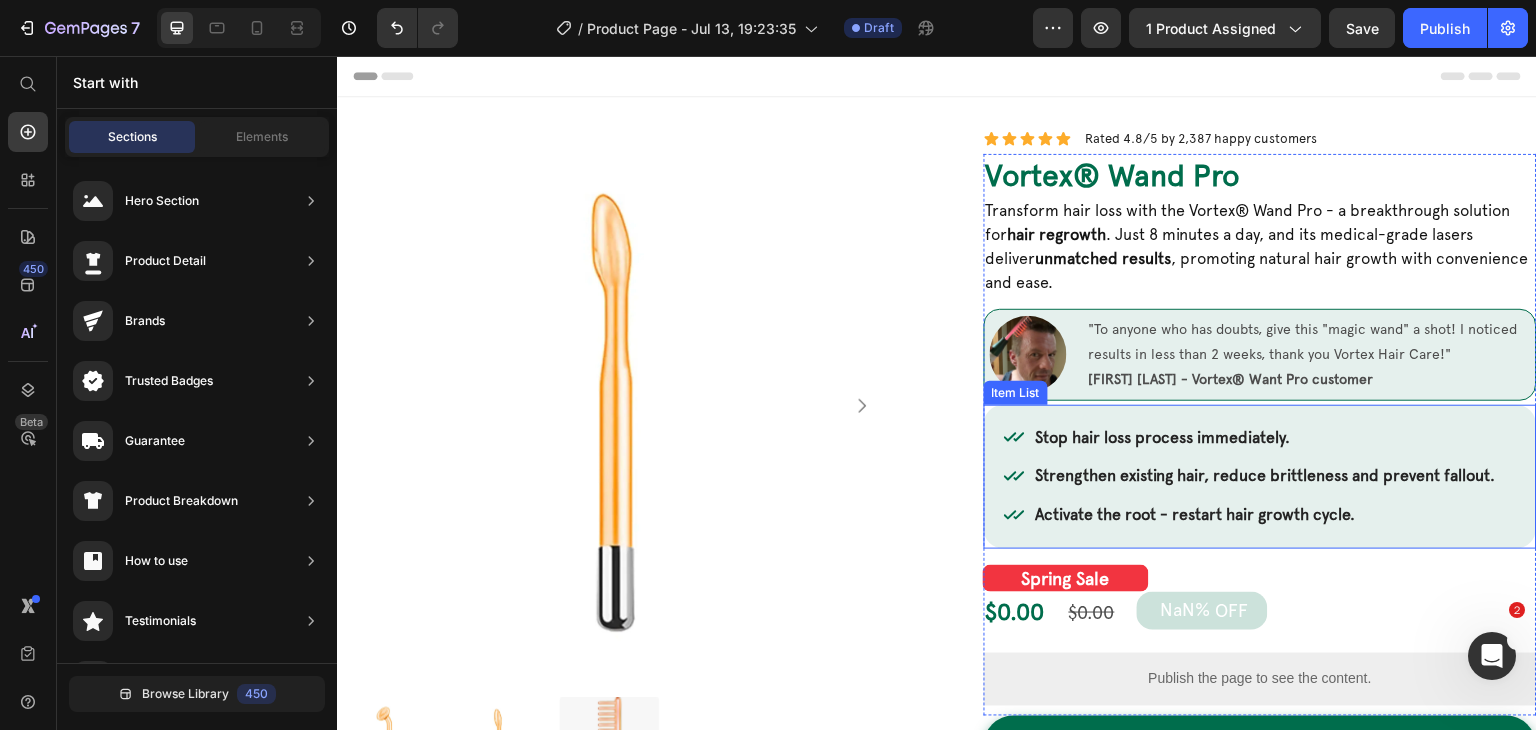click on "Stop hair loss process immediately.
Strengthen existing hair, reduce brittleness and prevent fallout.
Activate the root - restart hair growth cycle." at bounding box center [1260, 477] 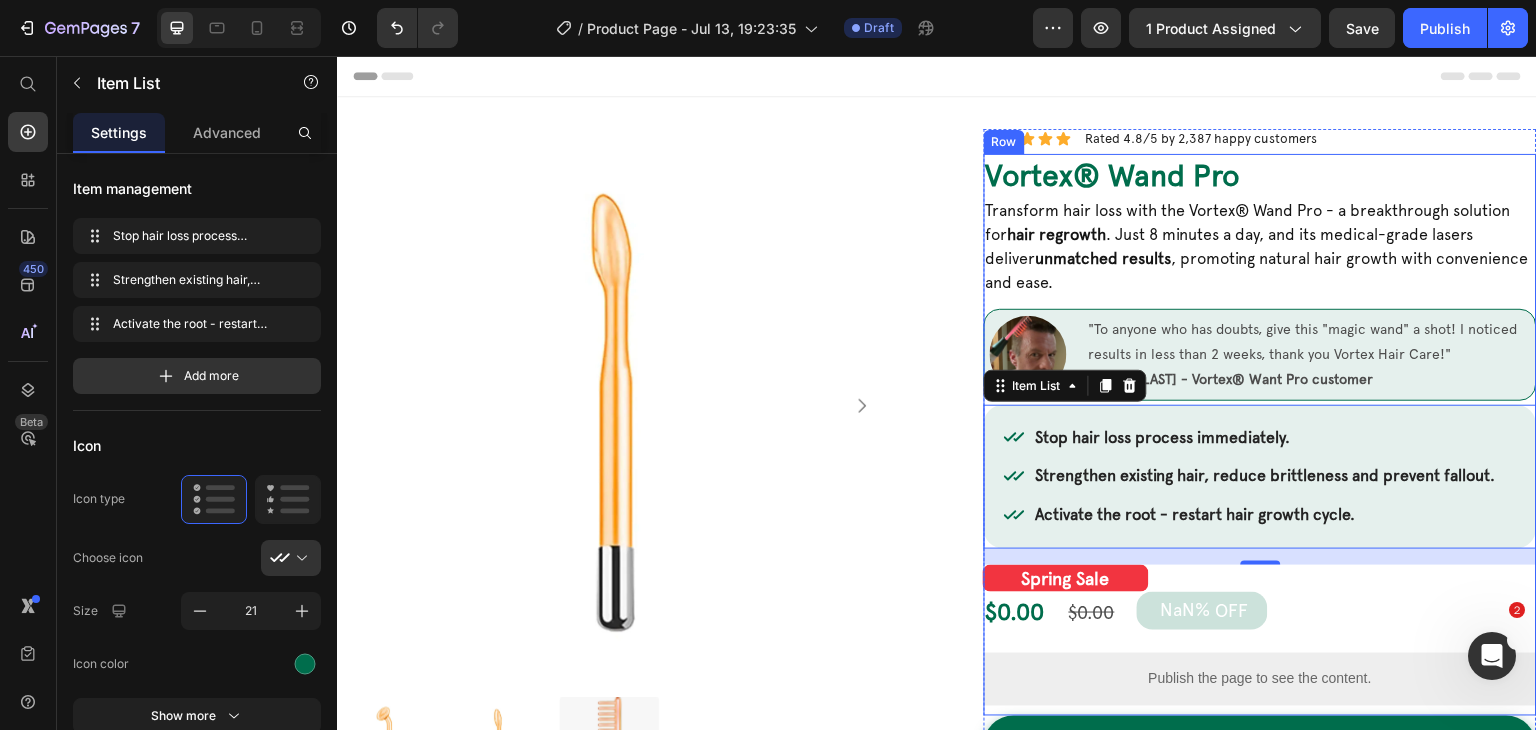 click on "Vortex® Wand Pro Heading Transform hair loss with the Vortex® Wand Pro - a breakthrough solution for hair regrowth . Just 8 minutes a day, and its medical-grade lasers deliver unmatched results , promoting natural hair growth with convenience and ease. Text Block Image "To anyone who has doubts, give this wand a shot! I noticed results in less than 2 weeks, thank you Vortex!"  [FIRST] [LAST]. Text Block Image "To anyone who has doubts, give this "magic wand" a shot! I noticed results in less than 2 weeks, thank you Vortex Hair Care!" [FIRST] [LAST] - Vortex® Want Pro customer Text Block Row
Stop hair loss process immediately.
Strengthen existing hair, reduce brittleness and prevent fallout.
Activate the root - restart hair growth cycle. Item List   16 Spring Sale Heading Row $0.00 Product Price $0.00 Product Price NaN% OFF Discount Tag Row
Publish the page to see the content.
Custom Code Row" at bounding box center [1260, 435] 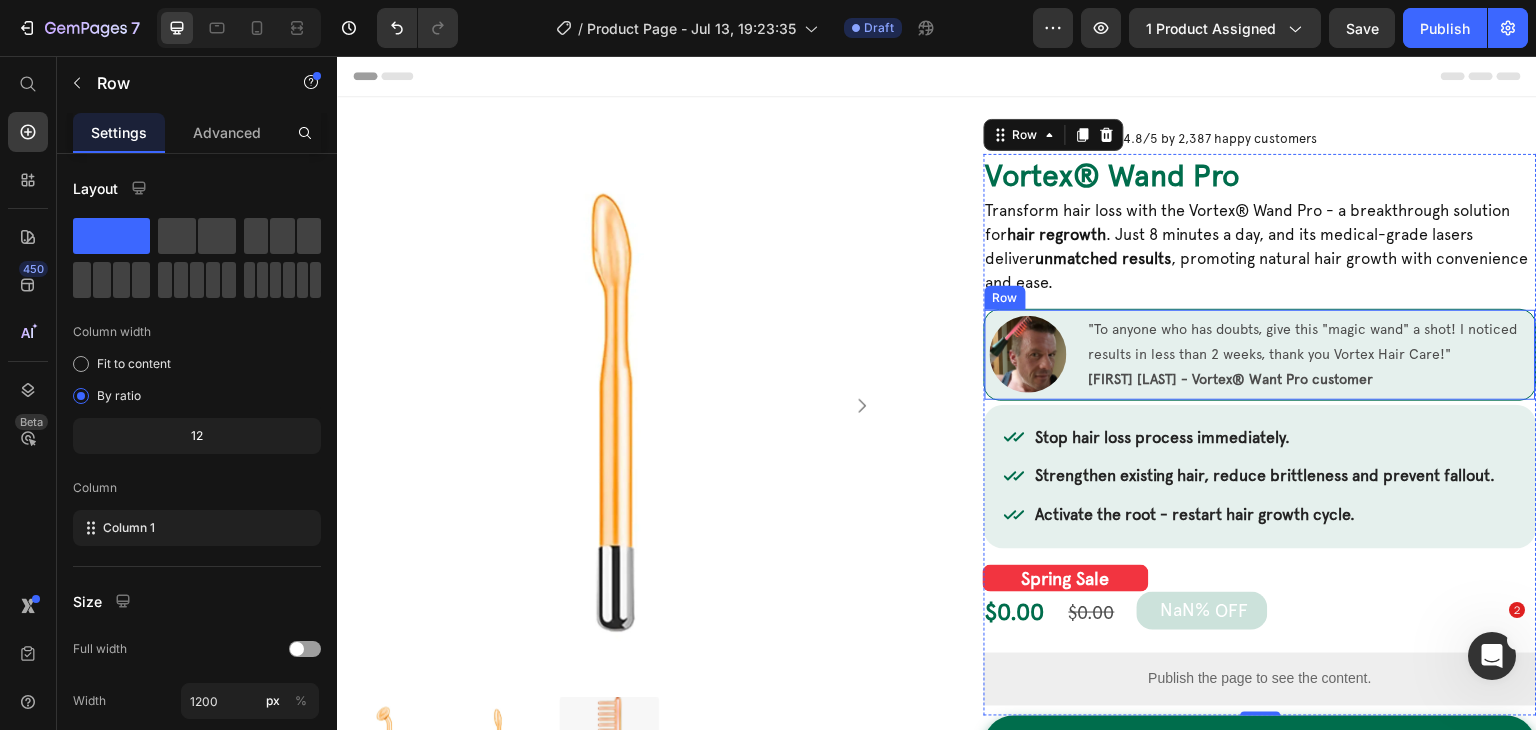 click on "Image "To anyone who has doubts, give this "magic wand" a shot! I noticed results in less than 2 weeks, thank you Vortex Hair Care!" [FIRST] [LAST] - Vortex® Want Pro customer Text Block Row" at bounding box center [1260, 355] 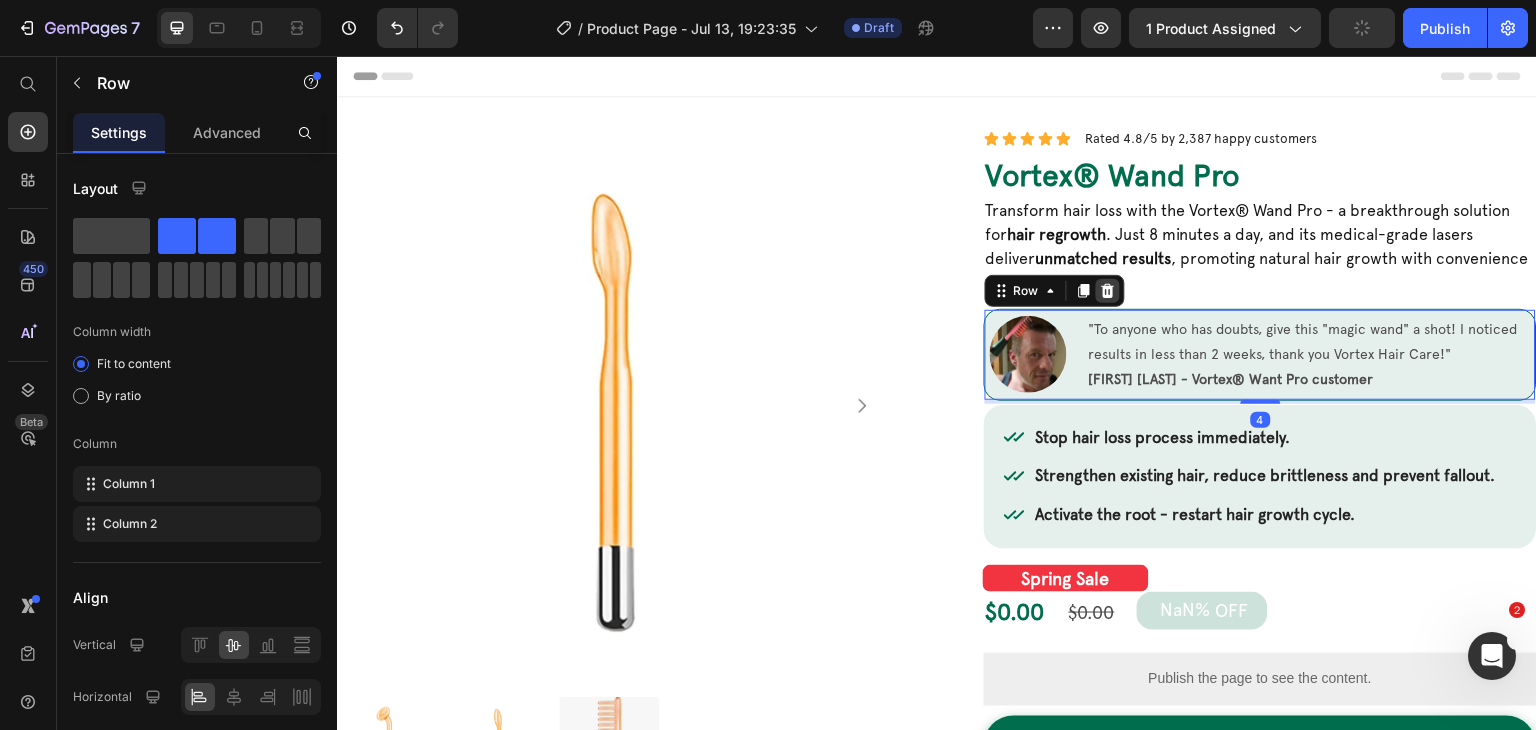 click 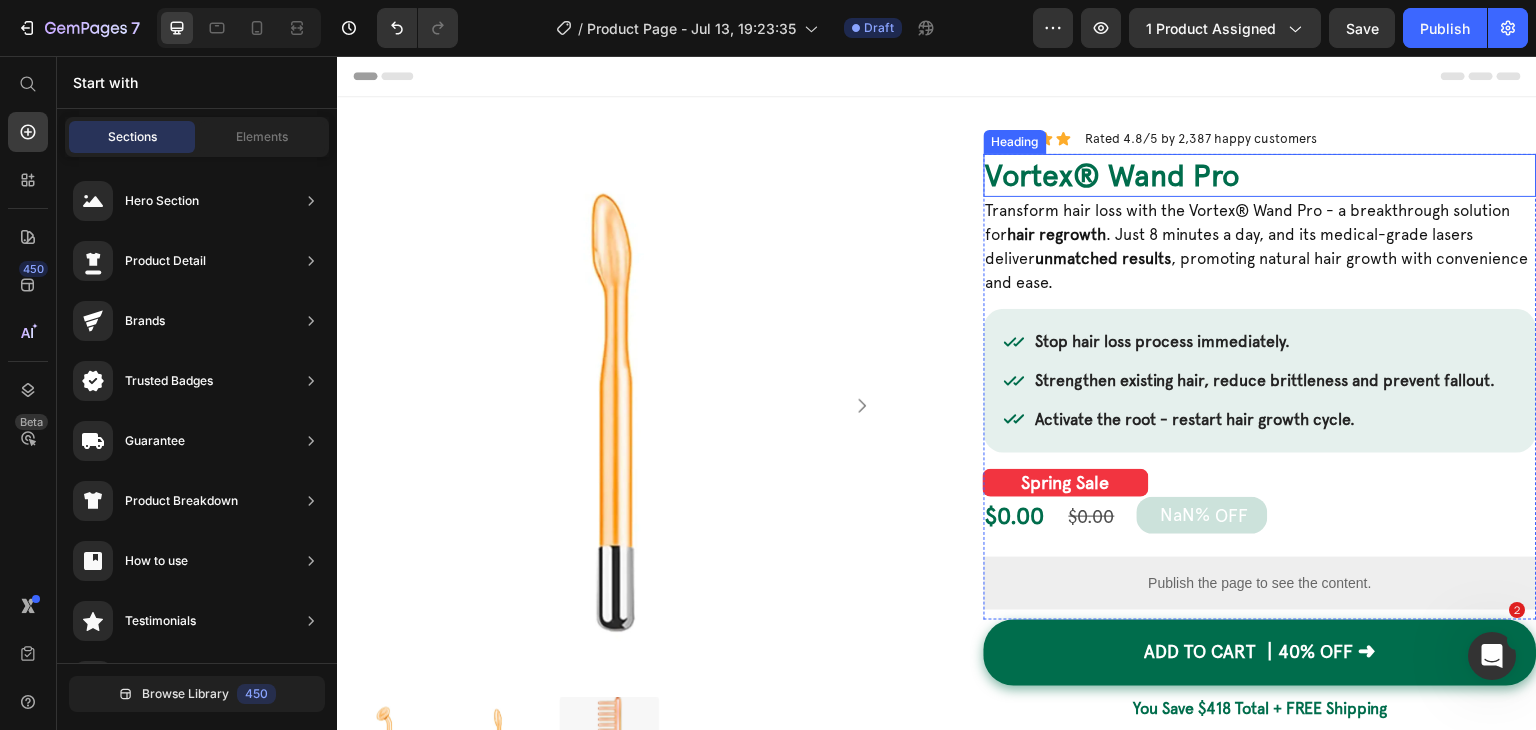 click on "Vortex® Wand Pro" at bounding box center [1260, 175] 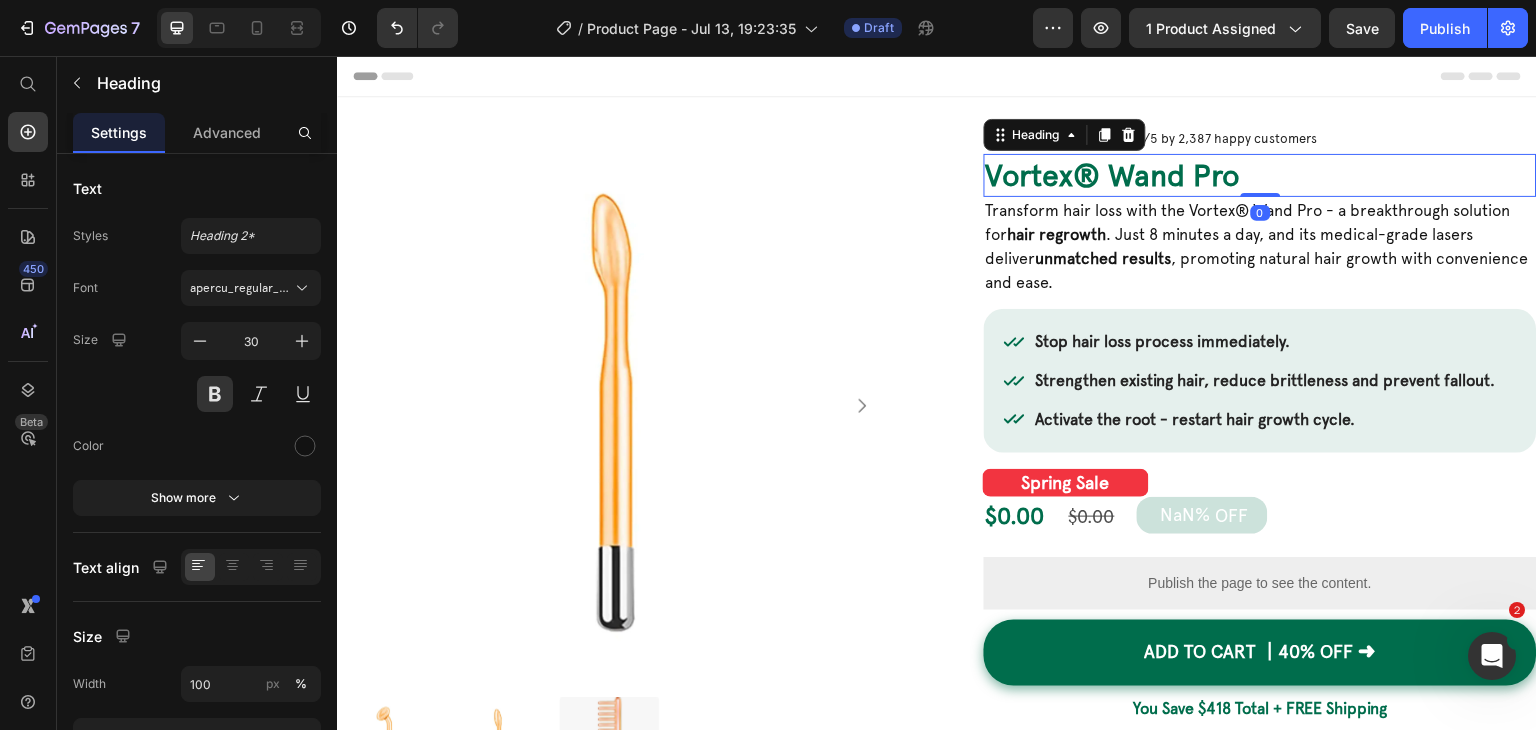 click on "Vortex® Wand Pro" at bounding box center [1260, 175] 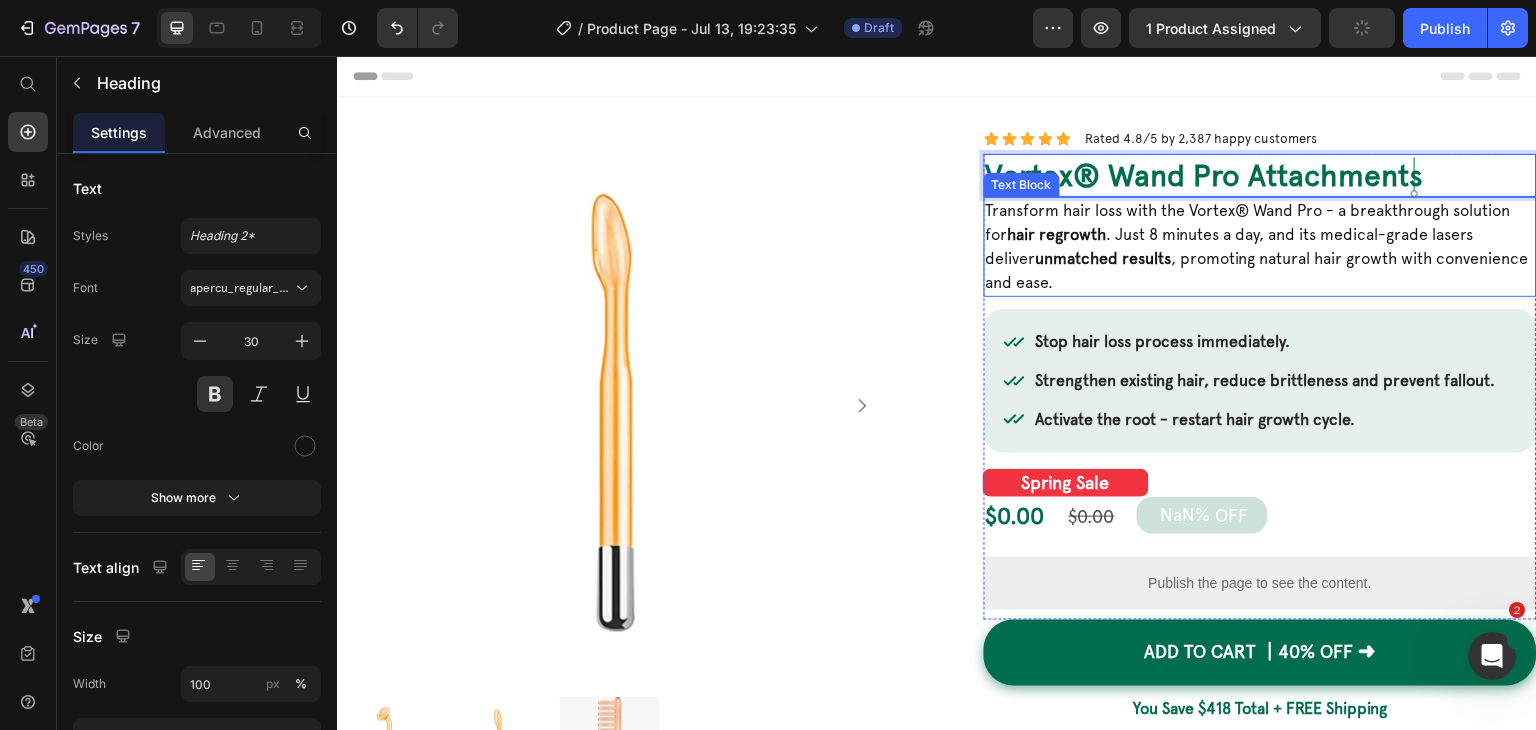 click on "Transform hair loss with the Vortex® Wand Pro - a breakthrough solution for  hair regrowth . Just 8 minutes a day, and its medical-grade lasers deliver  unmatched results , promoting natural hair growth with convenience and ease." at bounding box center (1260, 247) 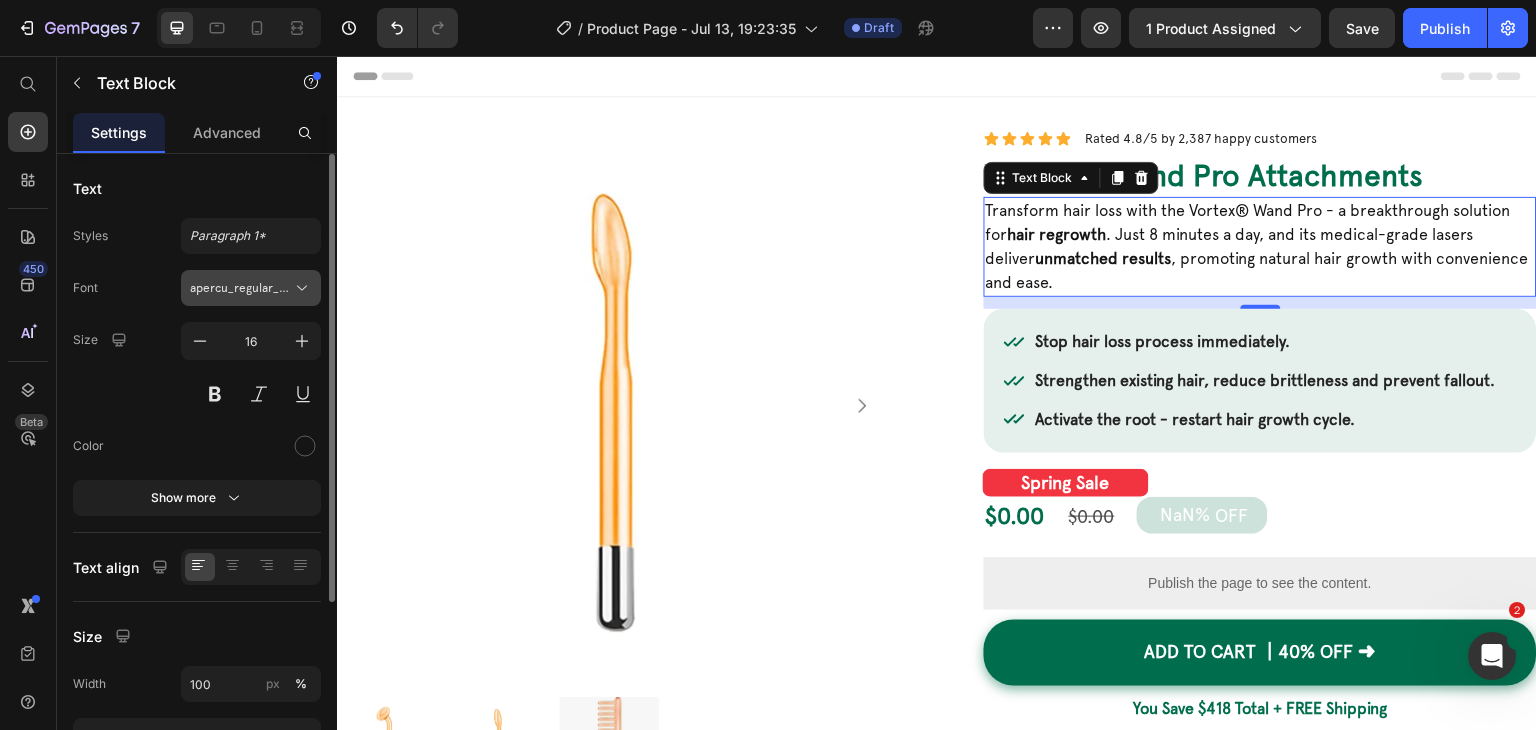 click on "apercu_regular_pro" at bounding box center (241, 288) 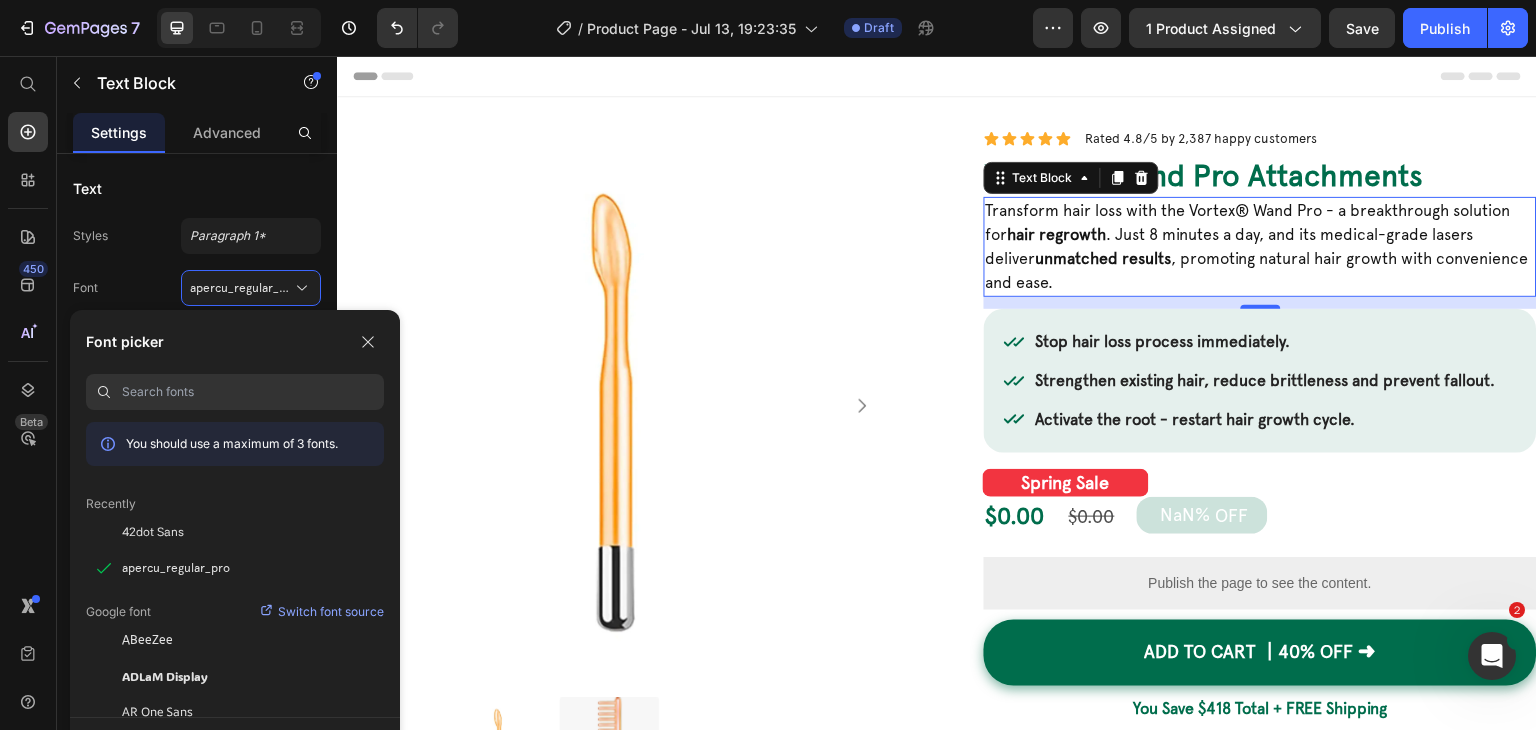 click on "Vortex® Wand Pro Attachments" at bounding box center (1205, 175) 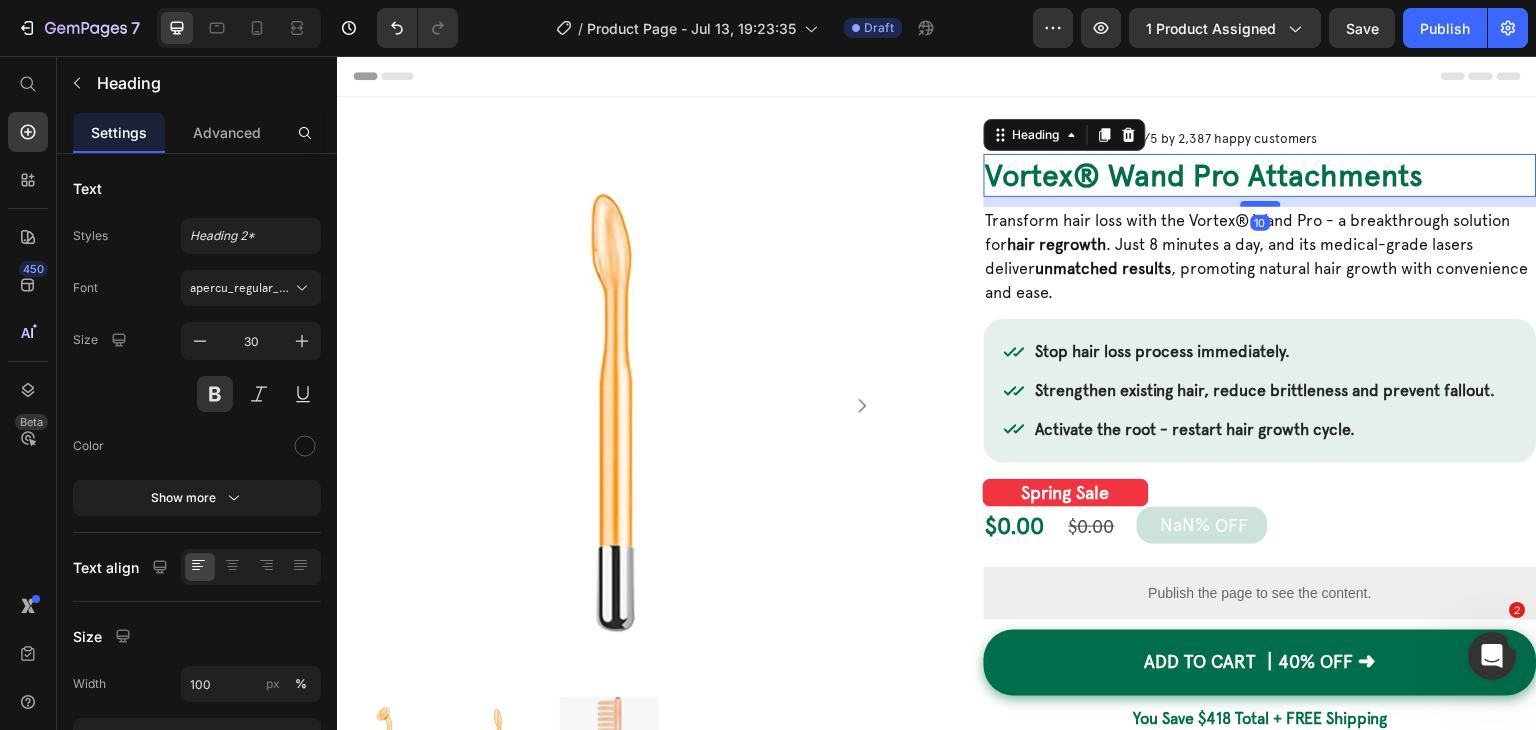 drag, startPoint x: 1252, startPoint y: 194, endPoint x: 1248, endPoint y: 204, distance: 10.770329 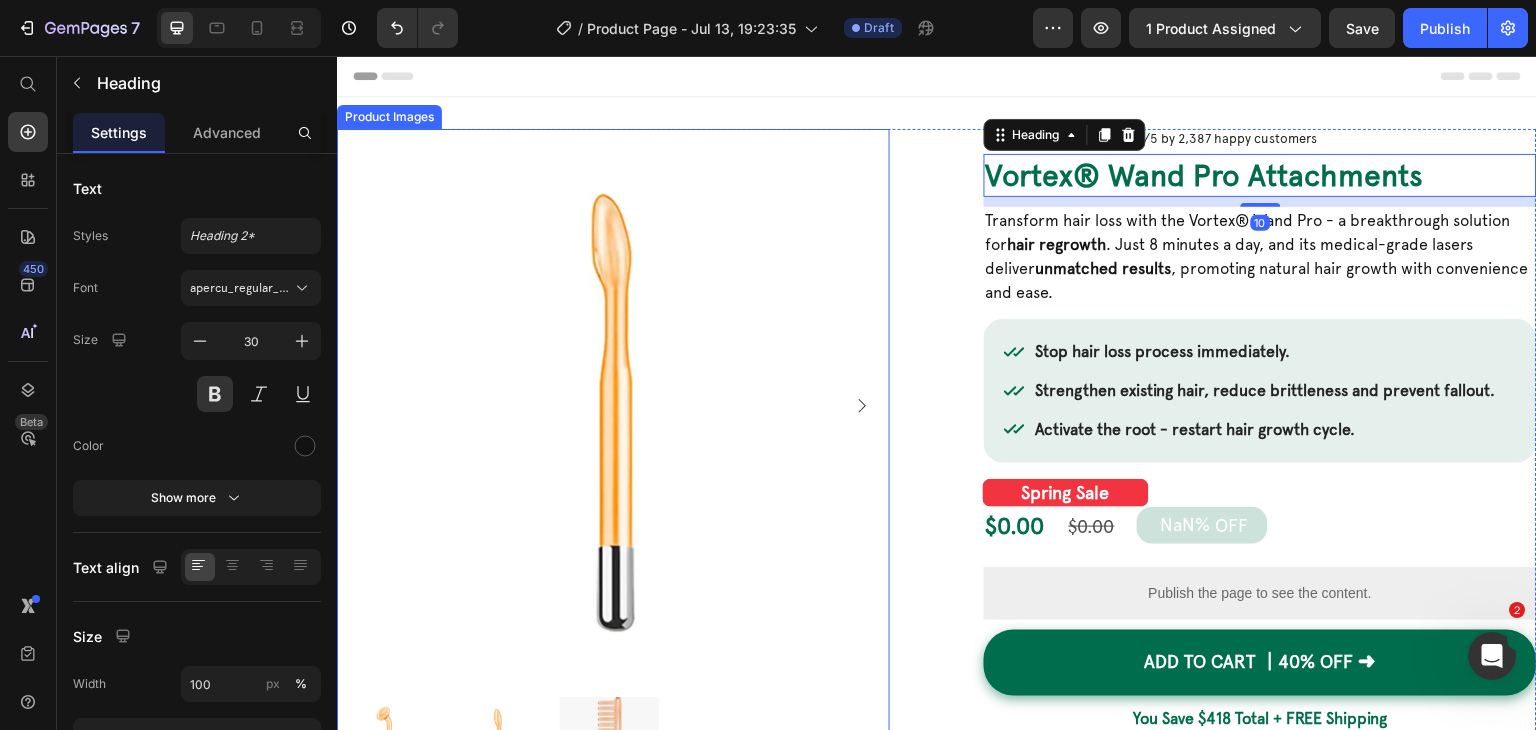 click at bounding box center [613, 405] 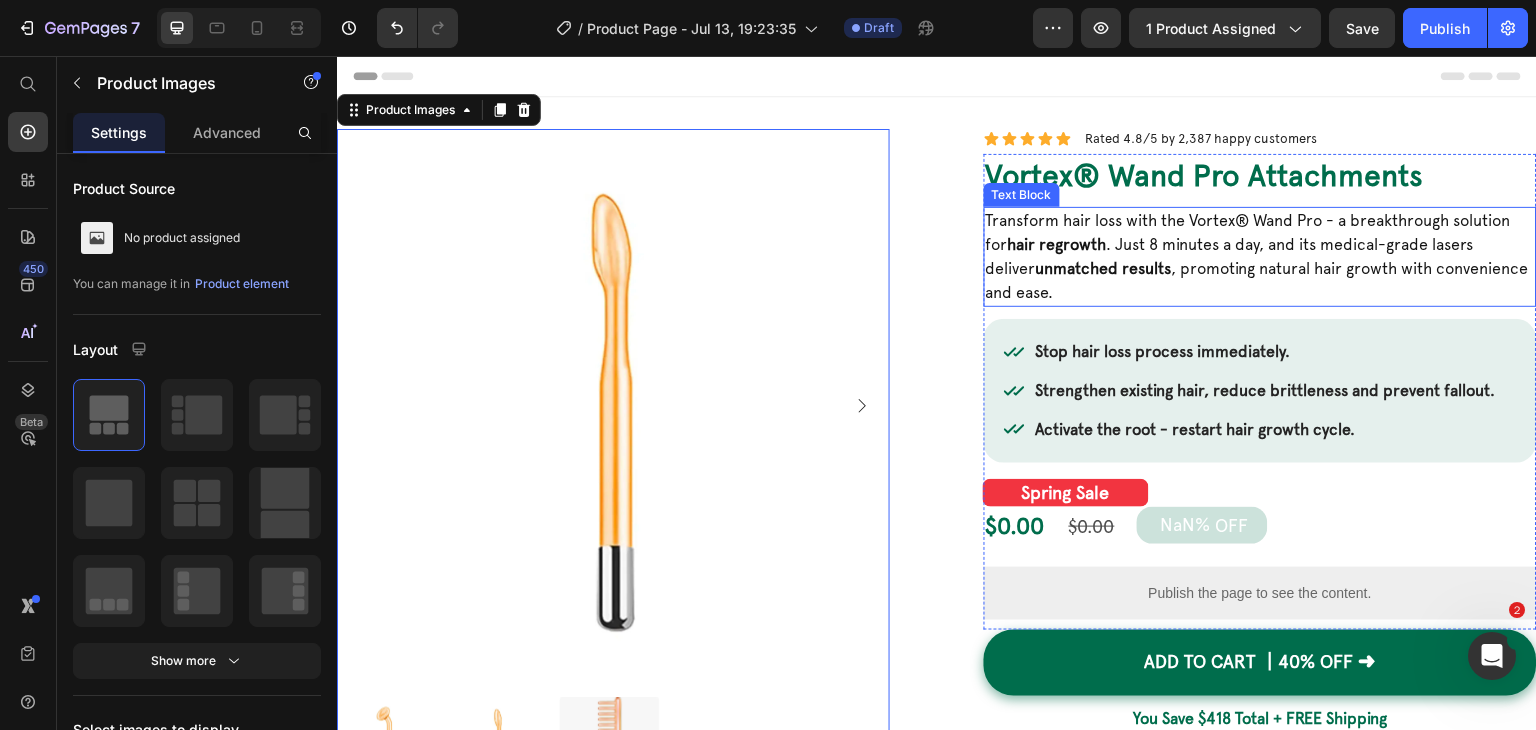 click on "Transform hair loss with the Vortex® Wand Pro - a breakthrough solution for  hair regrowth . Just 8 minutes a day, and its medical-grade lasers deliver  unmatched results , promoting natural hair growth with convenience and ease." at bounding box center [1260, 257] 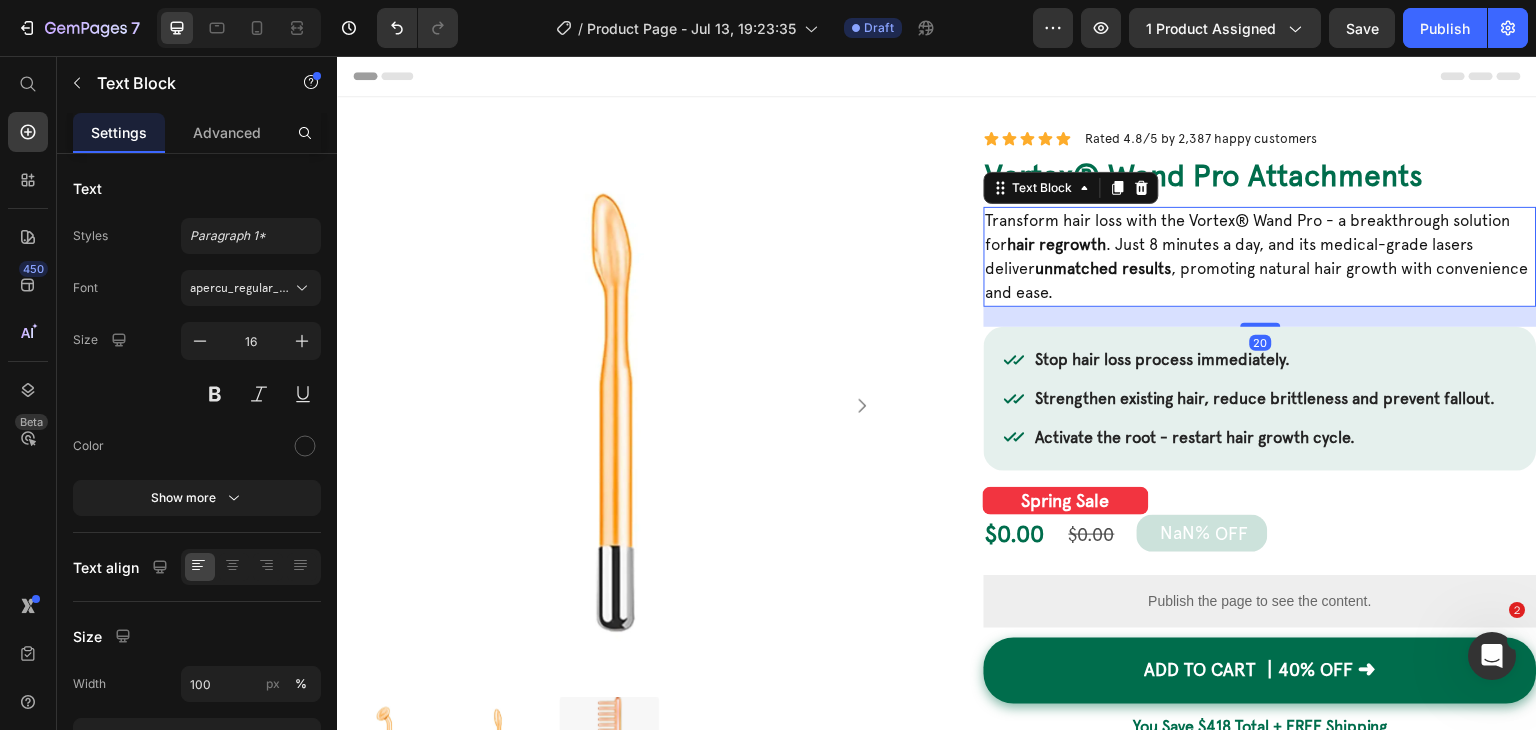 drag, startPoint x: 1242, startPoint y: 318, endPoint x: 1223, endPoint y: 327, distance: 21.023796 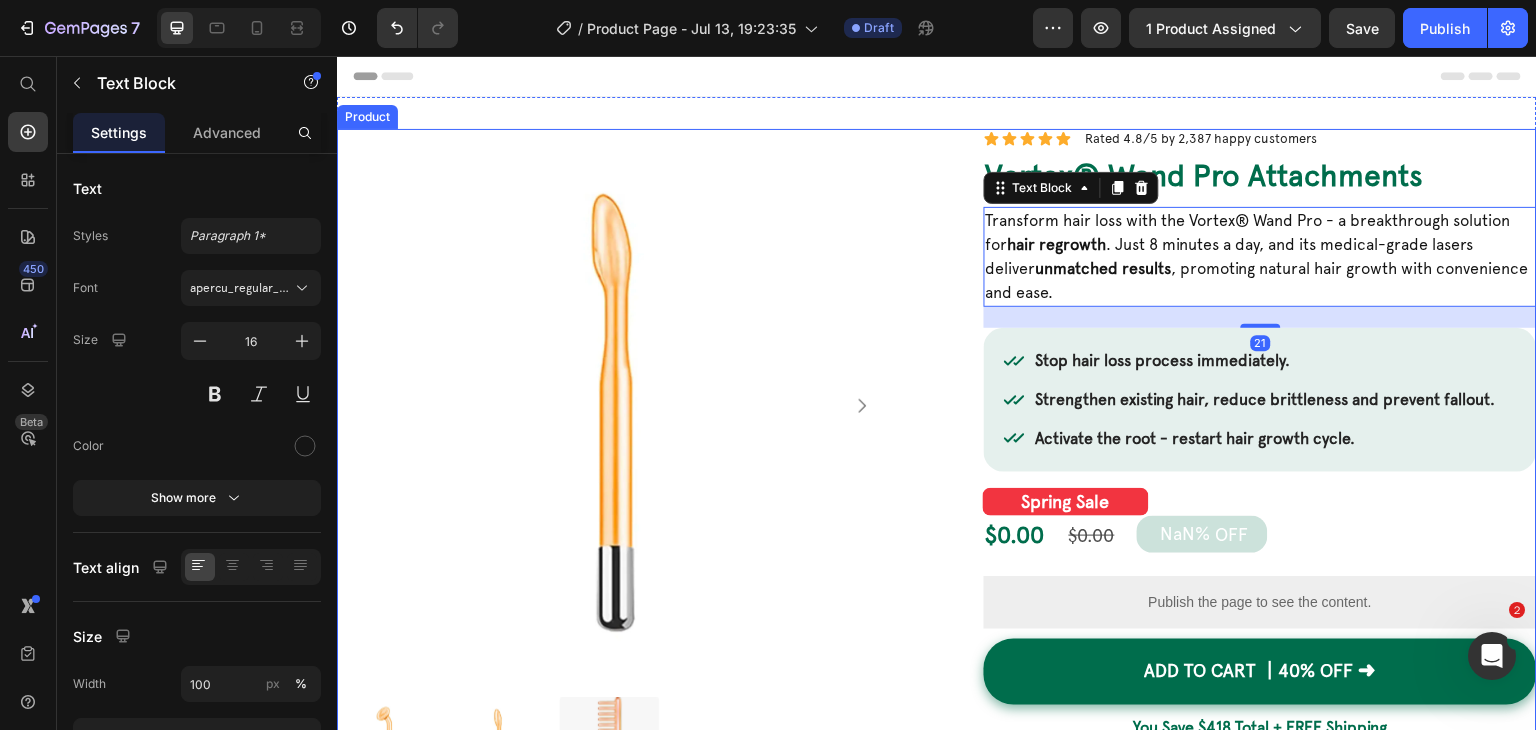 click on "Product Images Icon Icon Icon Icon Icon Icon List Rated 4.8/5 by 2,387 happy customers Text Block Row ⁠⁠⁠⁠⁠⁠⁠ Vortex® Wand Pro Attachments Heading Transform hair loss with the Vortex® Wand Pro - a breakthrough solution for hair regrowth . Just 8 minutes a day, and its medical-grade lasers deliver unmatched results , promoting natural hair growth with convenience and ease. Text Block   21 Image "To anyone who has doubts, give this wand a shot! I noticed results in less than 2 weeks, thank you Vortex!"  [FIRST] [LAST]. Text Block Row
Stop hair loss process immediately.
Strengthen existing hair, reduce brittleness and prevent fallout.
Activate the root - restart hair growth cycle. Item List Spring Sale Heading Row $0.00 Product Price $0.00 Product Price NaN% OFF Discount Tag Row
Publish the page to see the content.
Custom Code Row Row ADD to cart ┃40% OFF ➜   Add to Cart Text Block Row" at bounding box center [937, 631] 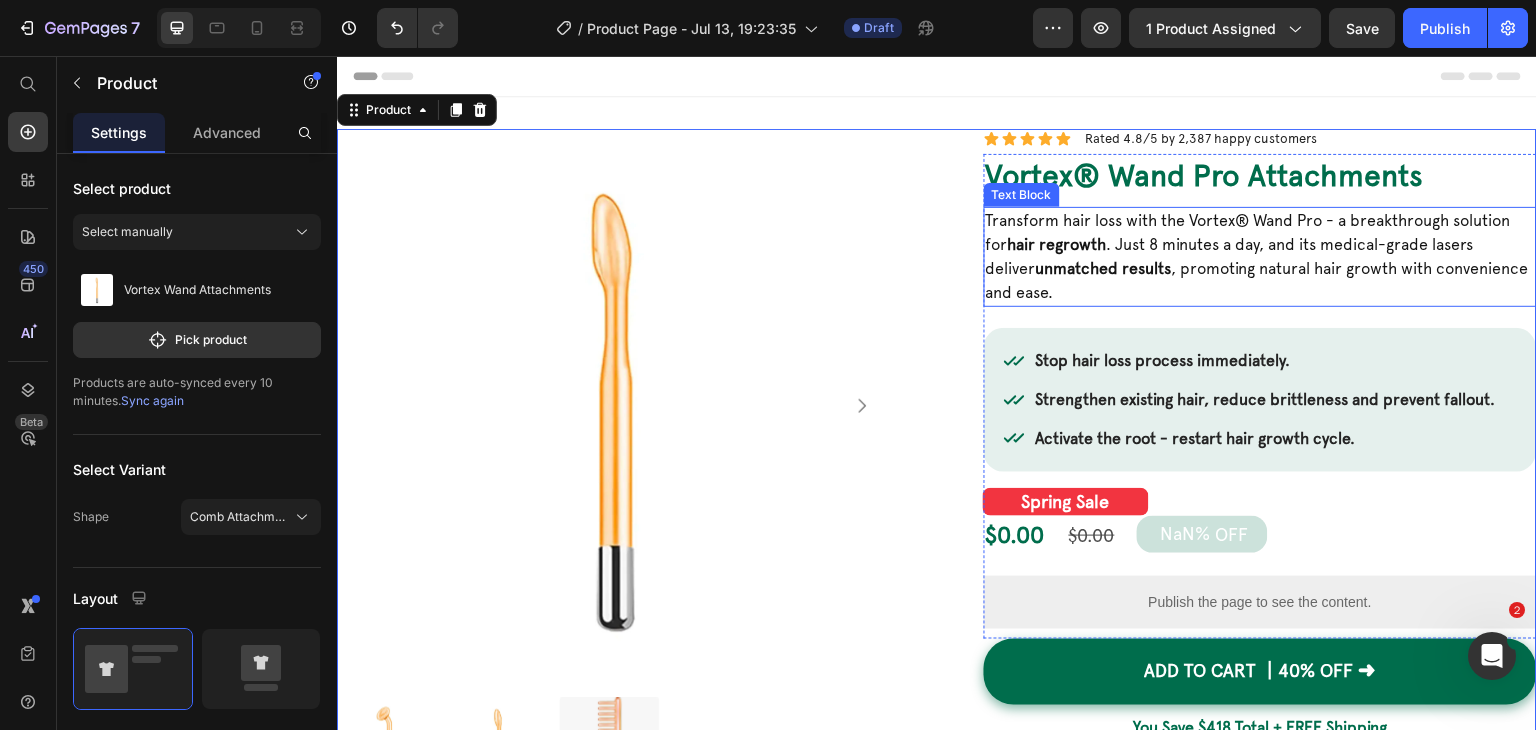 click on "Transform hair loss with the Vortex® Wand Pro - a breakthrough solution for  hair regrowth . Just 8 minutes a day, and its medical-grade lasers deliver  unmatched results , promoting natural hair growth with convenience and ease." at bounding box center [1260, 257] 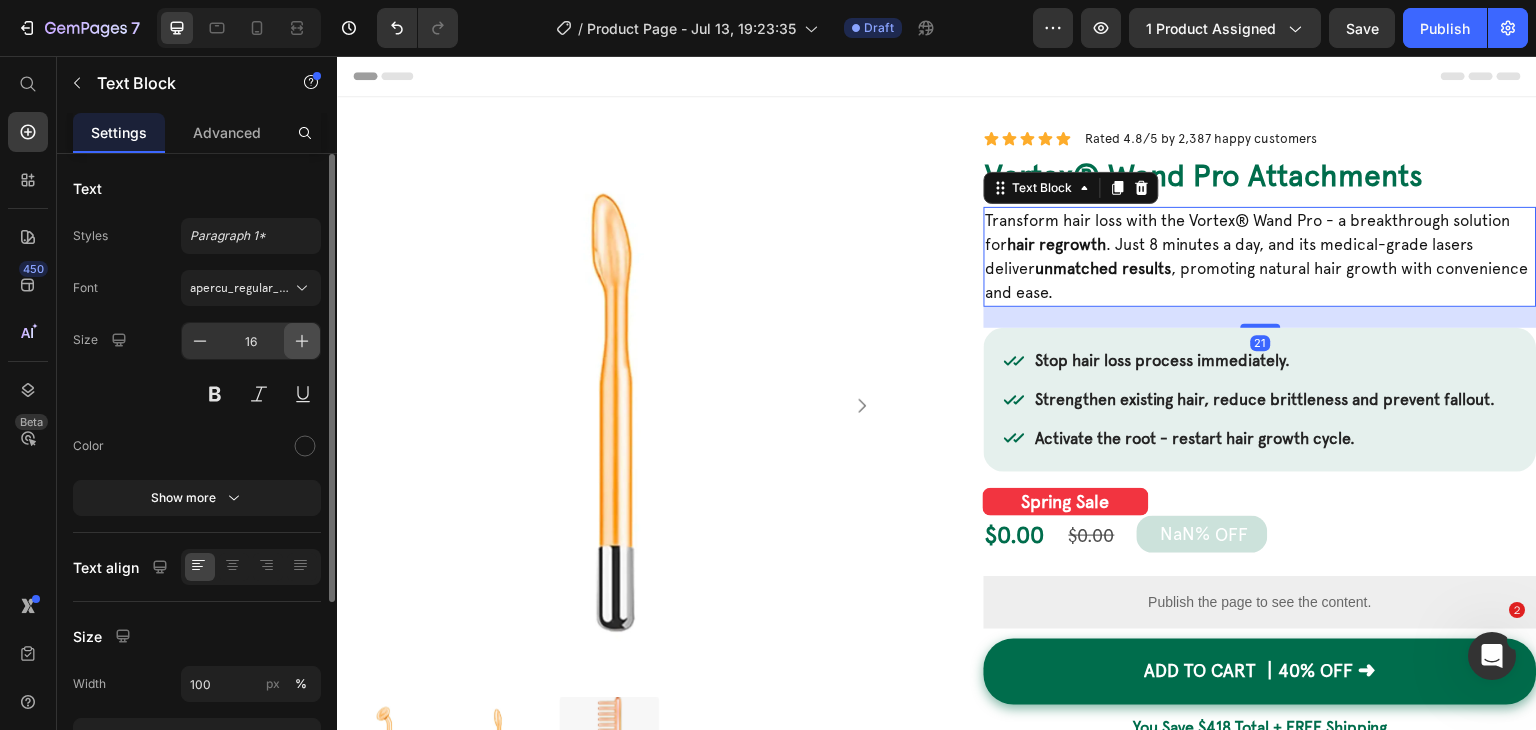 click 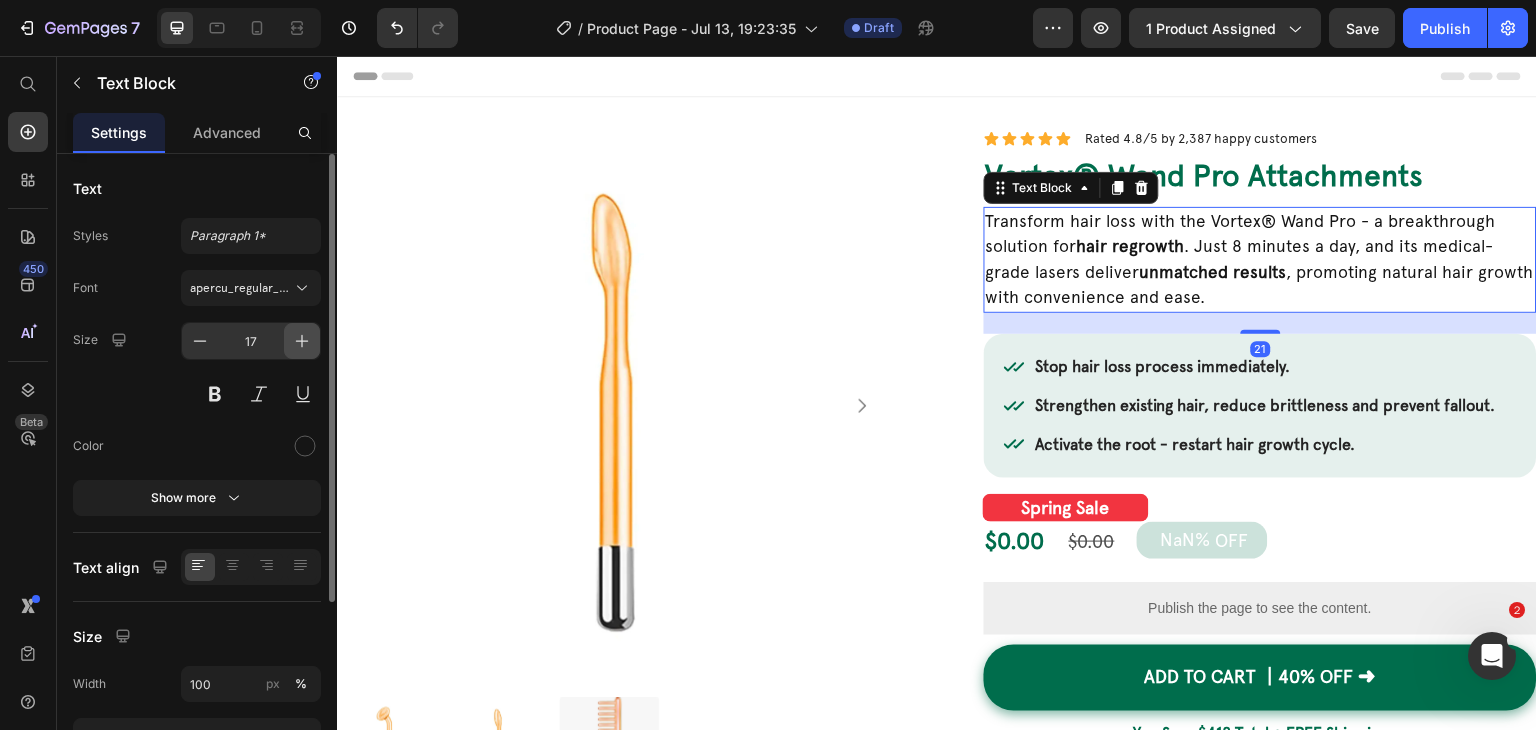 click 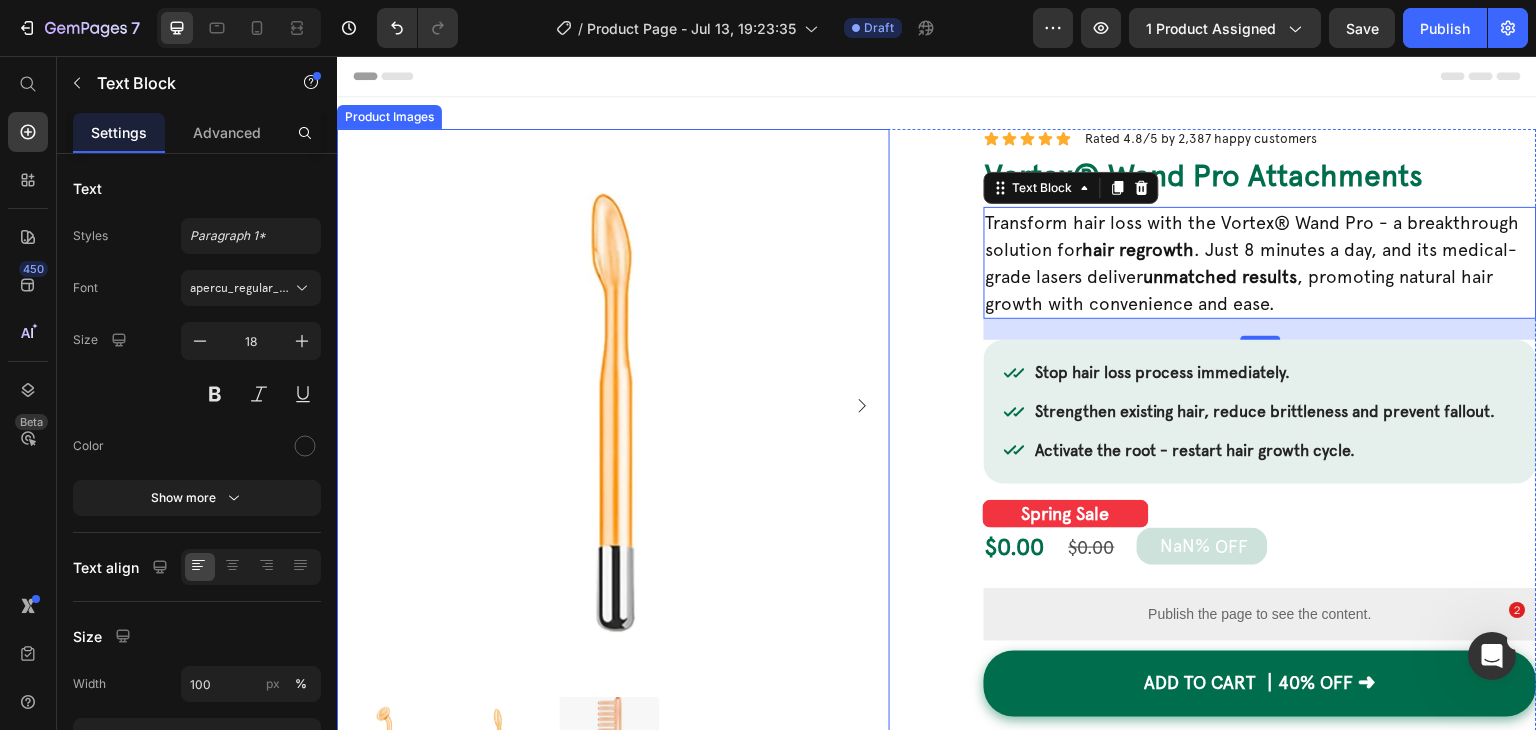 click at bounding box center [613, 405] 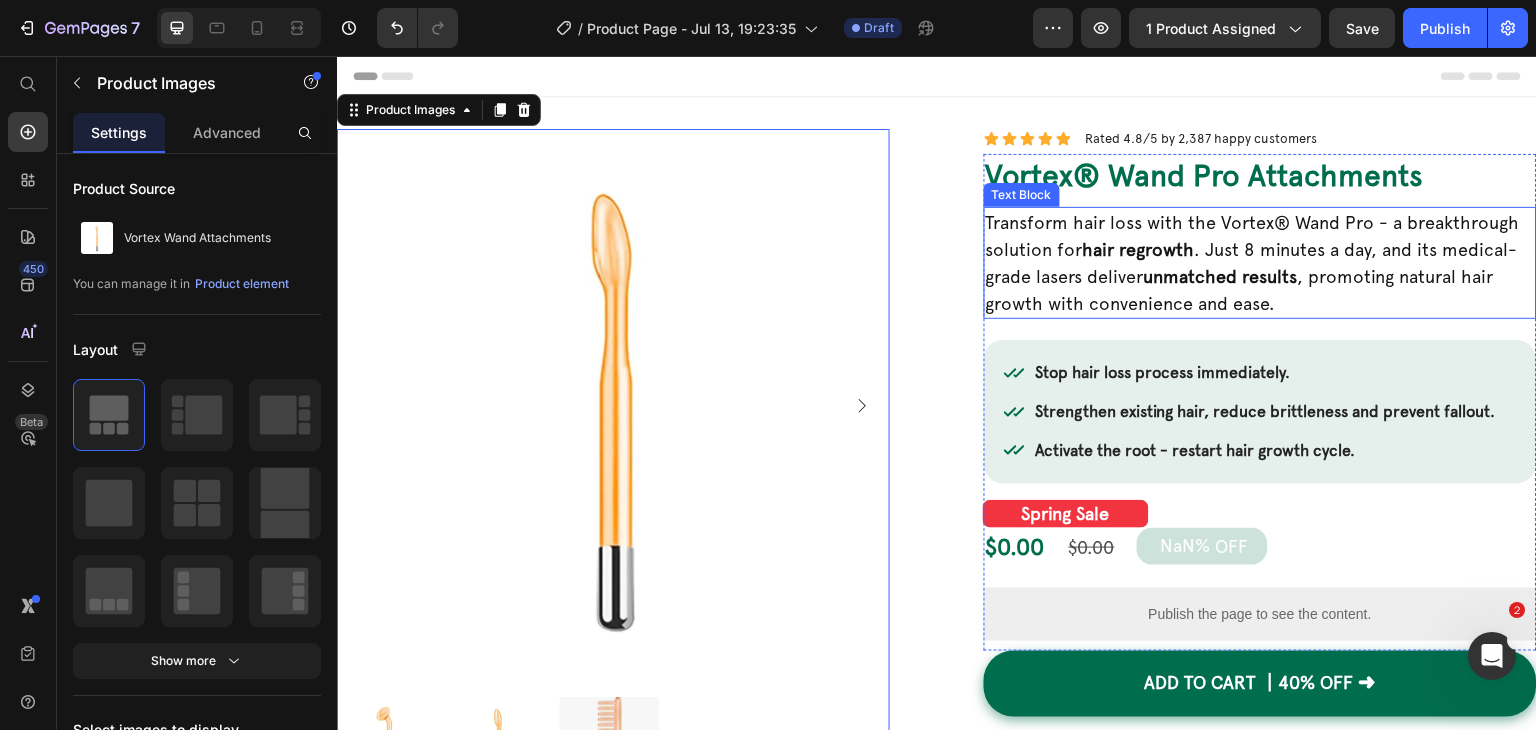 click on "Transform hair loss with the Vortex® Wand Pro - a breakthrough solution for  hair regrowth . Just 8 minutes a day, and its medical-grade lasers deliver  unmatched results , promoting natural hair growth with convenience and ease." at bounding box center [1260, 263] 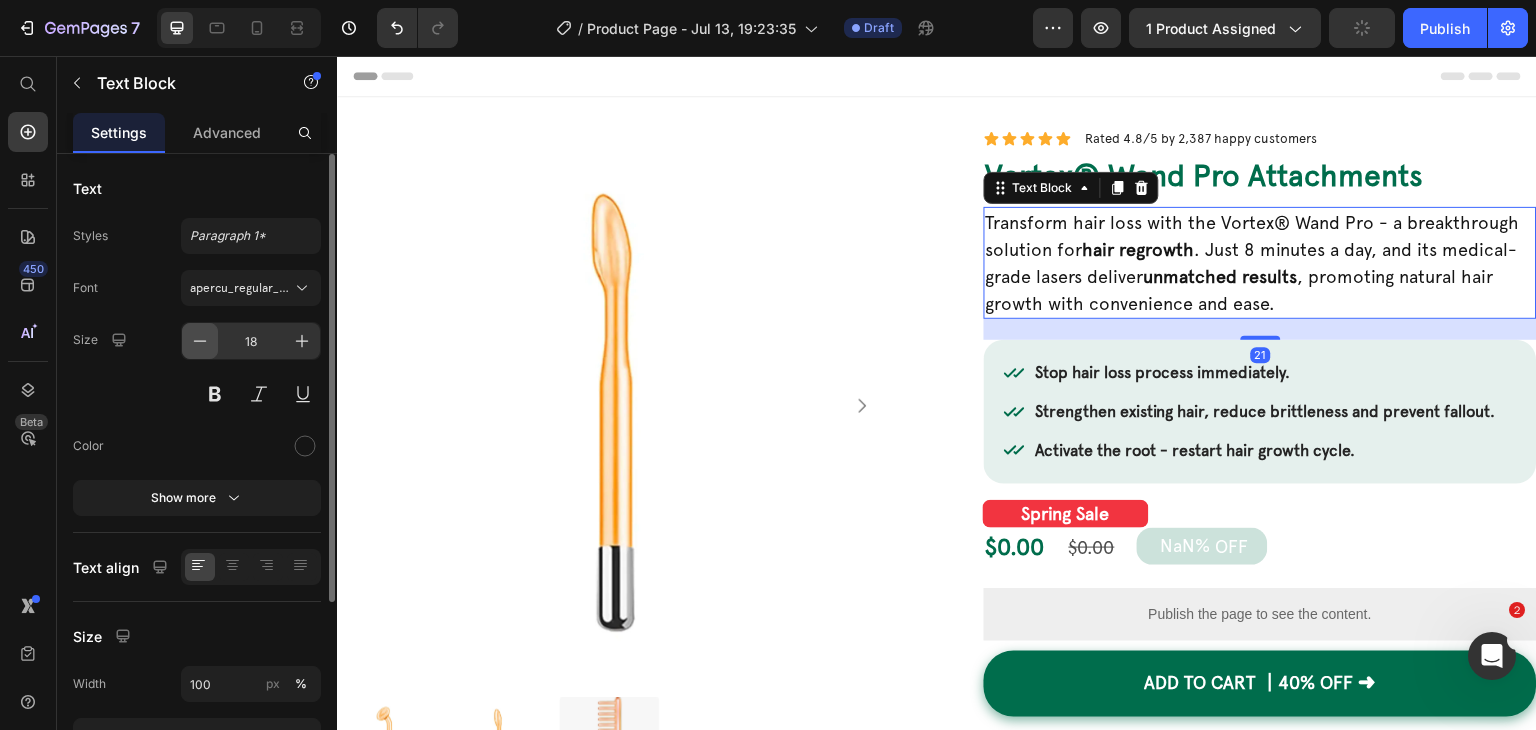 click at bounding box center [200, 341] 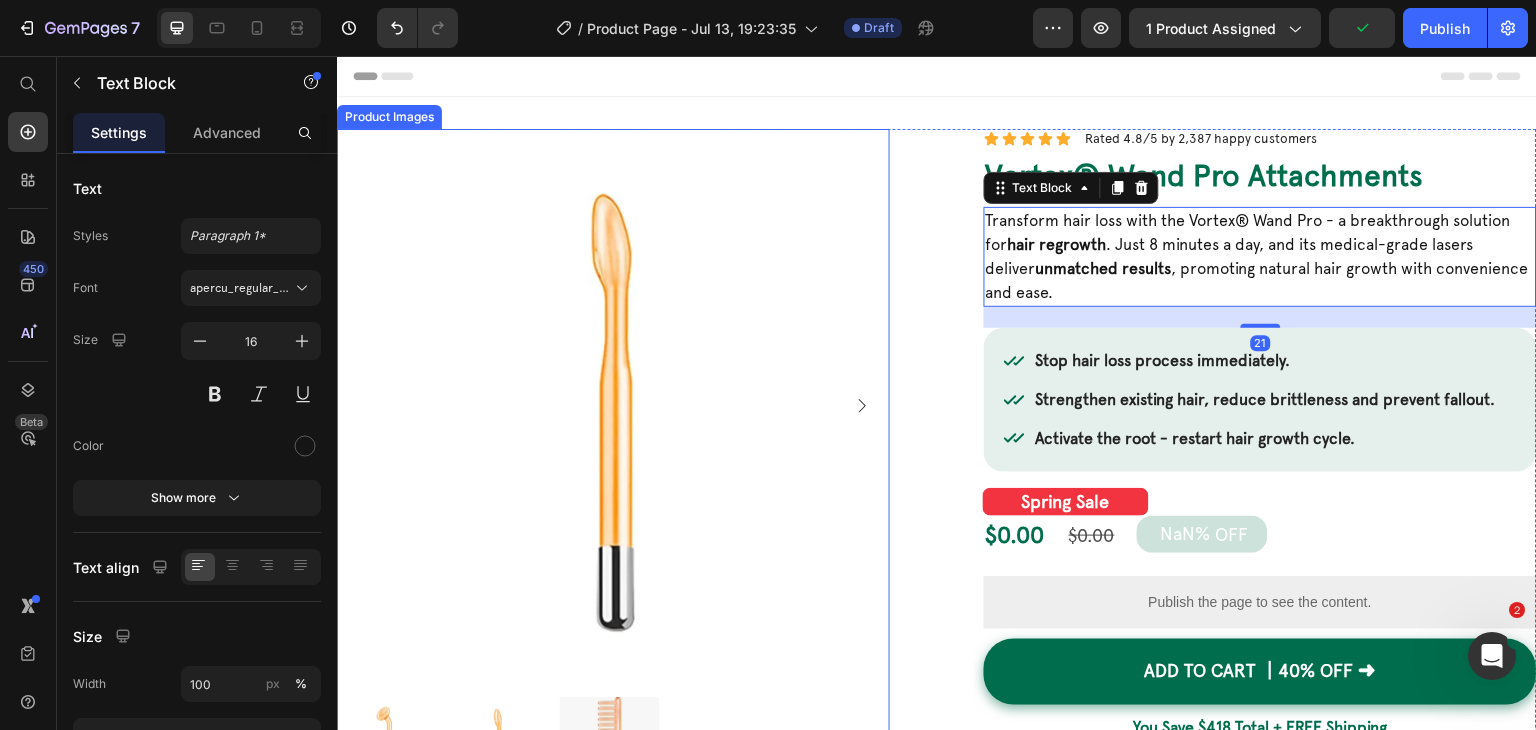 click at bounding box center (613, 405) 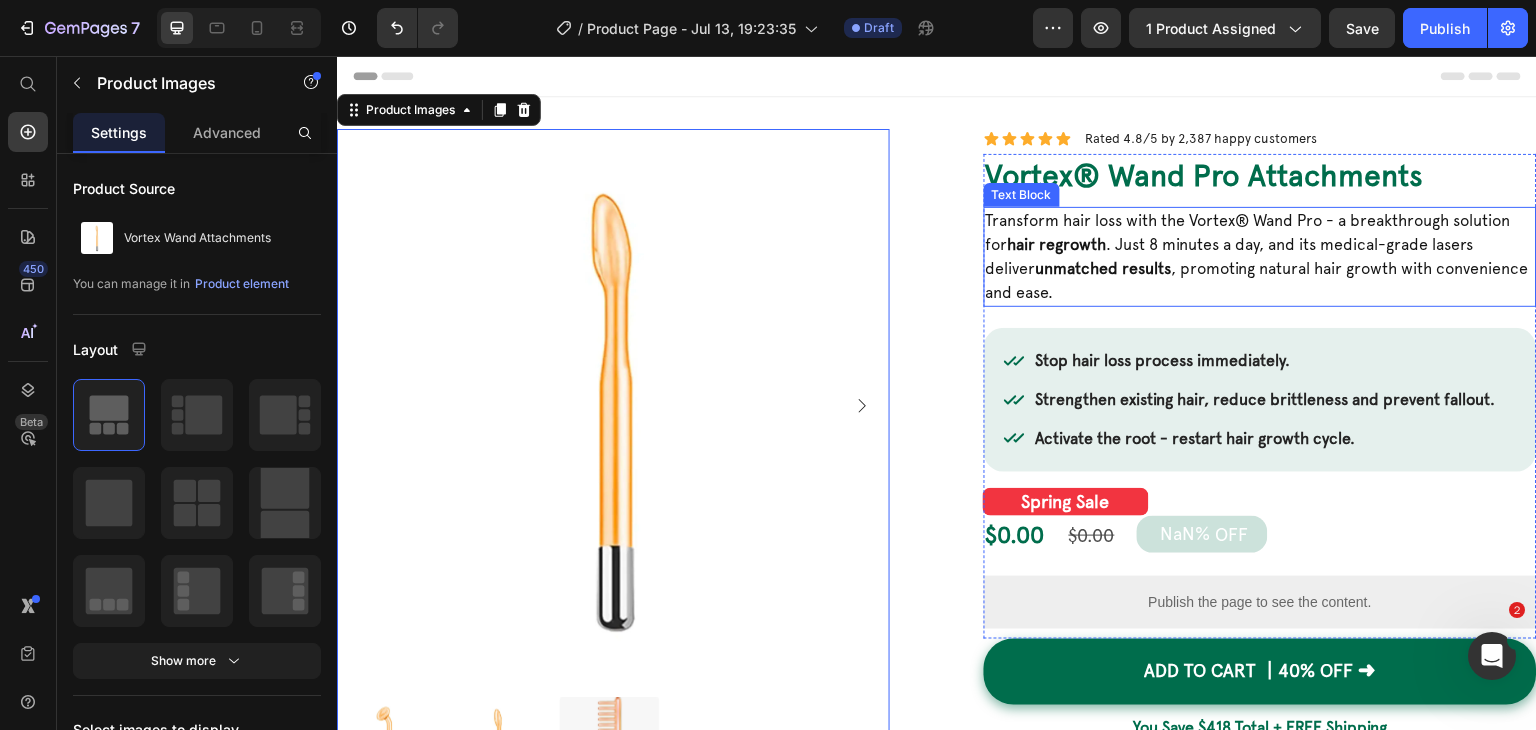 click on "Vortex® Wand Pro Attachments" at bounding box center (1205, 175) 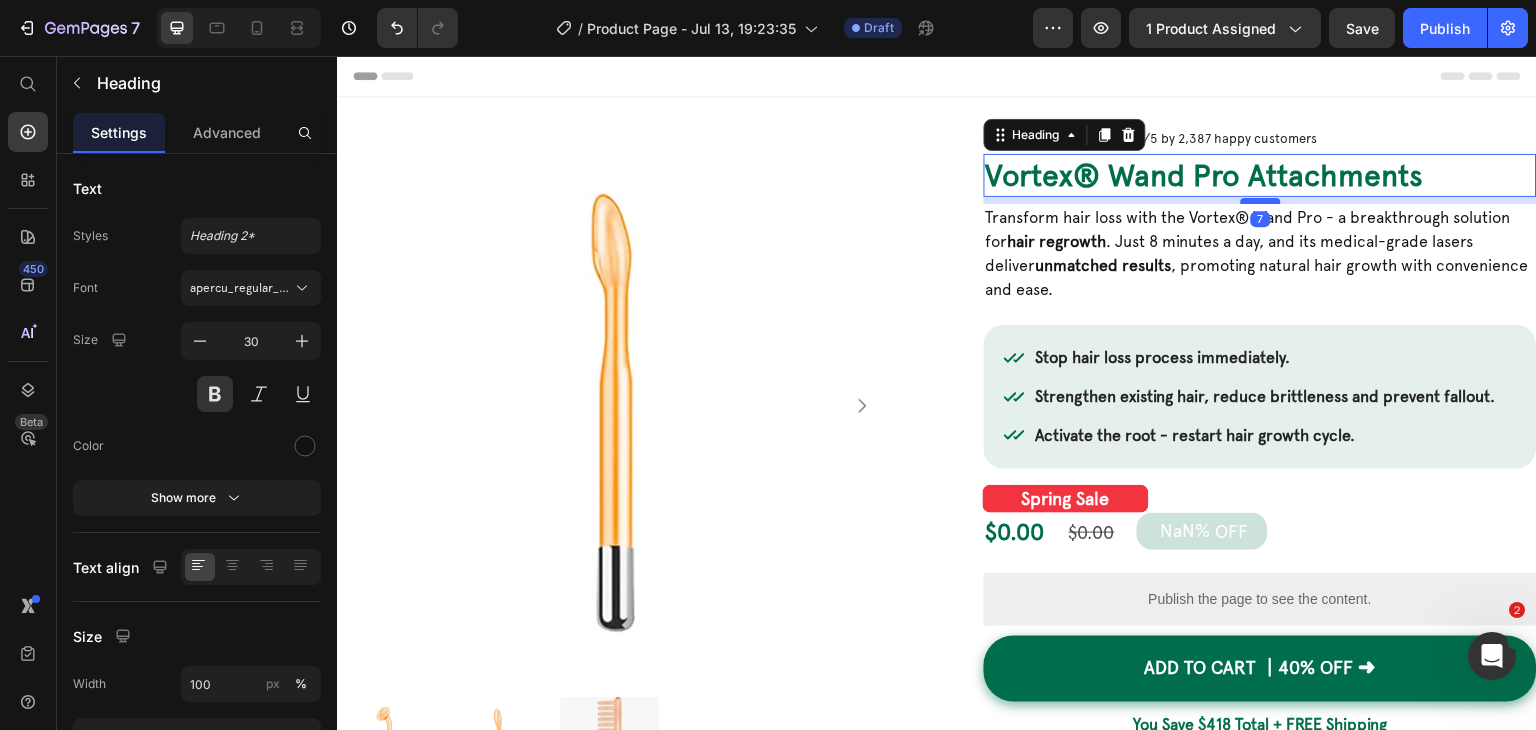 click at bounding box center [1261, 201] 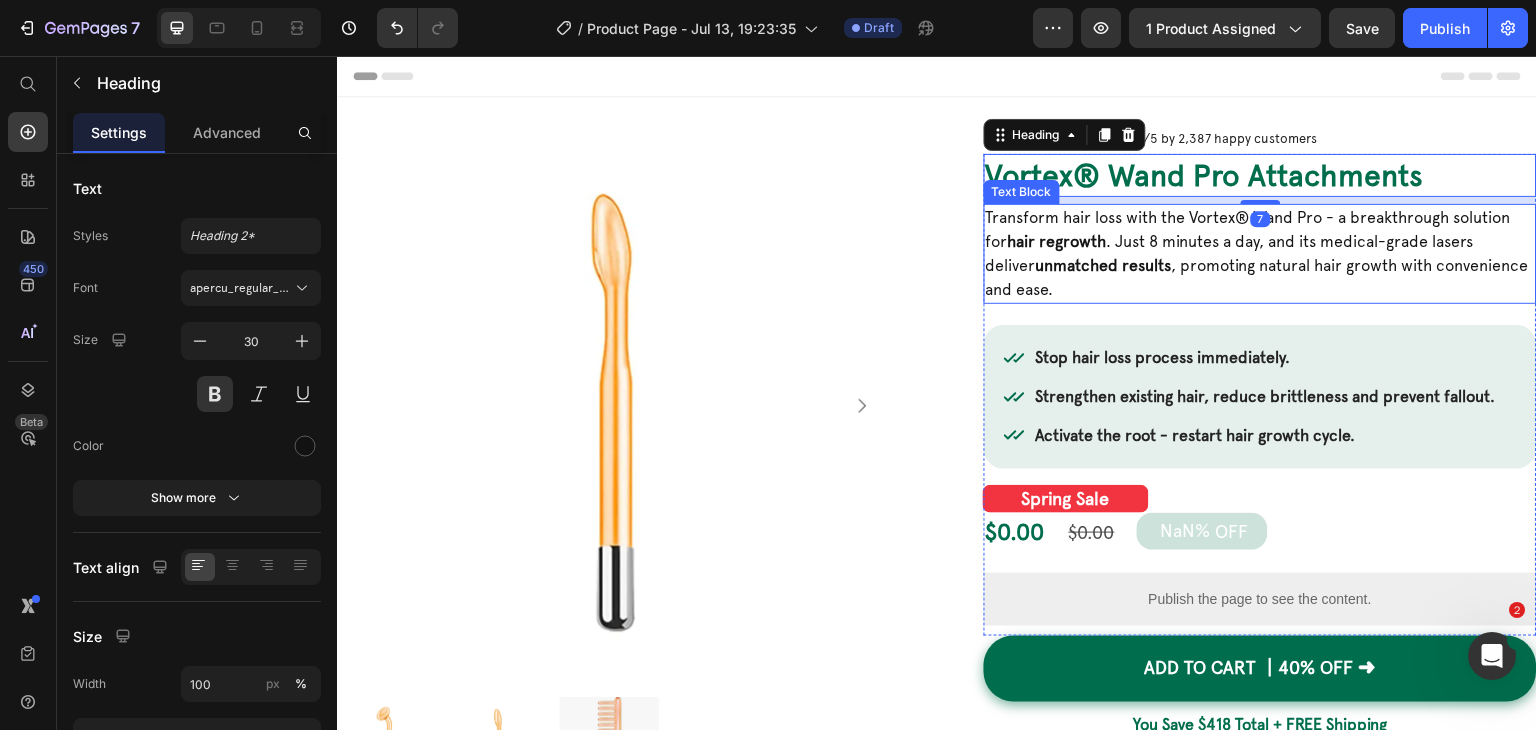 click at bounding box center (613, 405) 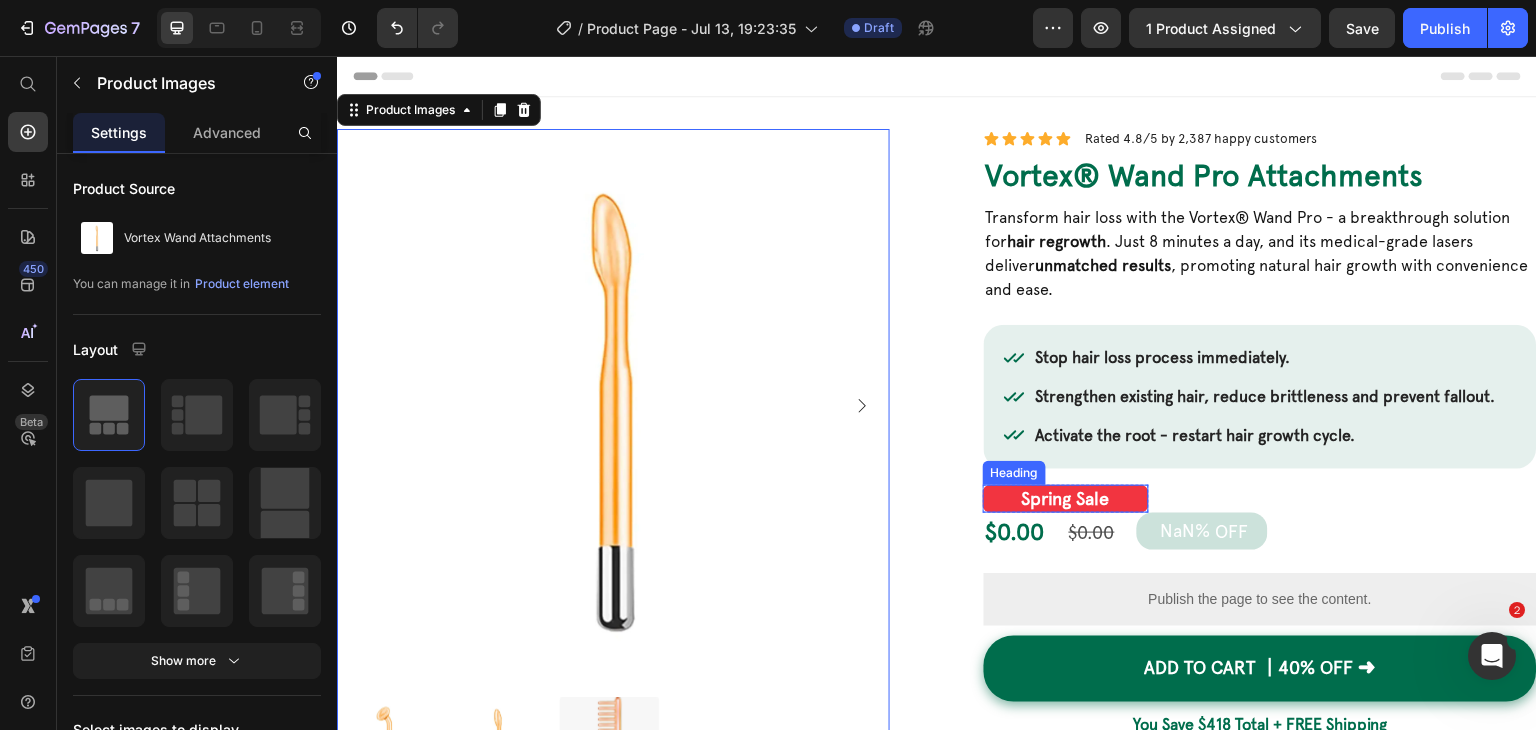 click on "Spring Sale" at bounding box center [1066, 498] 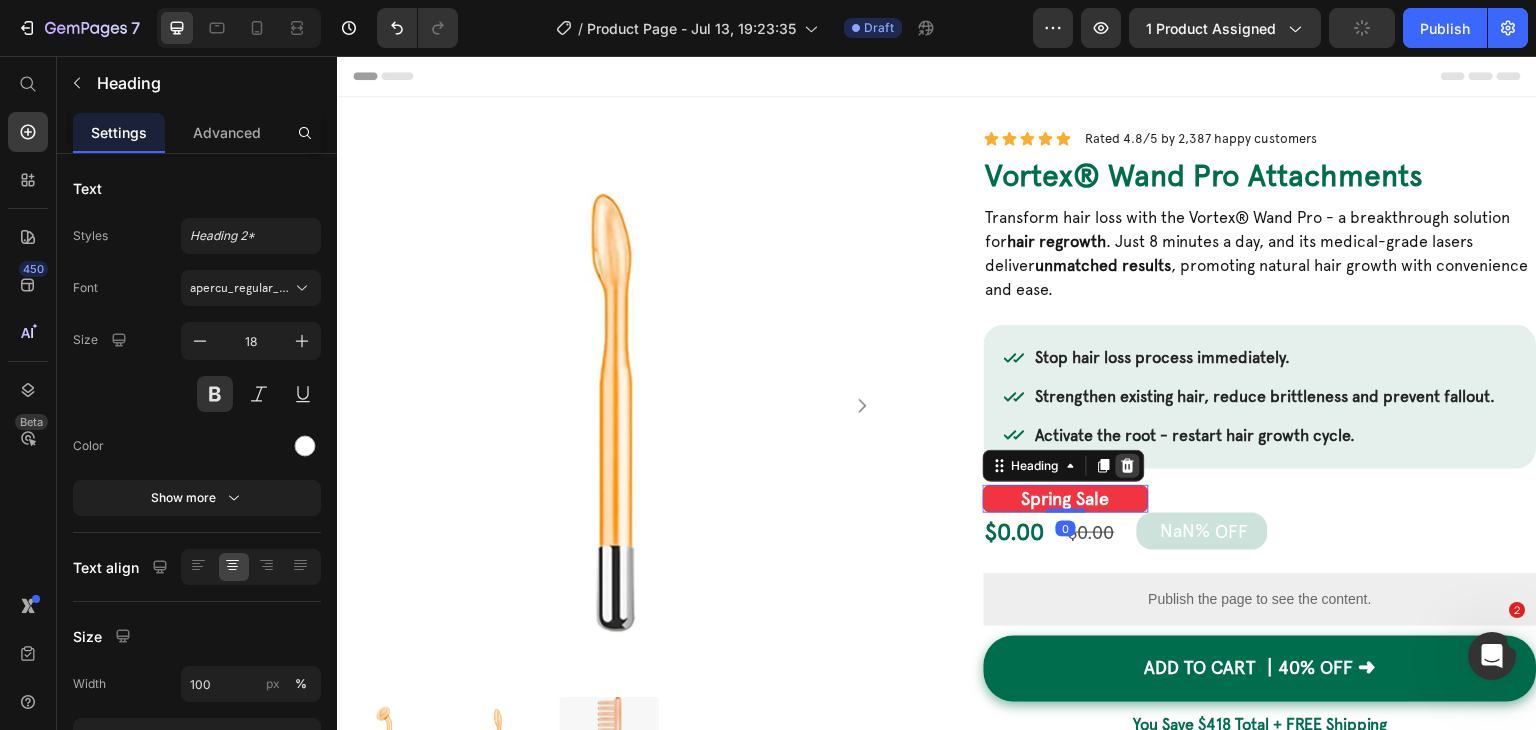 click 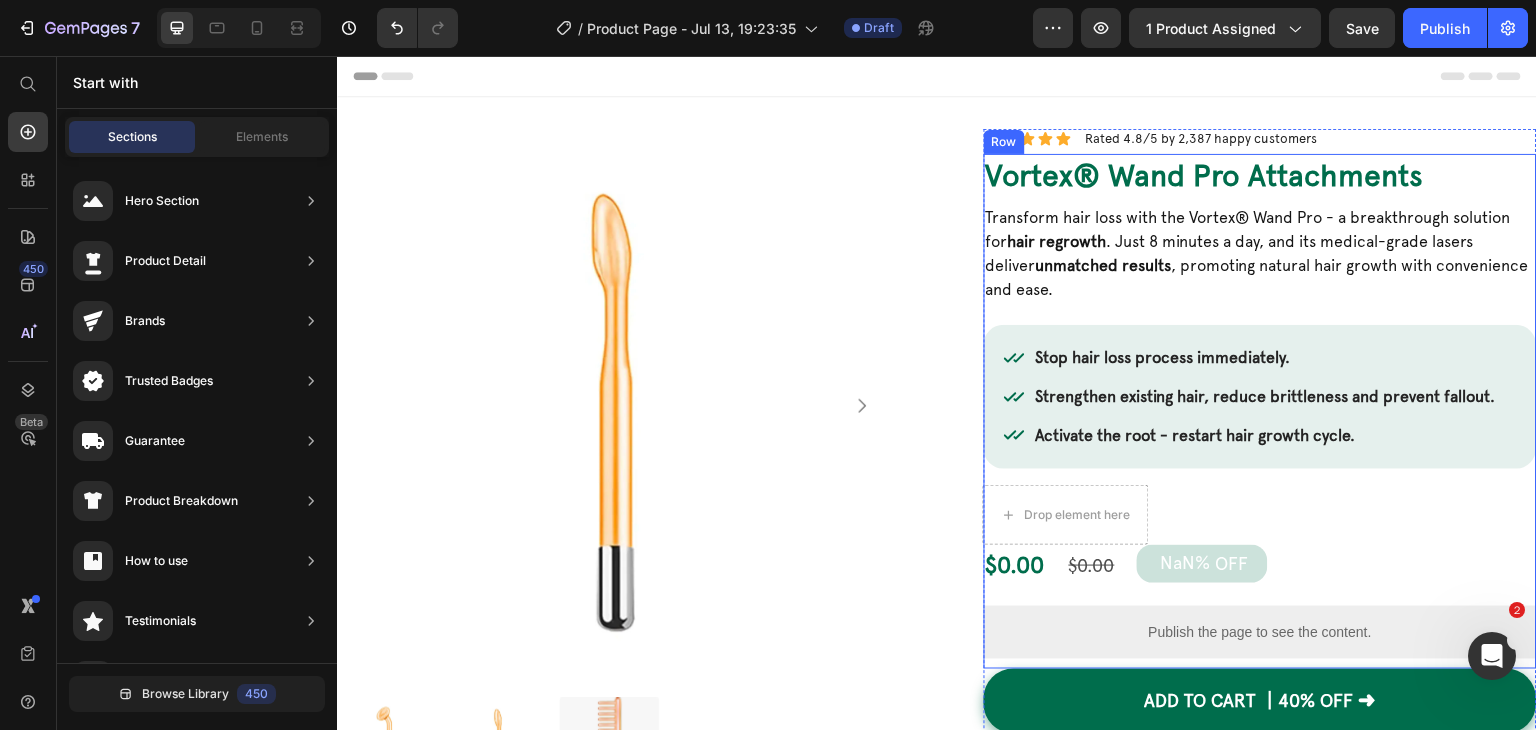 click on "⁠⁠⁠⁠⁠⁠⁠ Vortex® Wand Pro Attachments Heading Transform hair loss with the Vortex® Wand Pro - a breakthrough solution for hair regrowth . Just 8 minutes a day, and its medical-grade lasers deliver unmatched results , promoting natural hair growth with convenience and ease. Text Block Image "To anyone who has doubts, give this wand a shot! I noticed results in less than 2 weeks, thank you Vortex!"  [FIRST] [LAST]. Text Block Row
Stop hair loss process immediately.
Strengthen existing hair, reduce brittleness and prevent fallout.
Activate the root - restart hair growth cycle. Item List
Drop element here Row $0.00 Product Price $0.00 Product Price NaN% OFF Discount Tag Row
Publish the page to see the content.
Custom Code Row" at bounding box center (1260, 411) 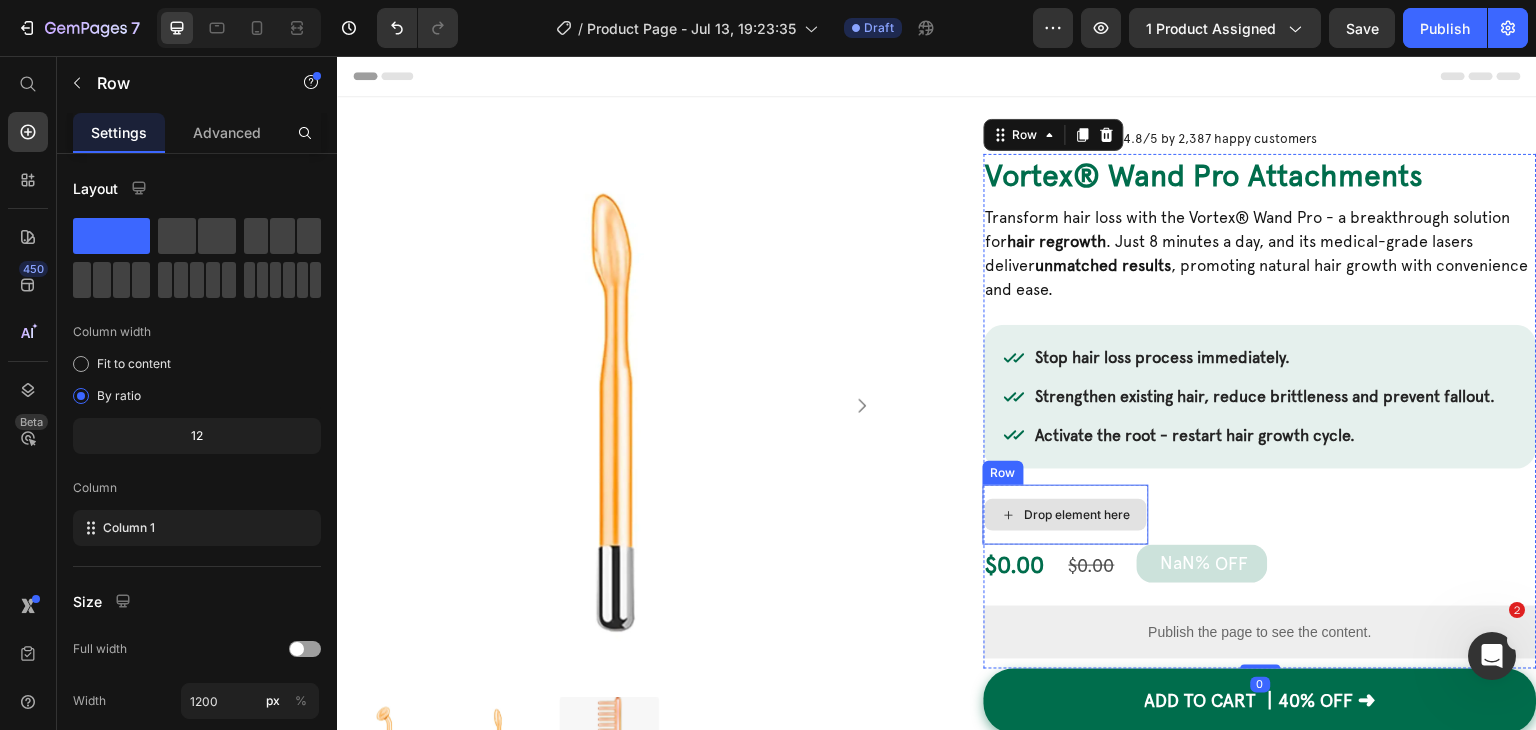 click on "Drop element here" at bounding box center (1066, 515) 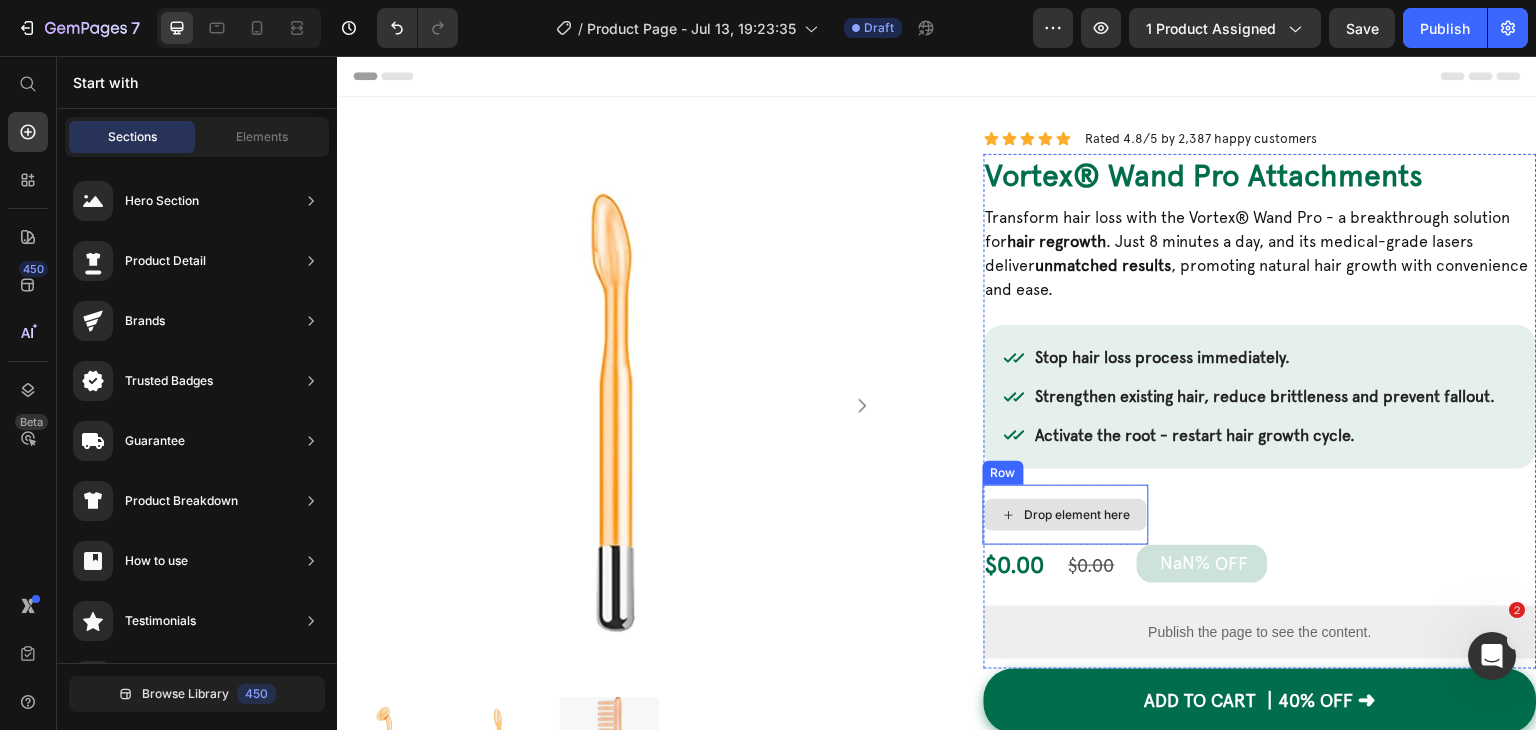 click on "Drop element here" at bounding box center [1066, 515] 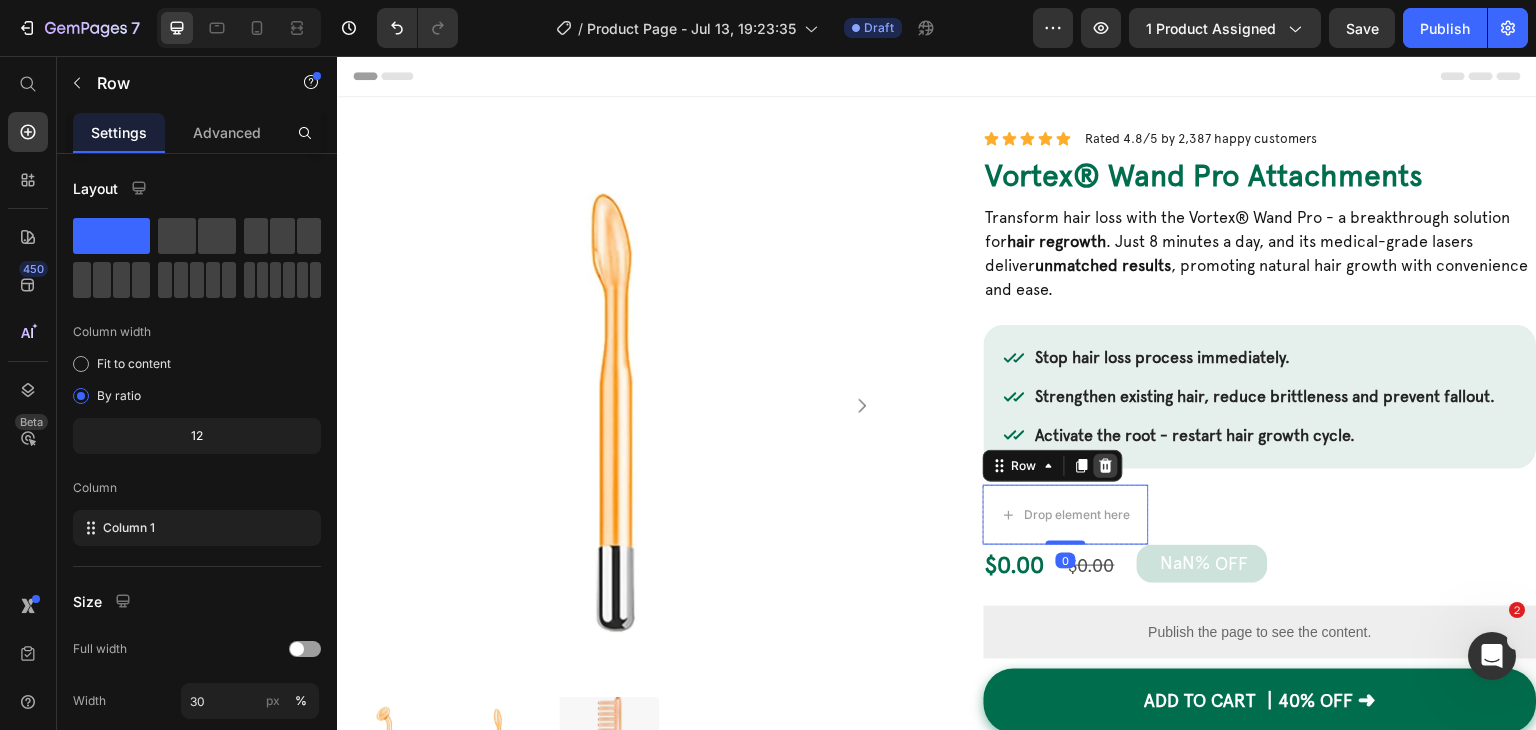 click 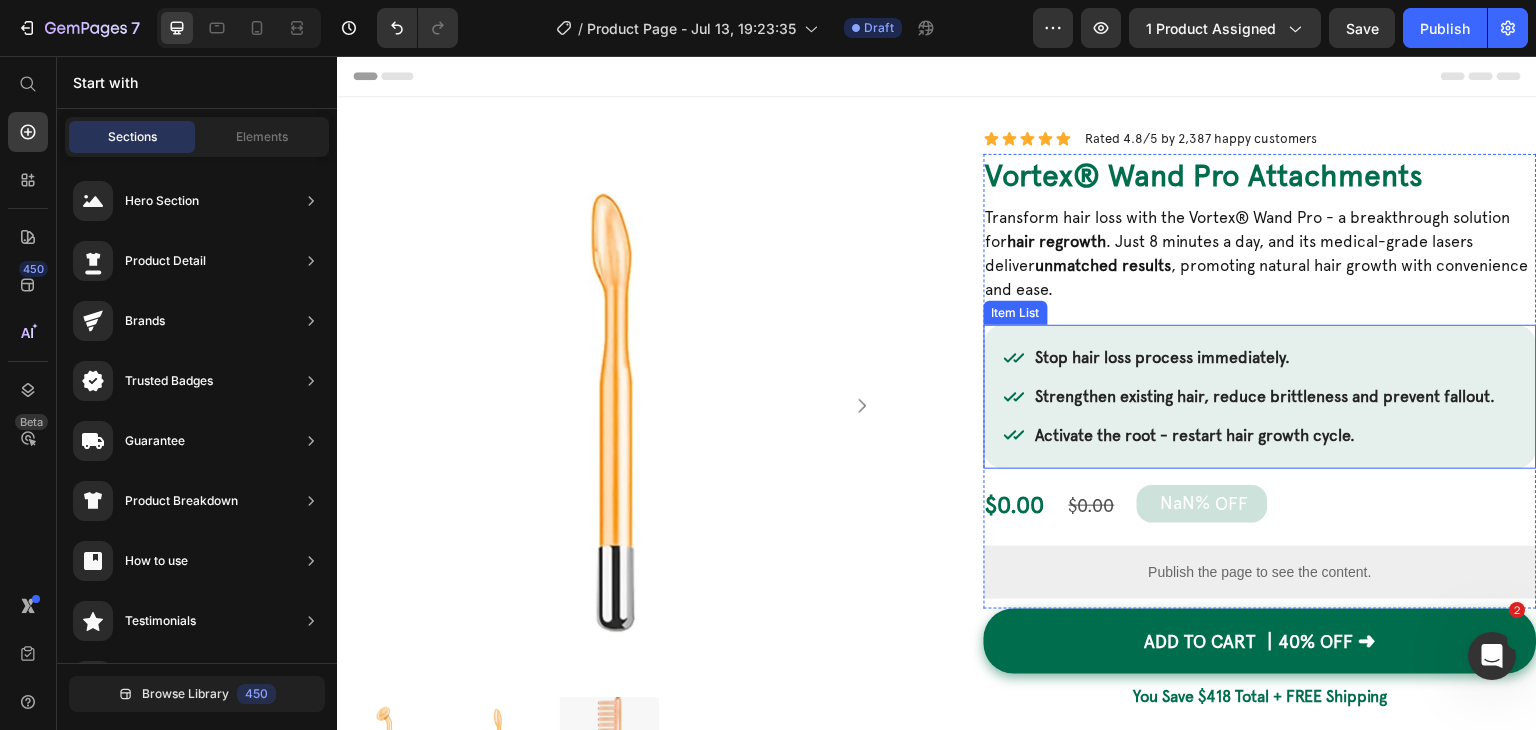 scroll, scrollTop: 300, scrollLeft: 0, axis: vertical 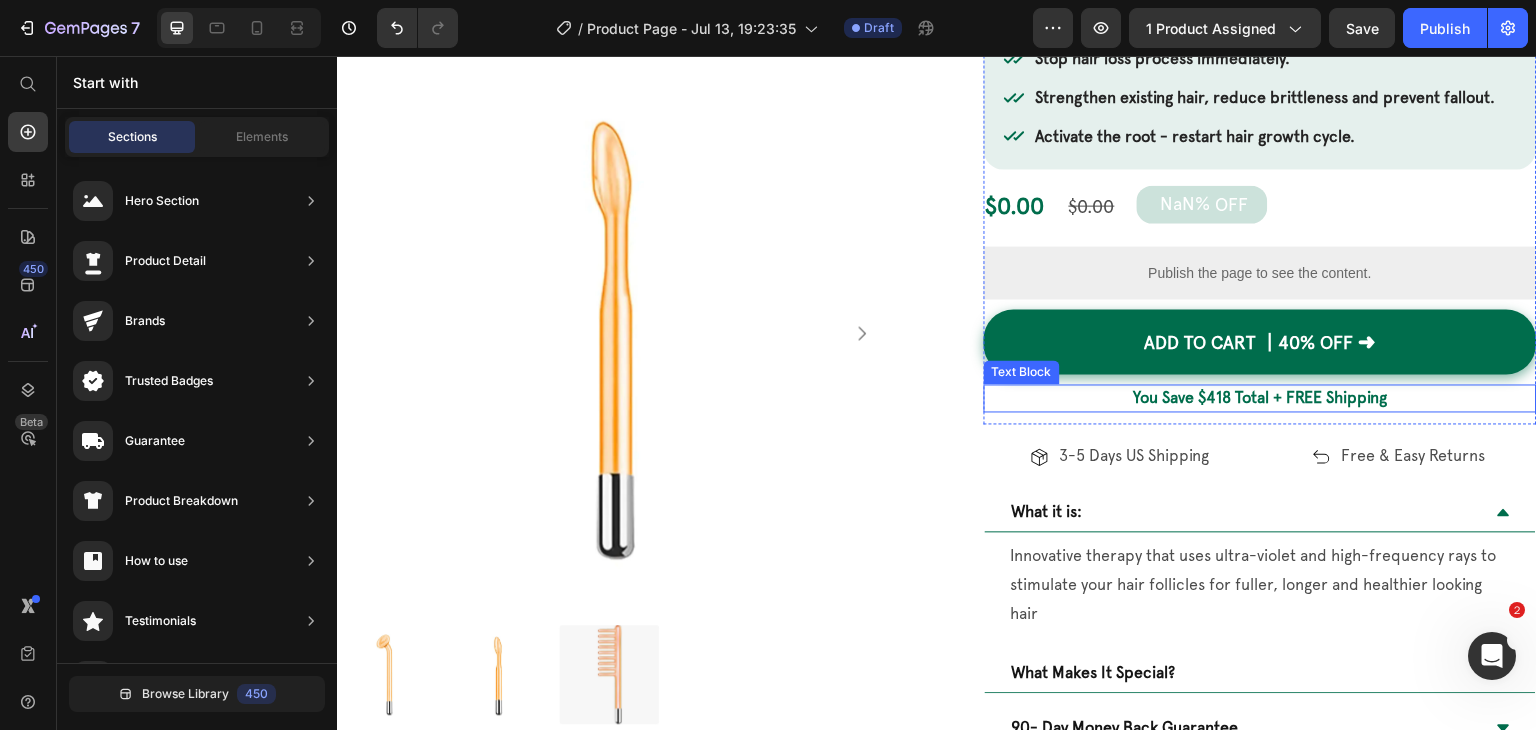 click on "You Save $418 Total + FREE Shipping" at bounding box center (1260, 398) 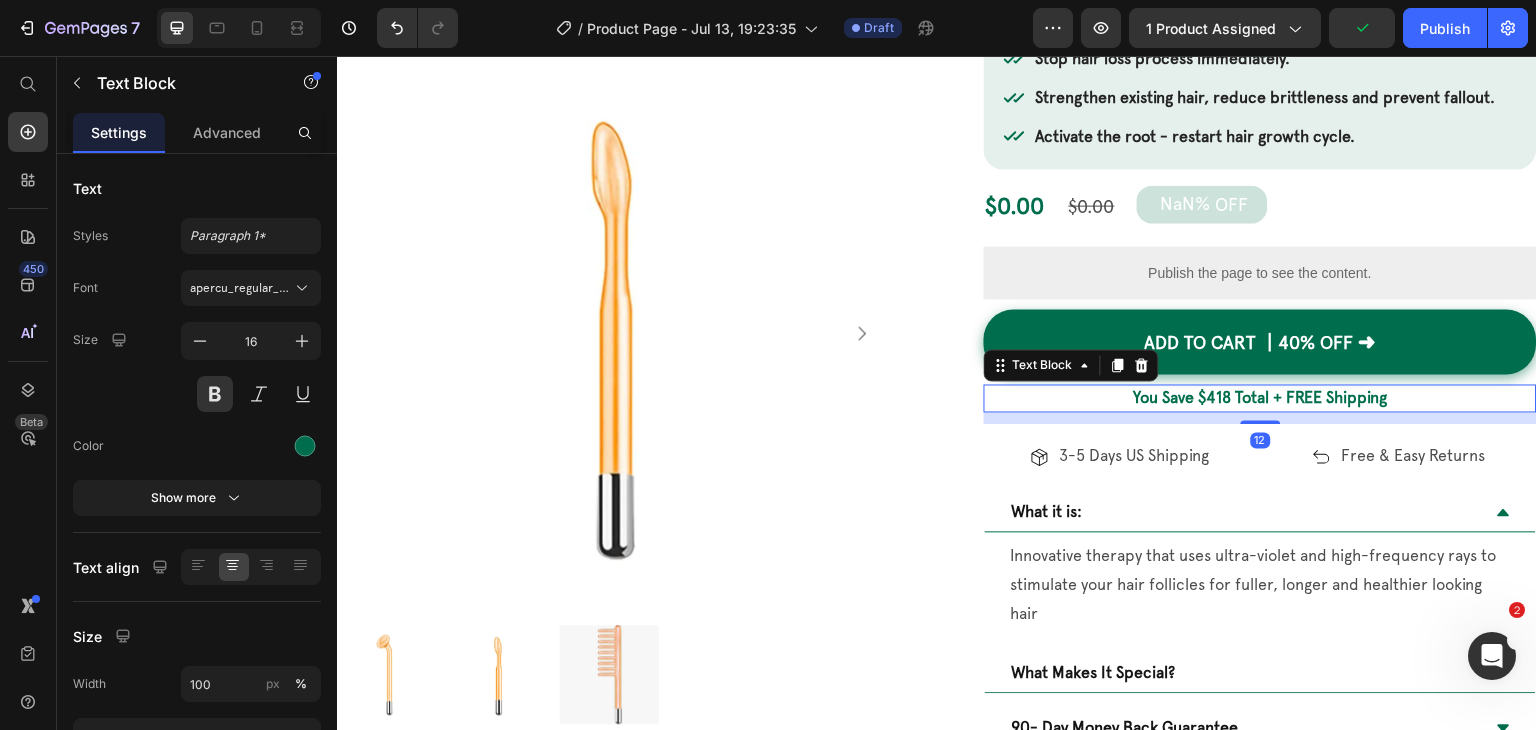 click on "You Save $418 Total + FREE Shipping" at bounding box center (1260, 398) 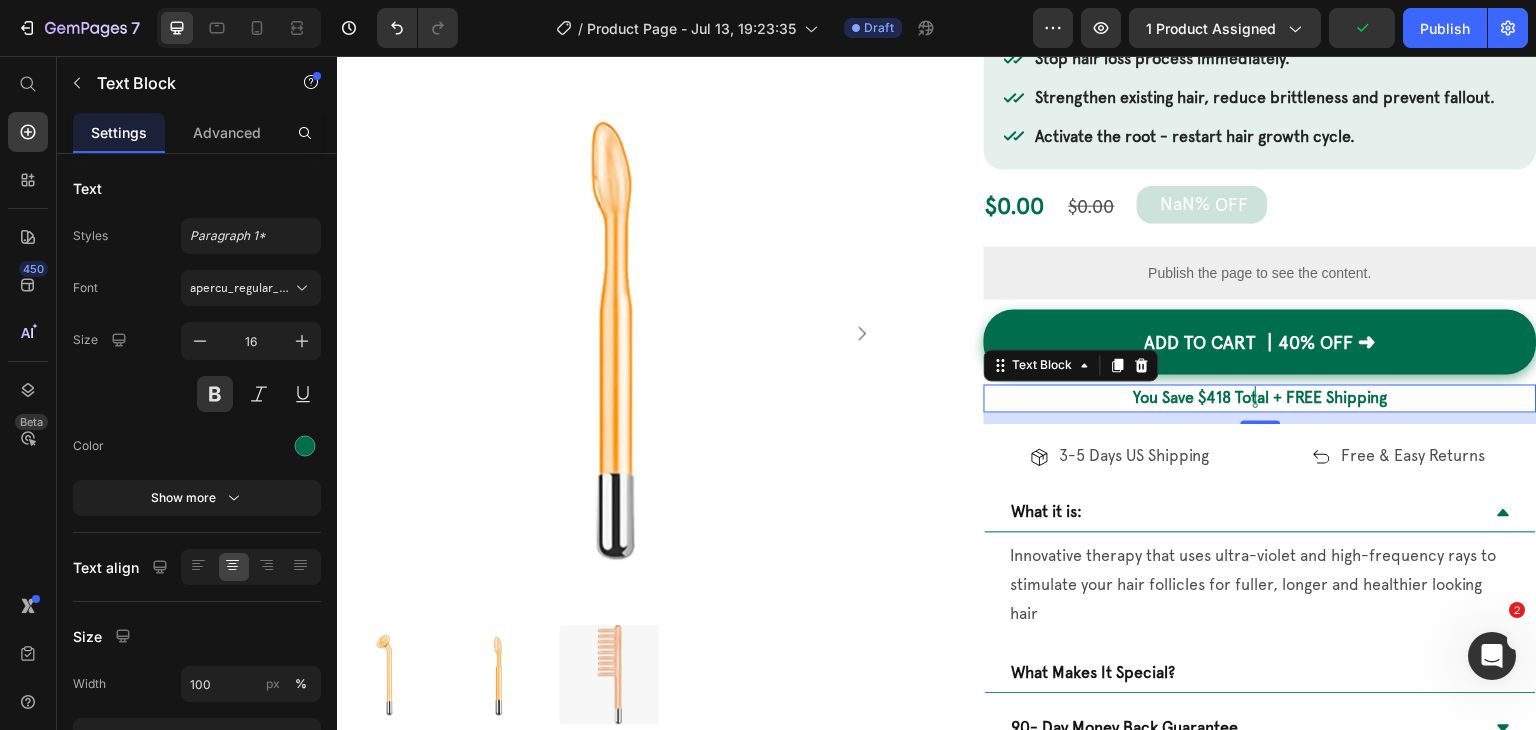 click on "You Save $418 Total + FREE Shipping" at bounding box center [1260, 398] 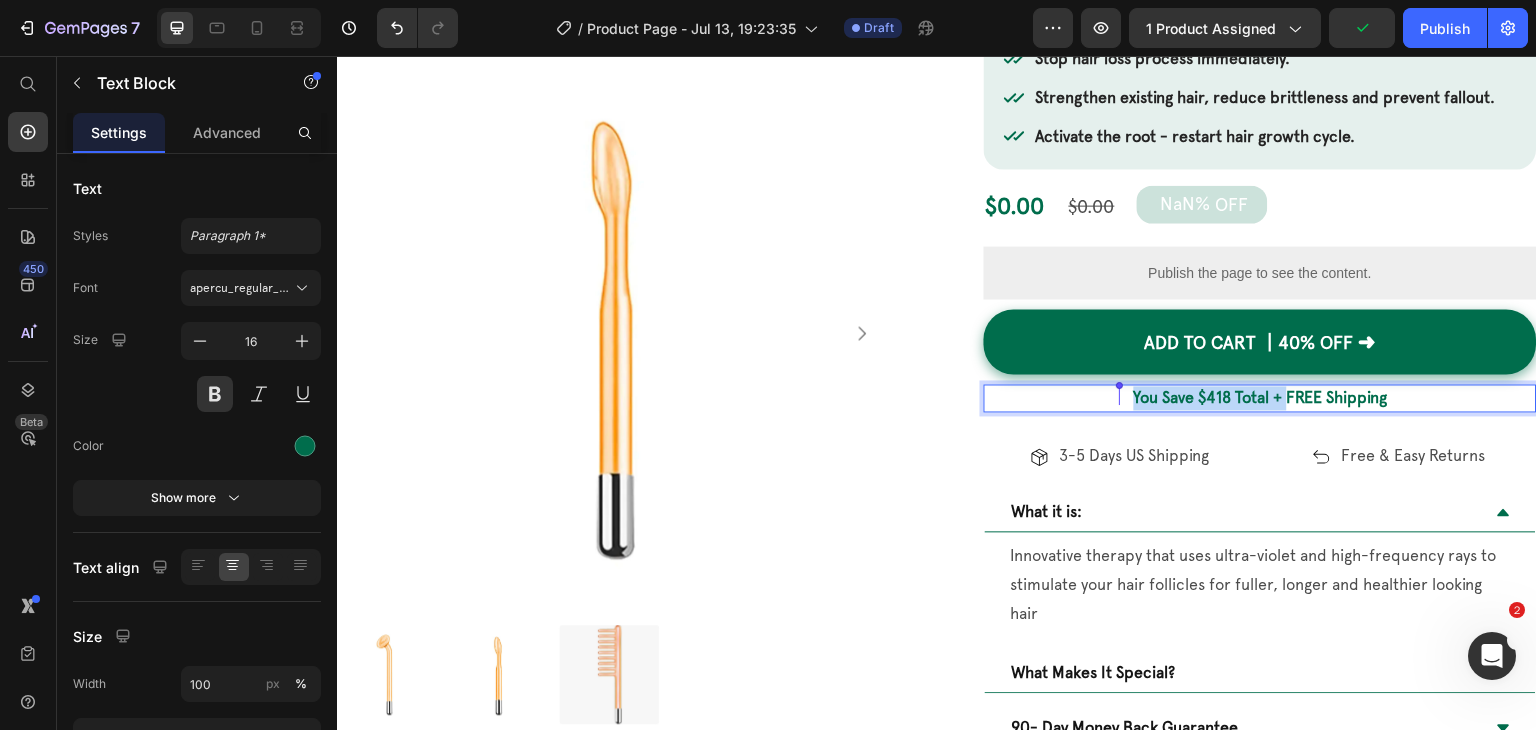drag, startPoint x: 1274, startPoint y: 401, endPoint x: 1079, endPoint y: 393, distance: 195.16403 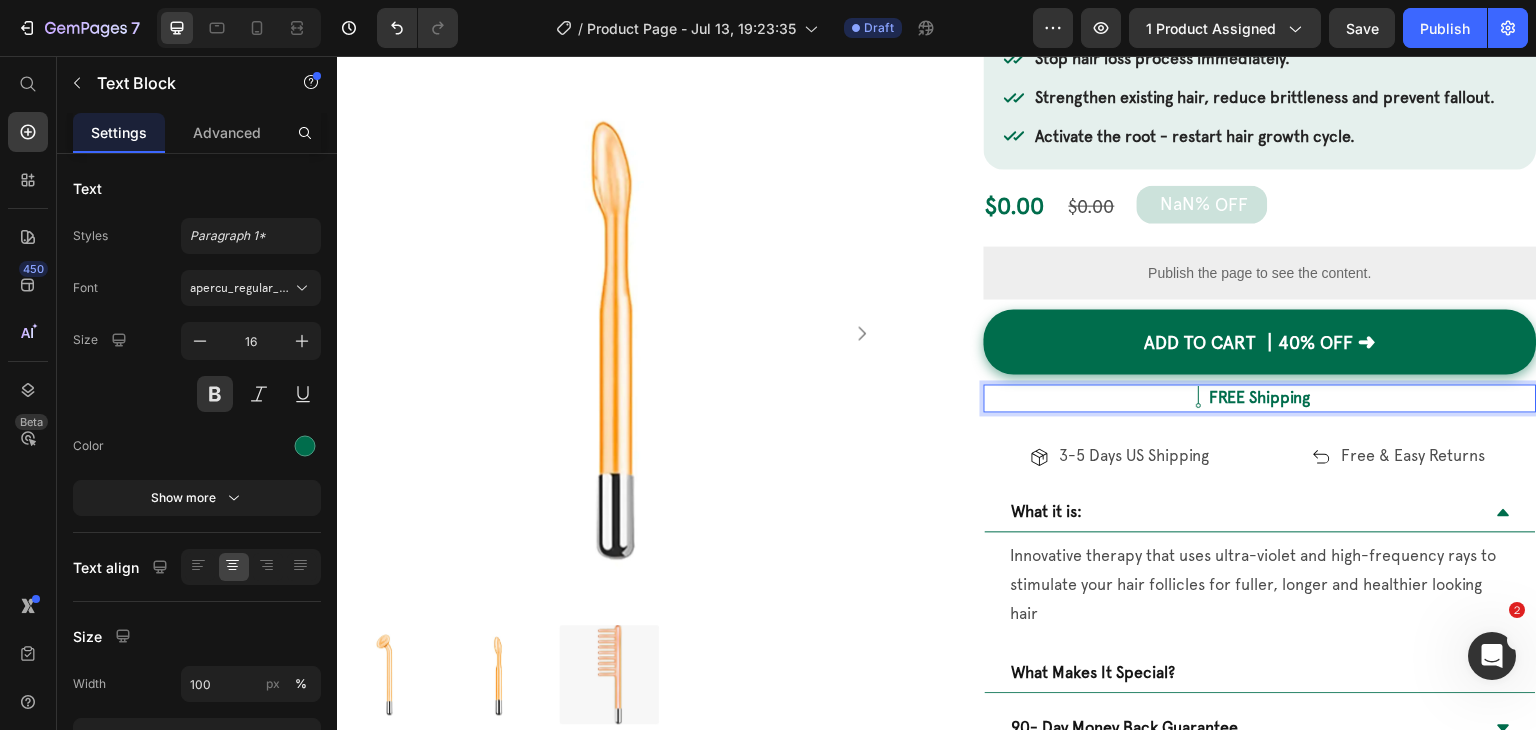 click on "FREE Shipping" at bounding box center (1260, 398) 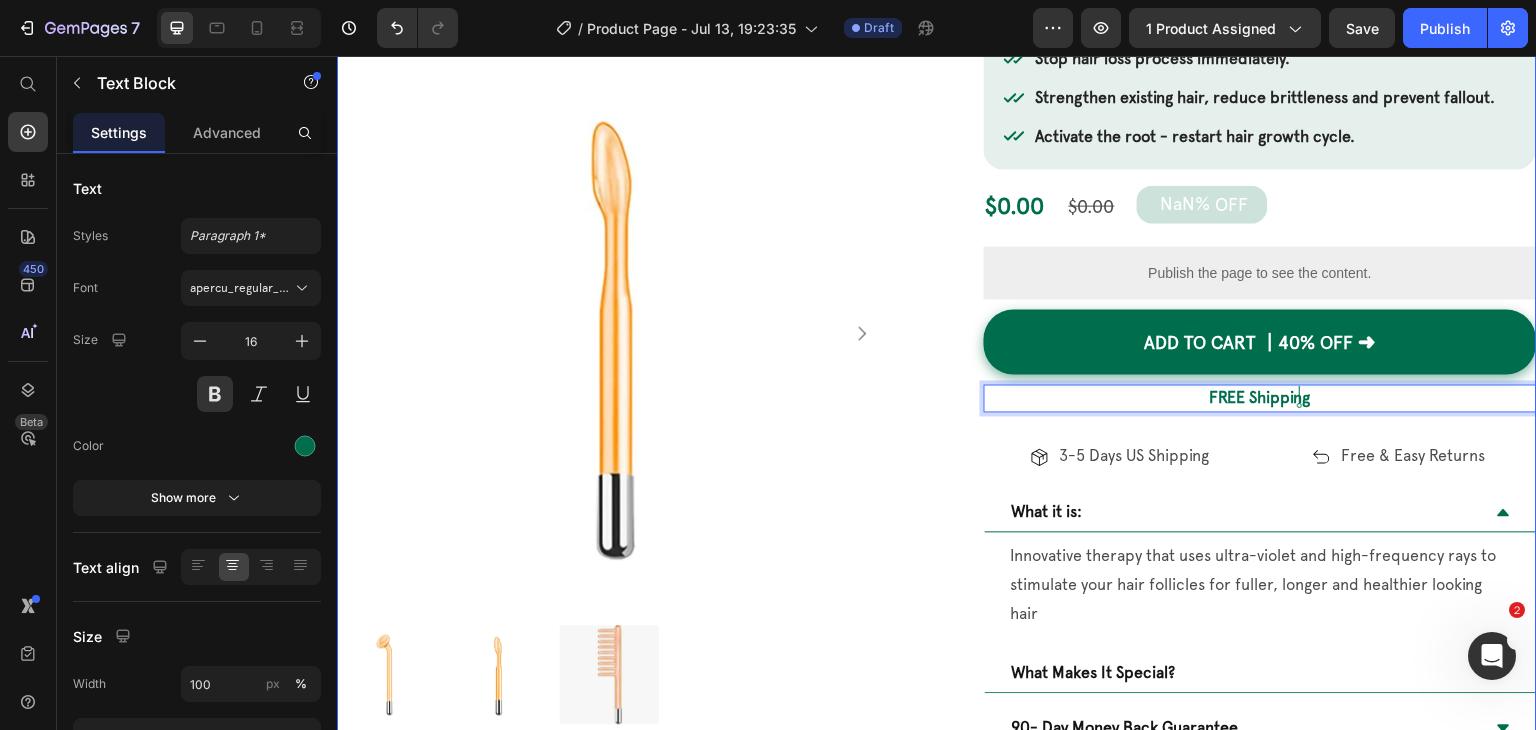 click on "Icon Icon Icon Icon Icon Icon List Rated 4.8/5 by 2,387 happy customers Text Block Row ⁠⁠⁠⁠⁠⁠⁠ Vortex® Wand Pro Attachments Heading Transform hair loss with the Vortex® Wand Pro - a breakthrough solution for hair regrowth . Just 8 minutes a day, and its medical-grade lasers deliver unmatched results , promoting natural hair growth with convenience and ease. Text Block Image "To anyone who has doubts, give this wand a shot! I noticed results in less than 2 weeks, thank you Vortex!"  [FIRST] [LAST]. Text Block Row
Stop hair loss process immediately.
Strengthen existing hair, reduce brittleness and prevent fallout.
Activate the root - restart hair growth cycle. Item List $0.00 Product Price $0.00 Product Price NaN% OFF Discount Tag Row
Publish the page to see the content.
Custom Code Row Row ADD to cart ┃40% OFF ➜   Add to Cart FREE Shipping Text Block   12 Row
Icon 3-5 Days US Shipping Text Block Row" at bounding box center [1260, 316] 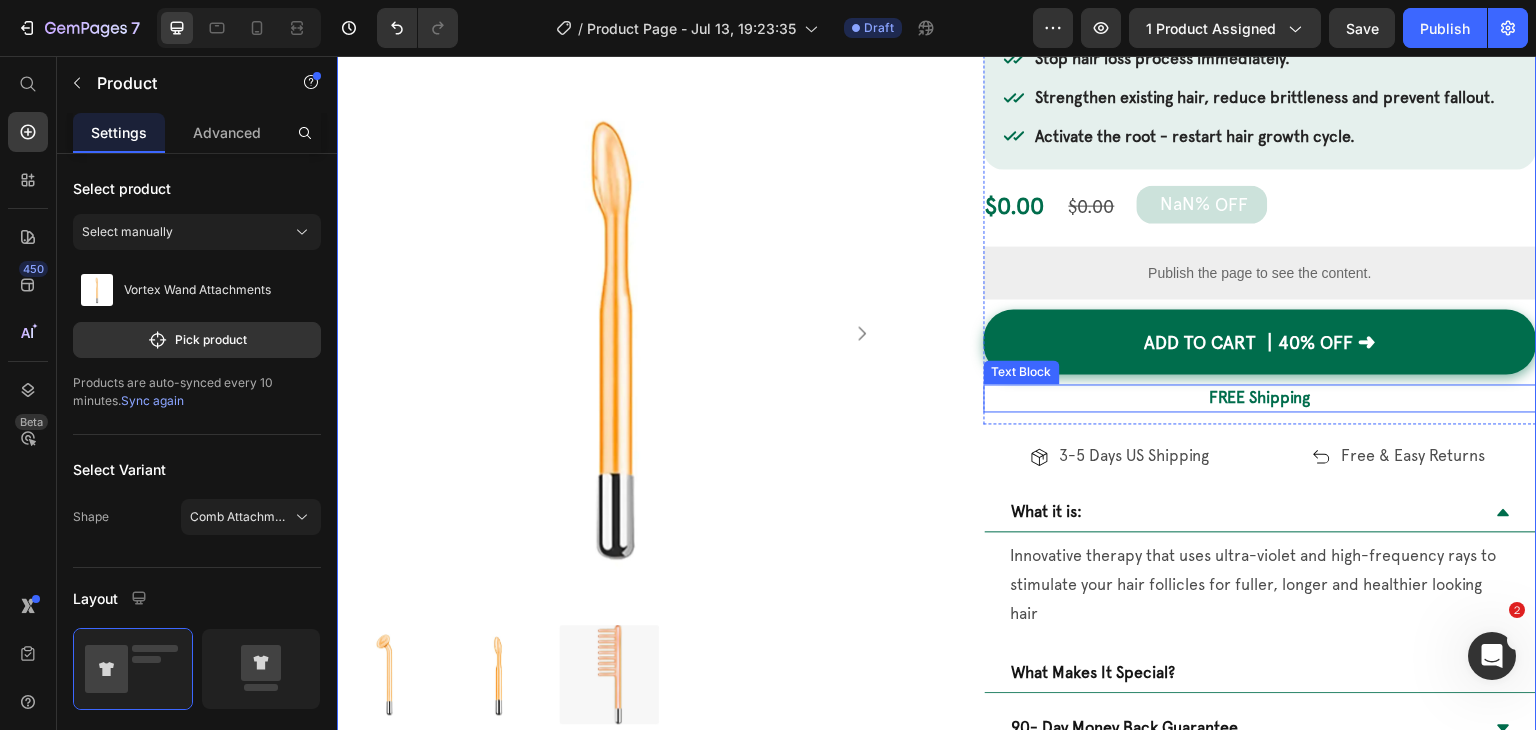 click on "FREE Shipping" at bounding box center [1260, 398] 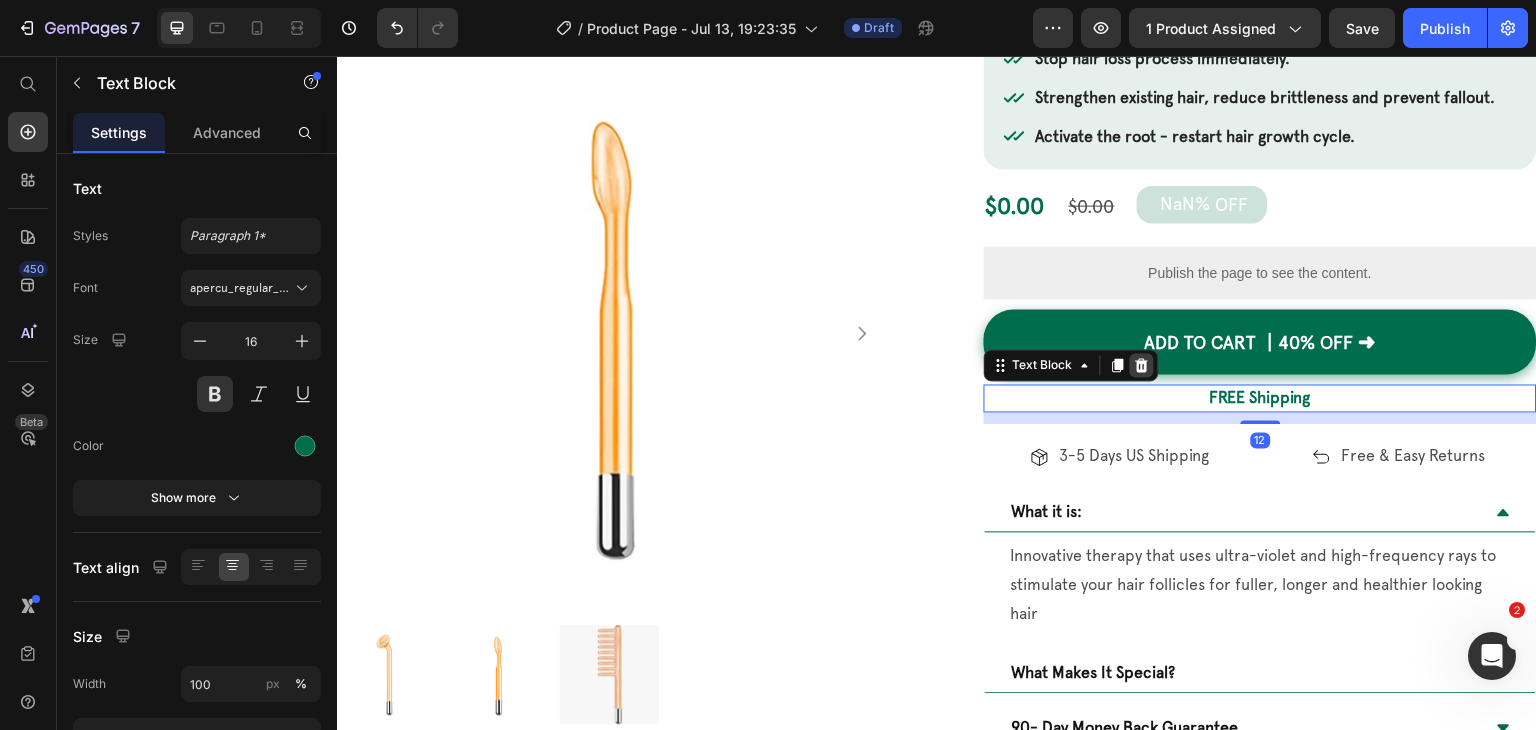 click 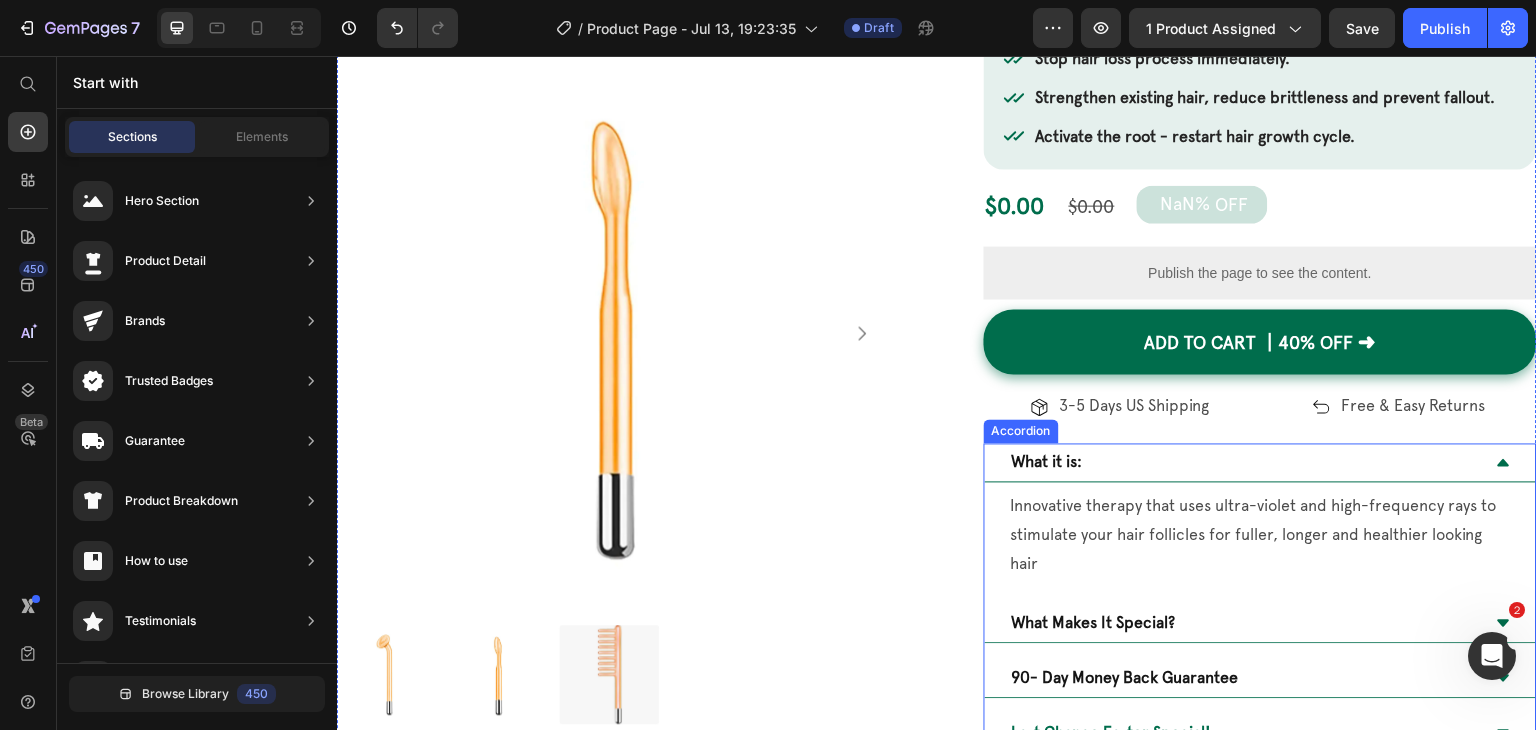 click on "What it is:" at bounding box center (1244, 462) 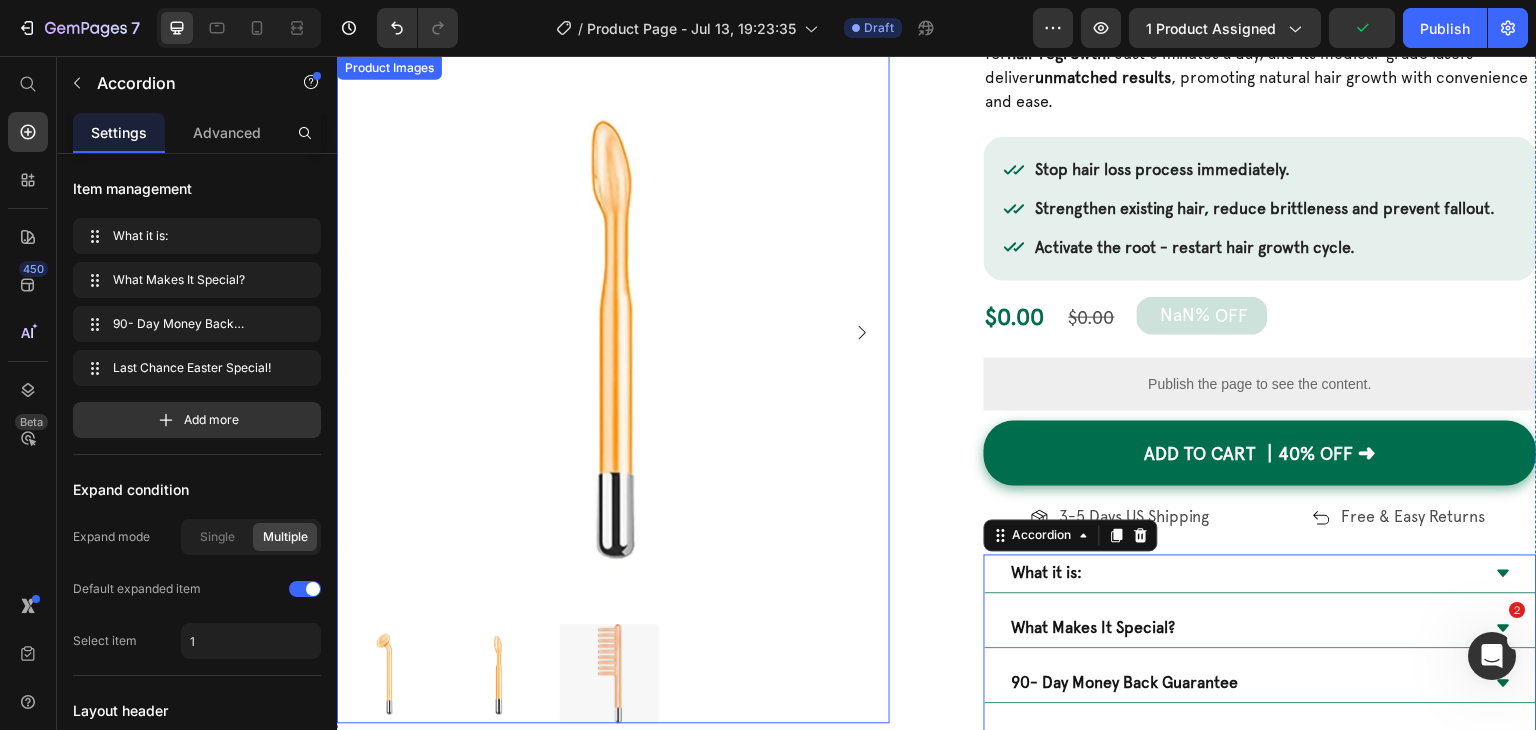 scroll, scrollTop: 0, scrollLeft: 0, axis: both 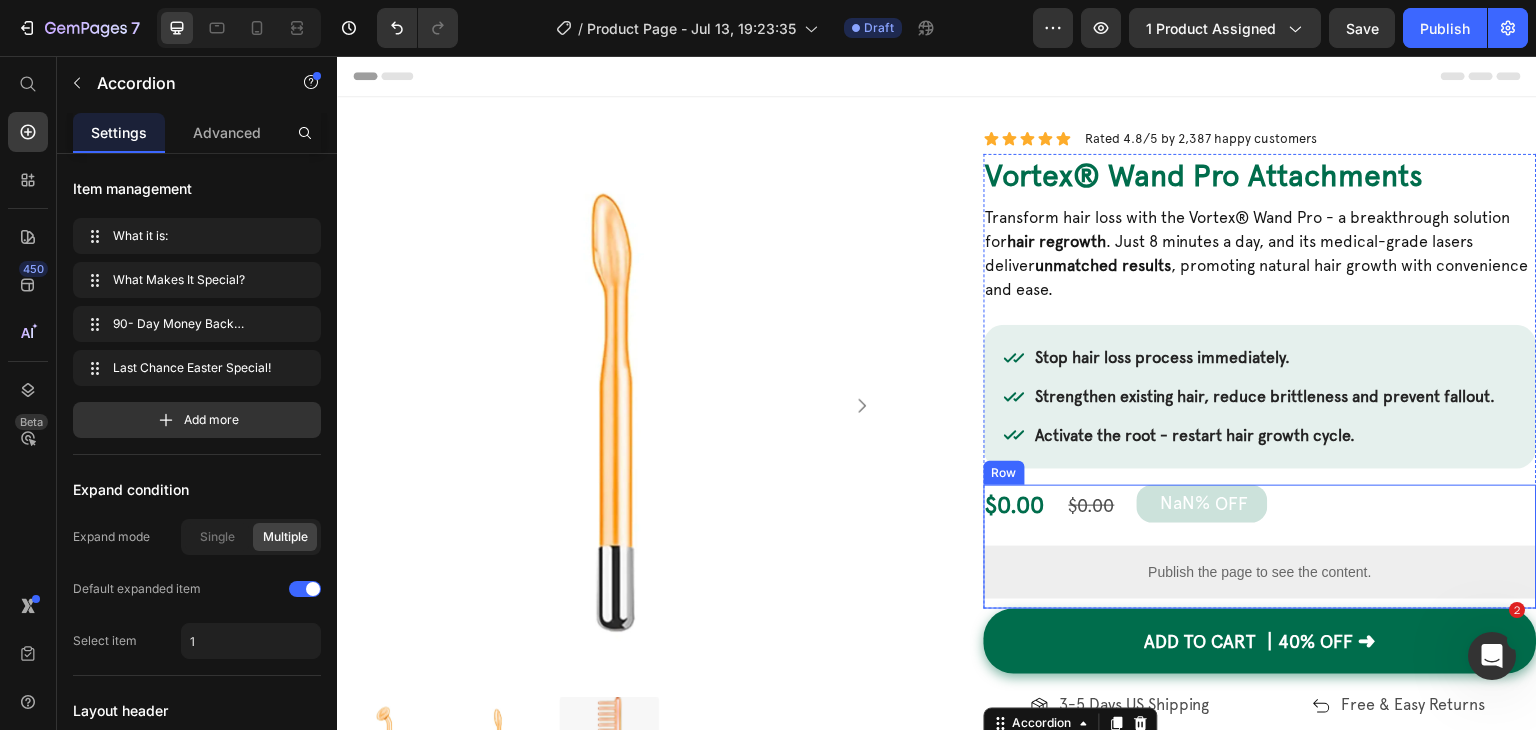 click on "ADD to cart ┃40% OFF ➜" at bounding box center [1260, 641] 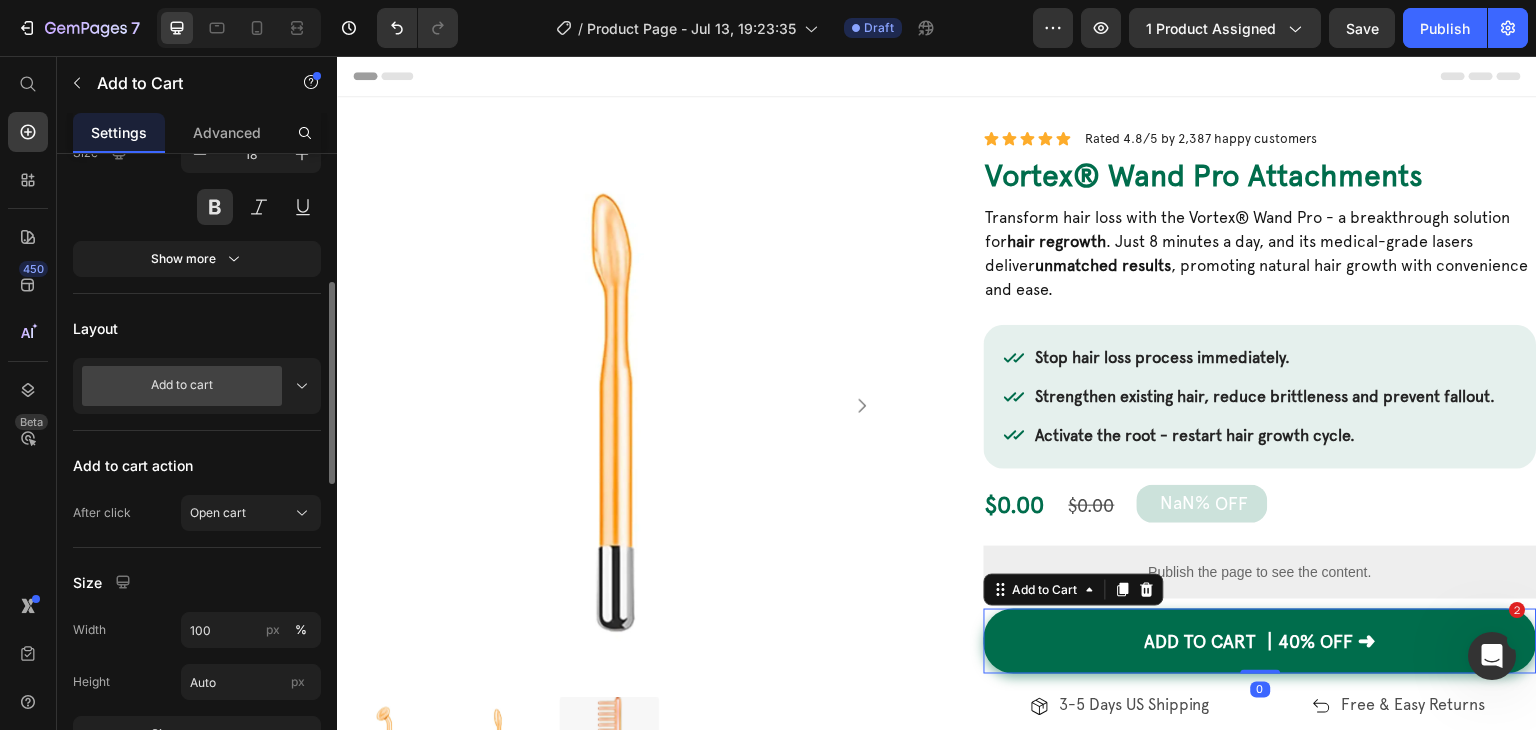 scroll, scrollTop: 800, scrollLeft: 0, axis: vertical 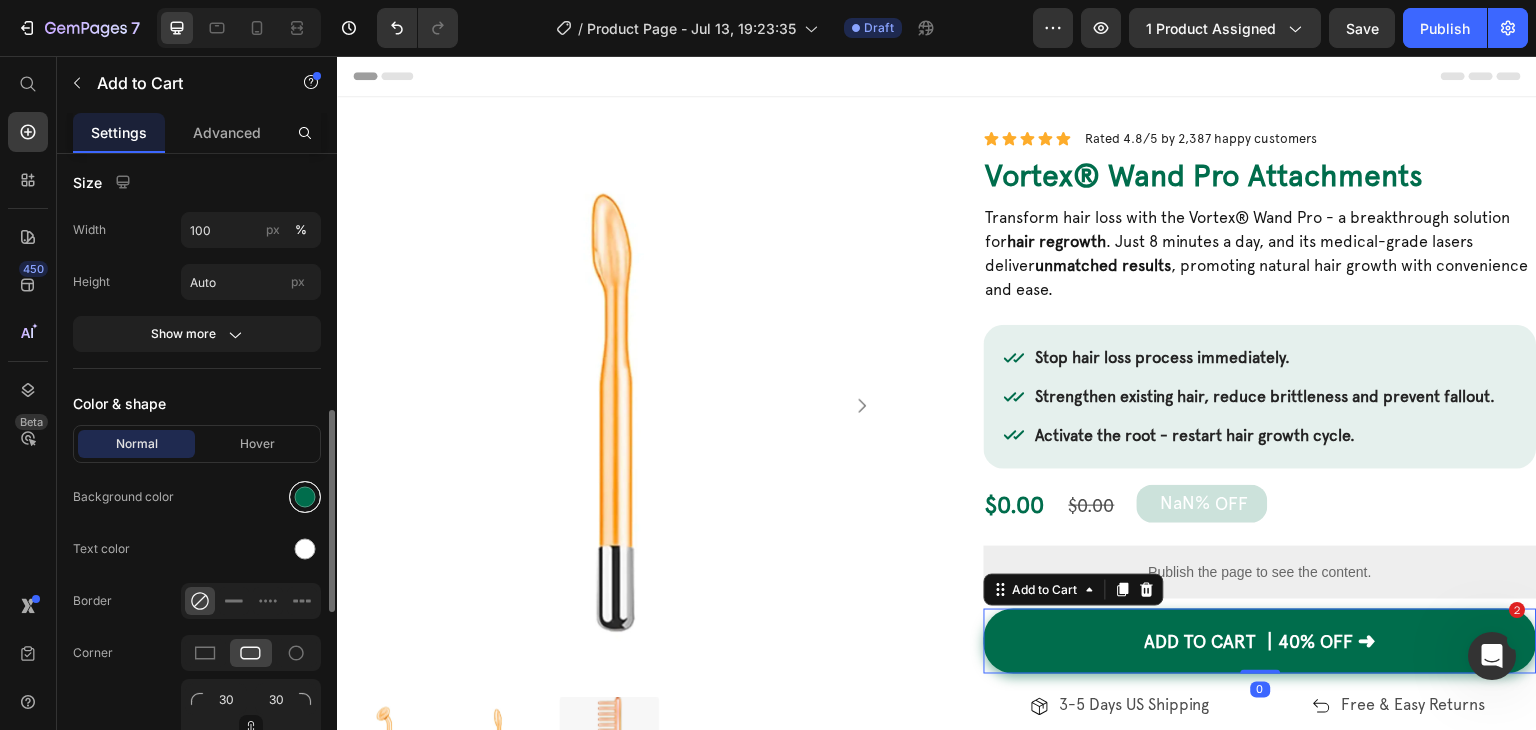 click at bounding box center [305, 497] 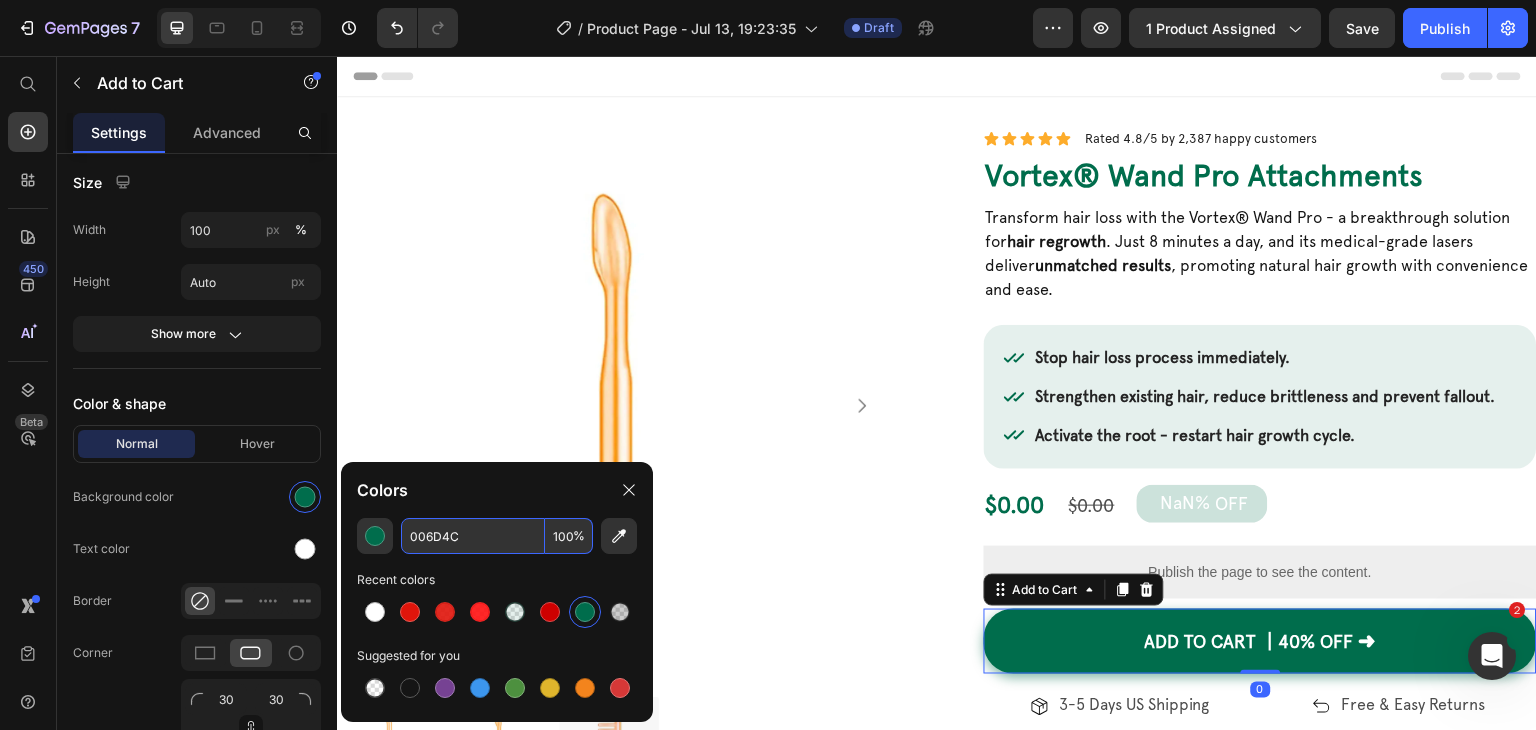 click on "006D4C" at bounding box center [473, 536] 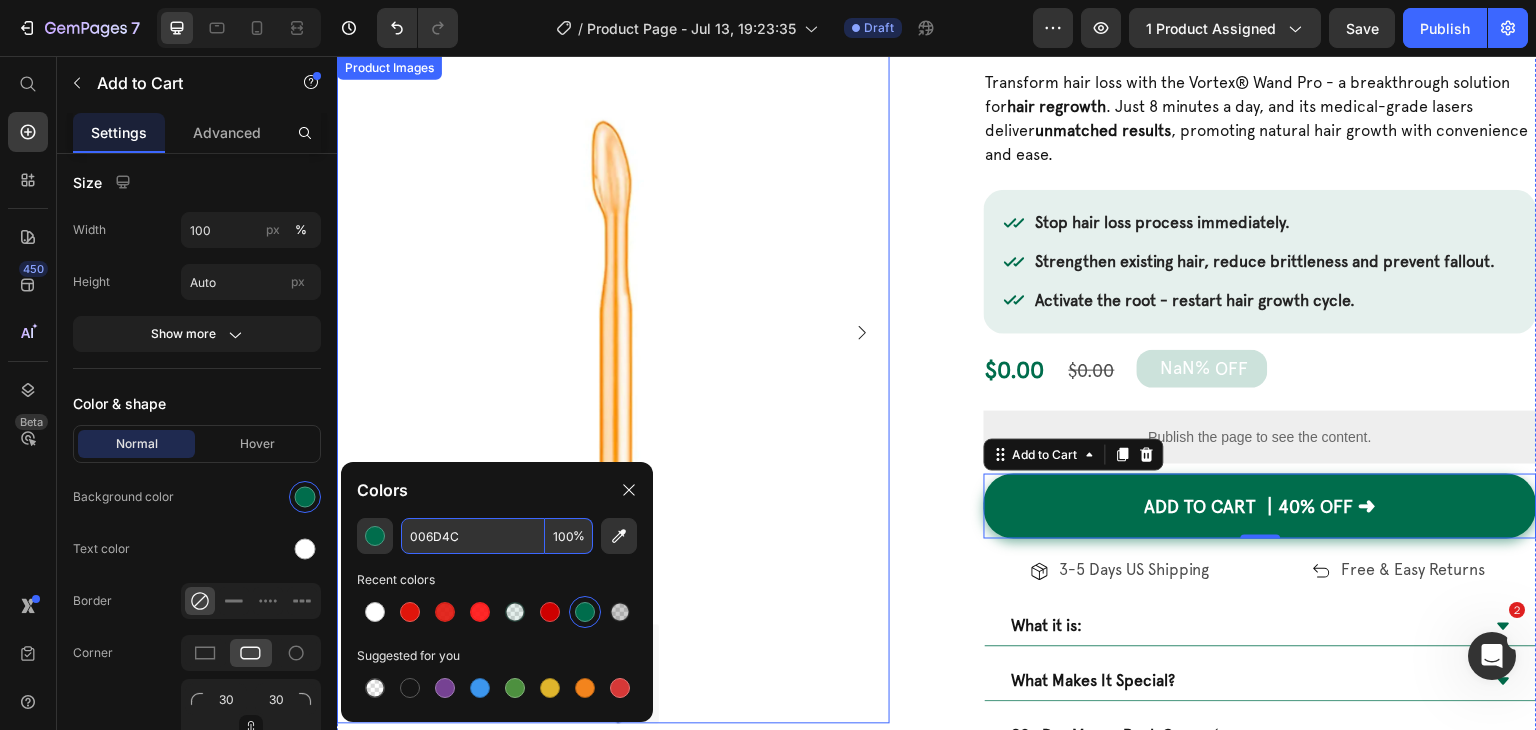scroll, scrollTop: 100, scrollLeft: 0, axis: vertical 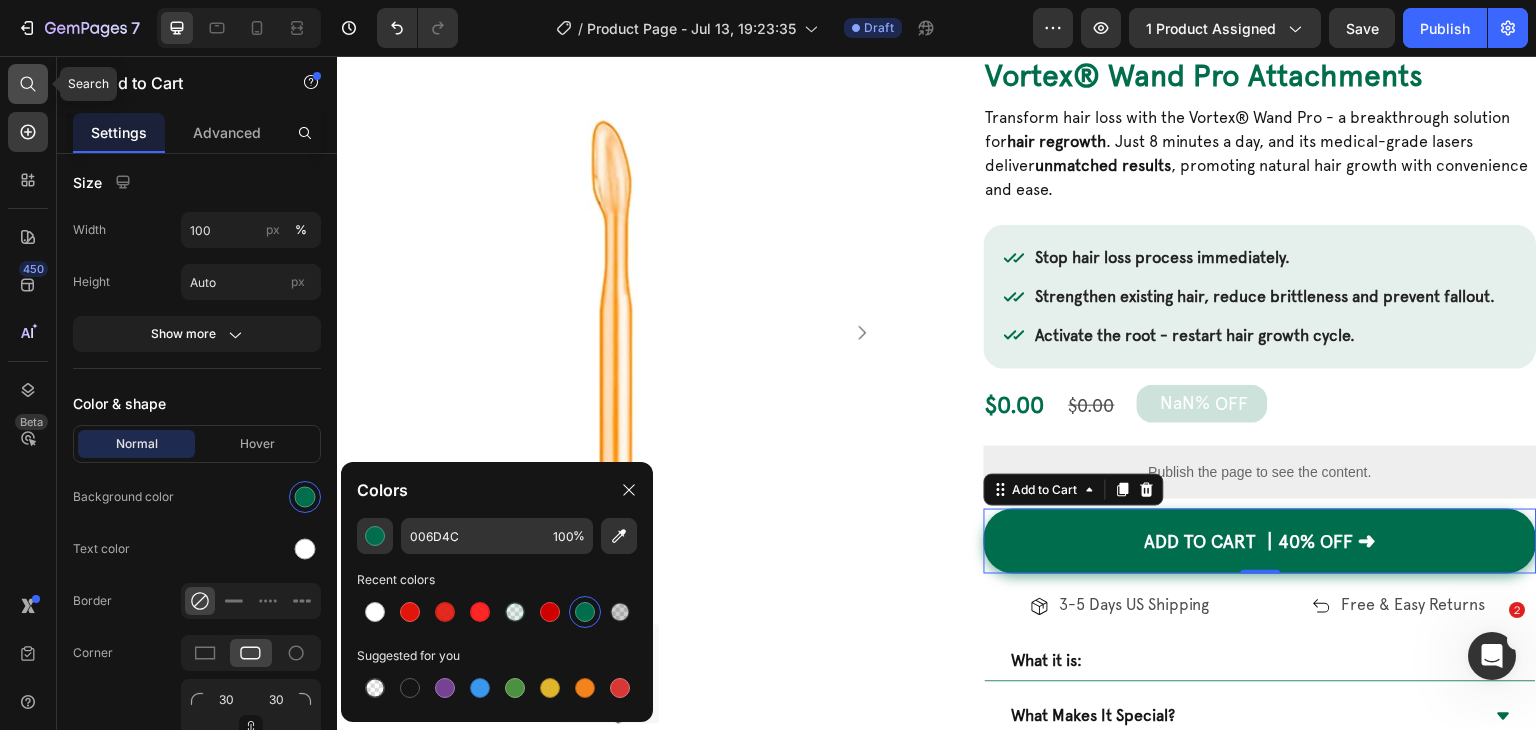 click 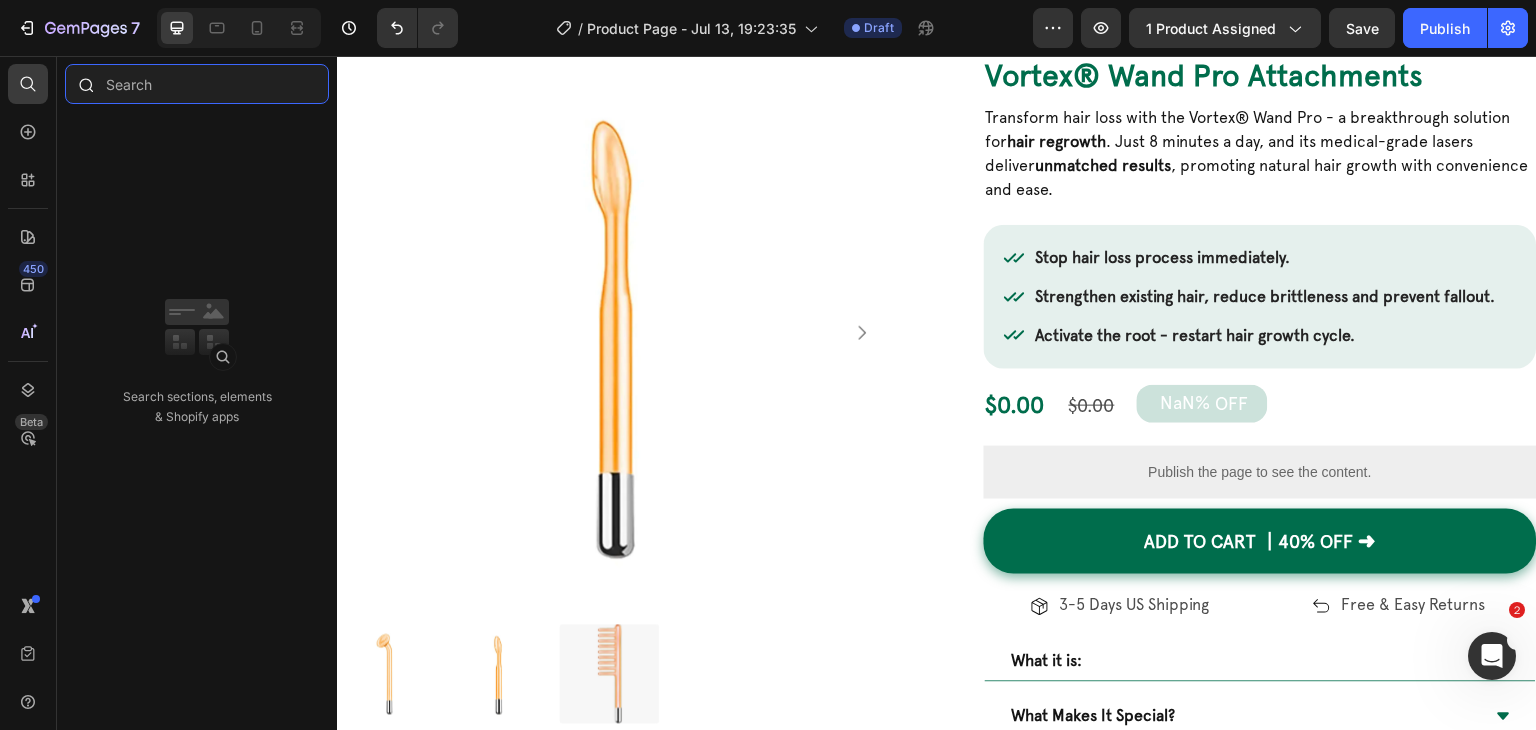 click at bounding box center (197, 84) 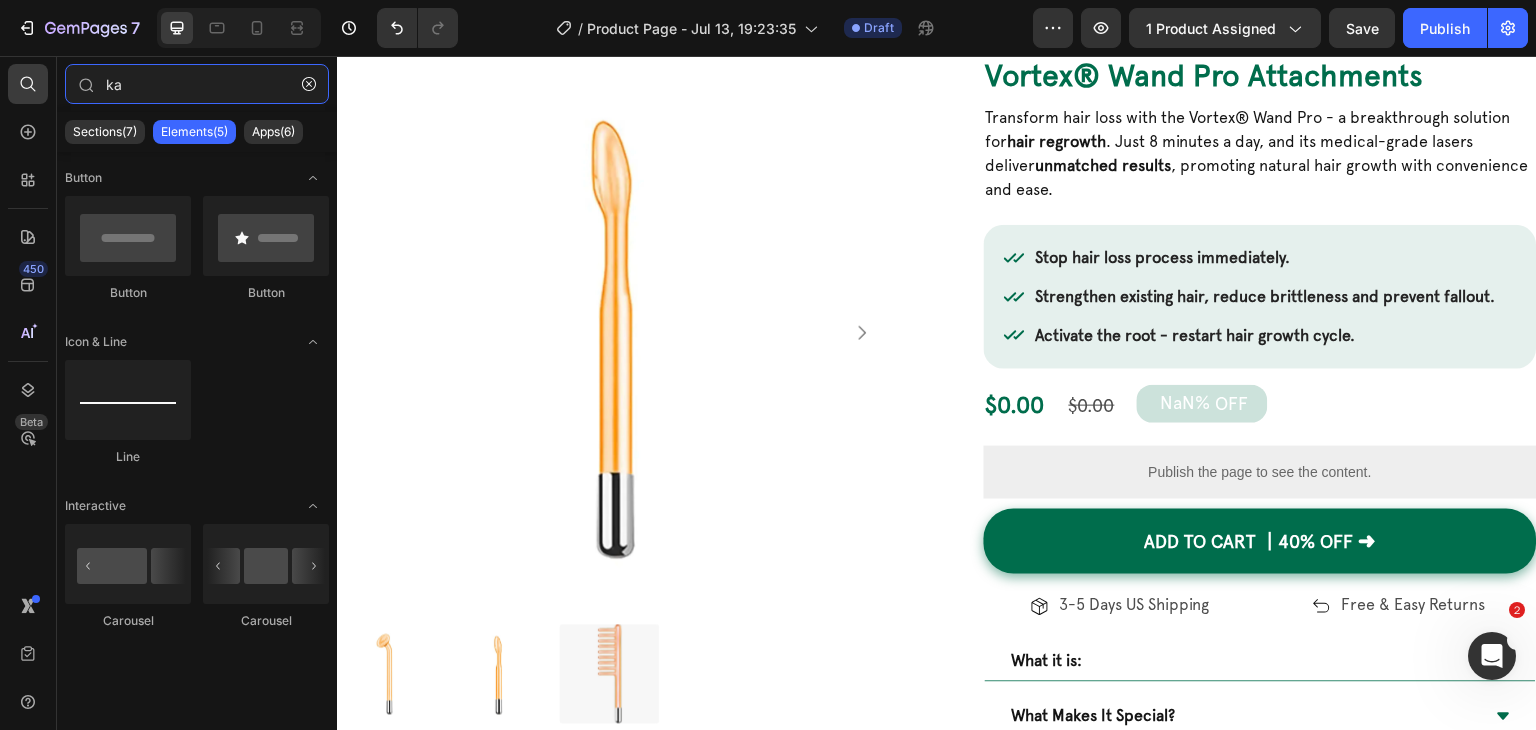 type on "ka" 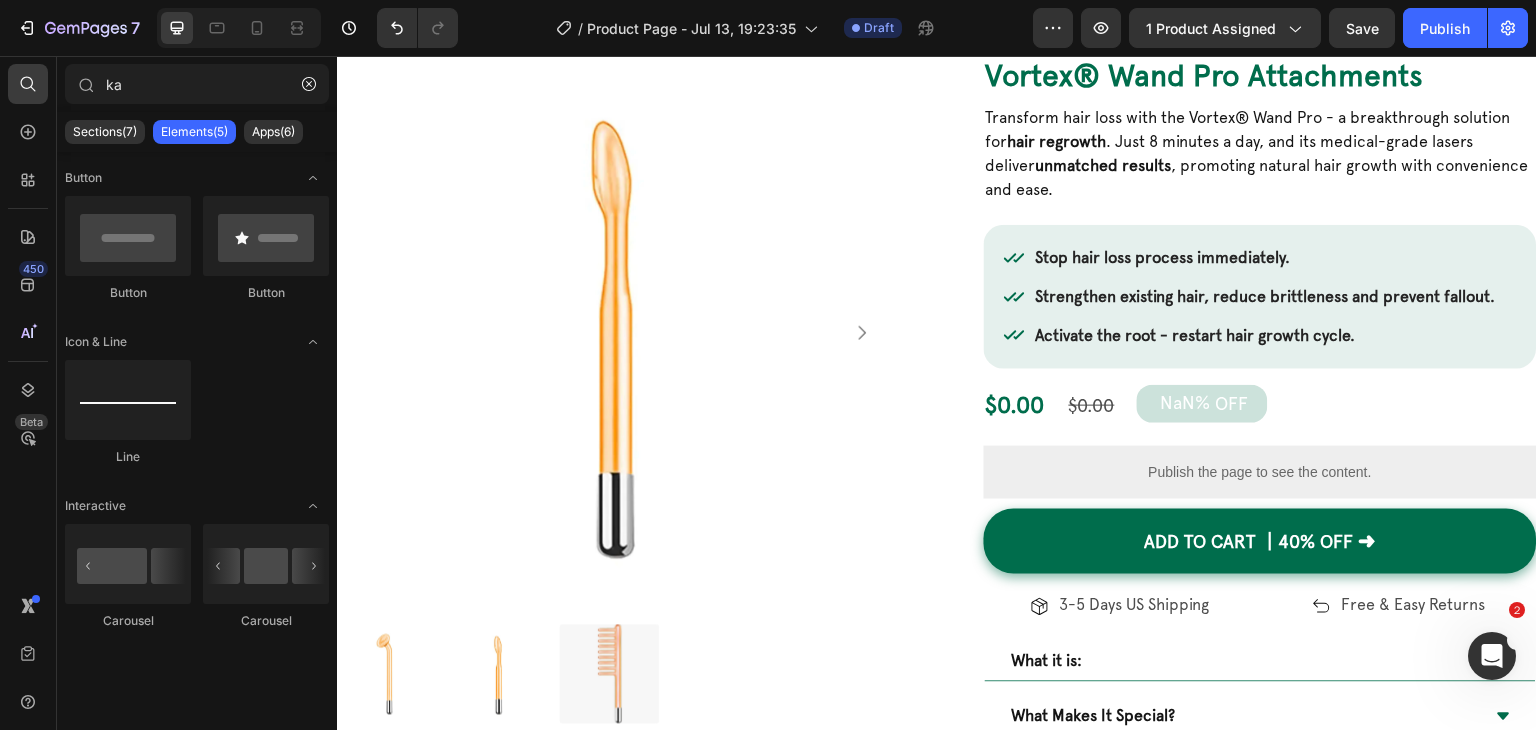 click on "Sections(7) Elements(5) Apps(6)" 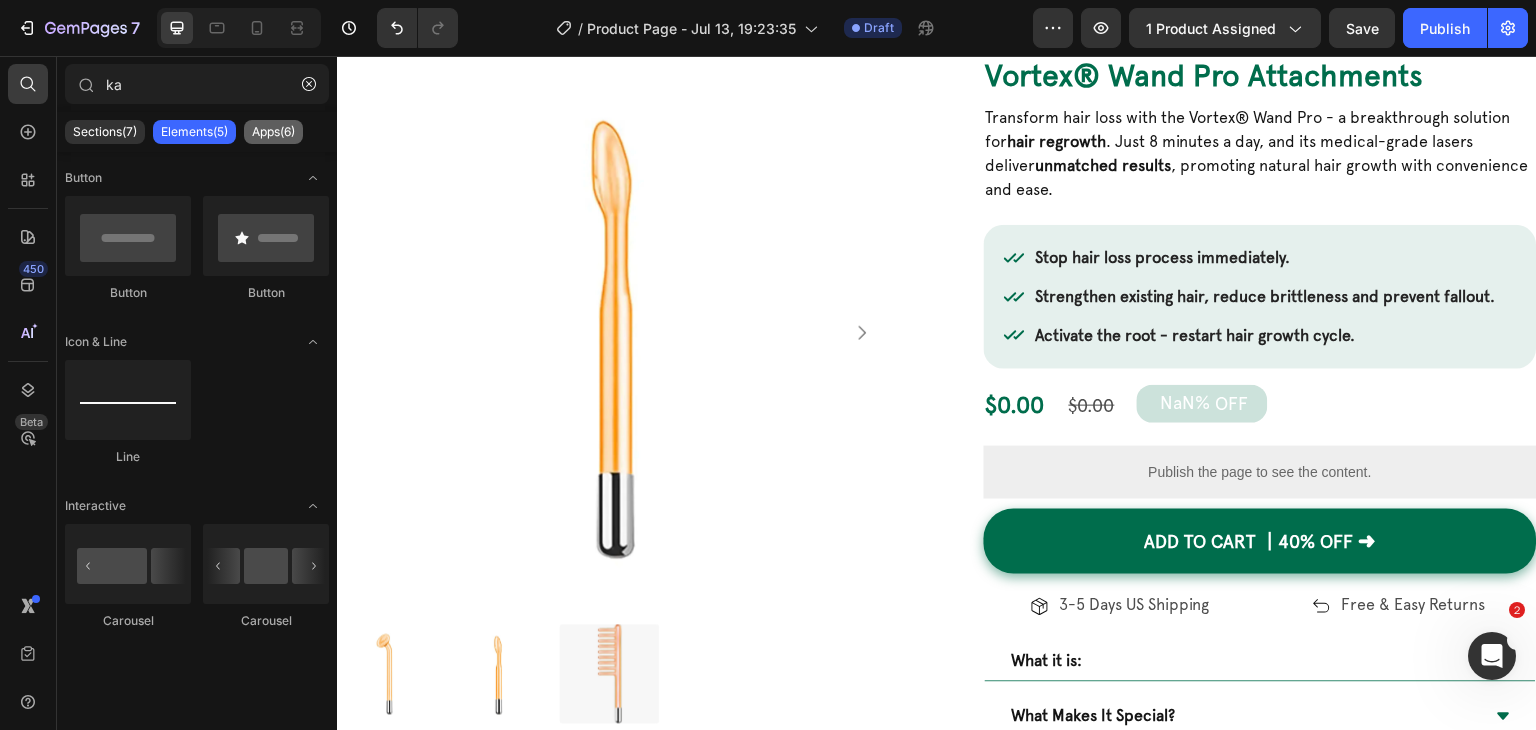 click on "Apps(6)" at bounding box center [273, 132] 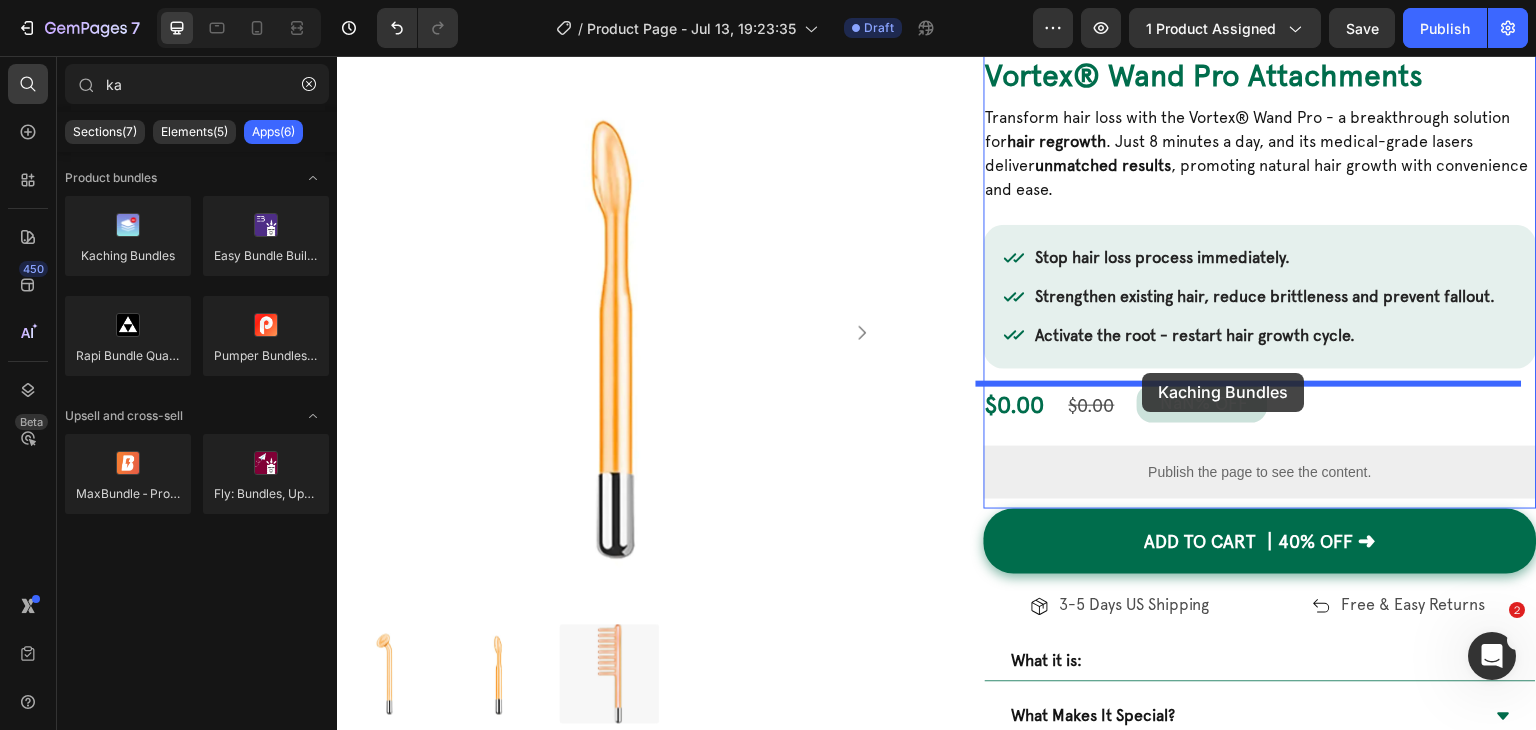 drag, startPoint x: 513, startPoint y: 305, endPoint x: 1143, endPoint y: 373, distance: 633.65924 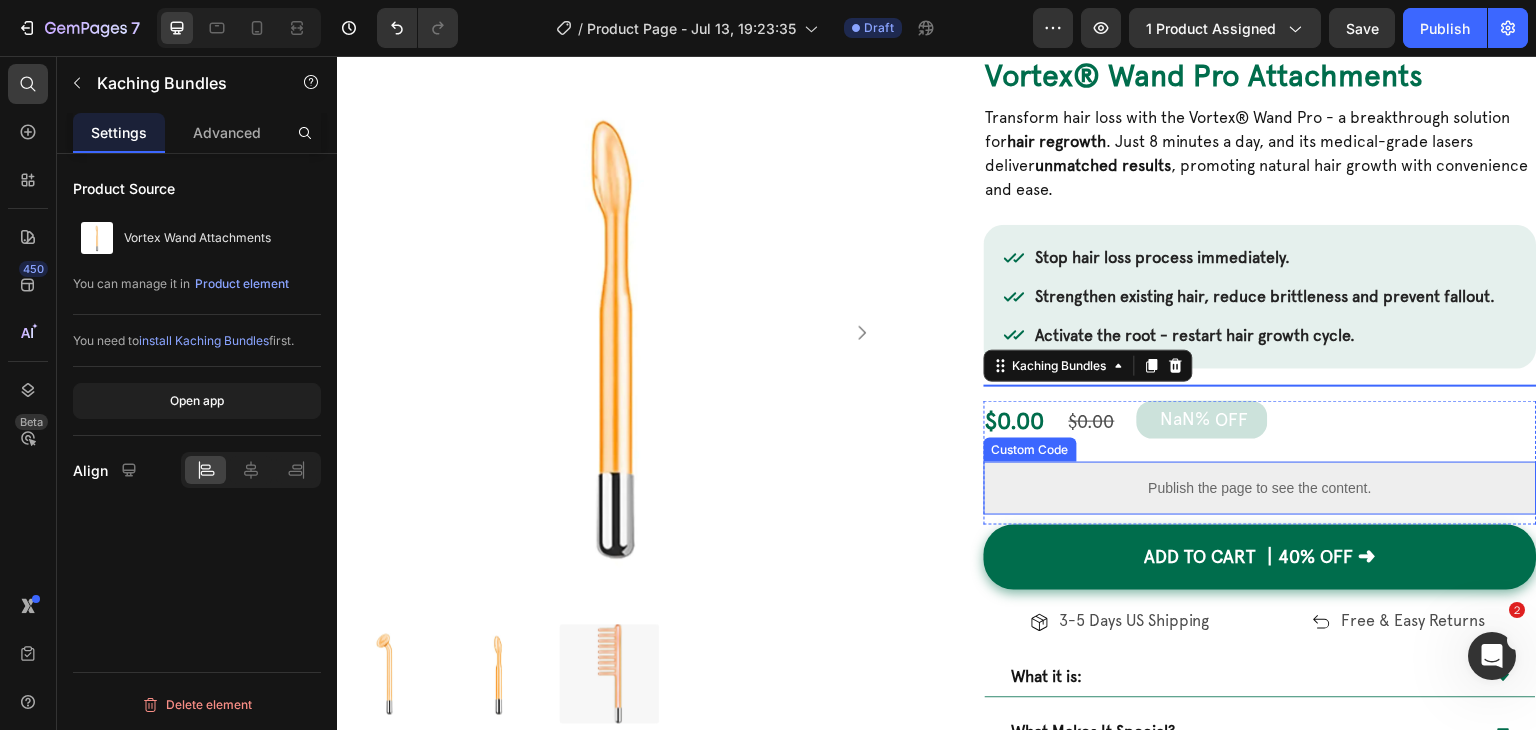scroll, scrollTop: 0, scrollLeft: 0, axis: both 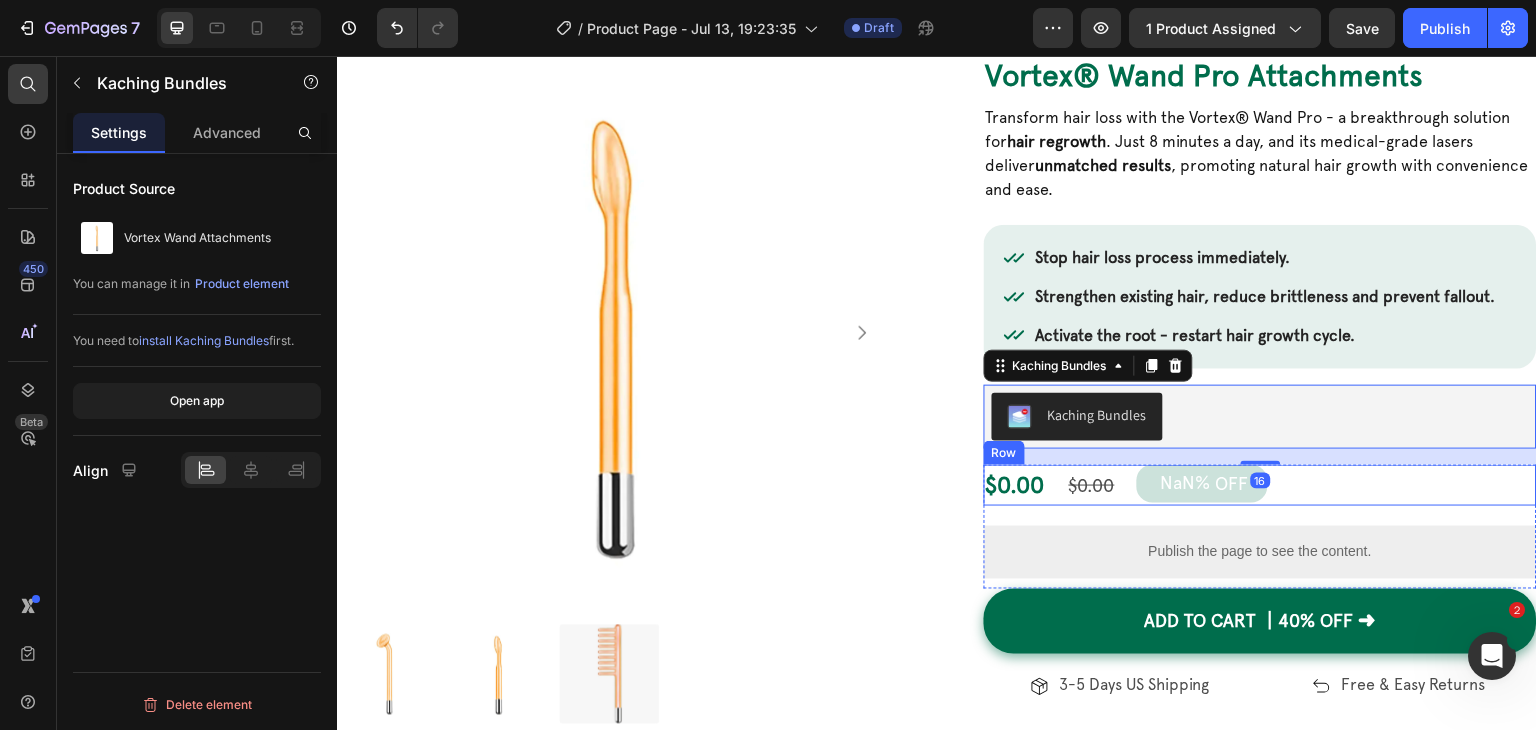 click on "$0.00 Product Price $0.00 Product Price NaN% OFF Discount Tag Row" at bounding box center (1260, 485) 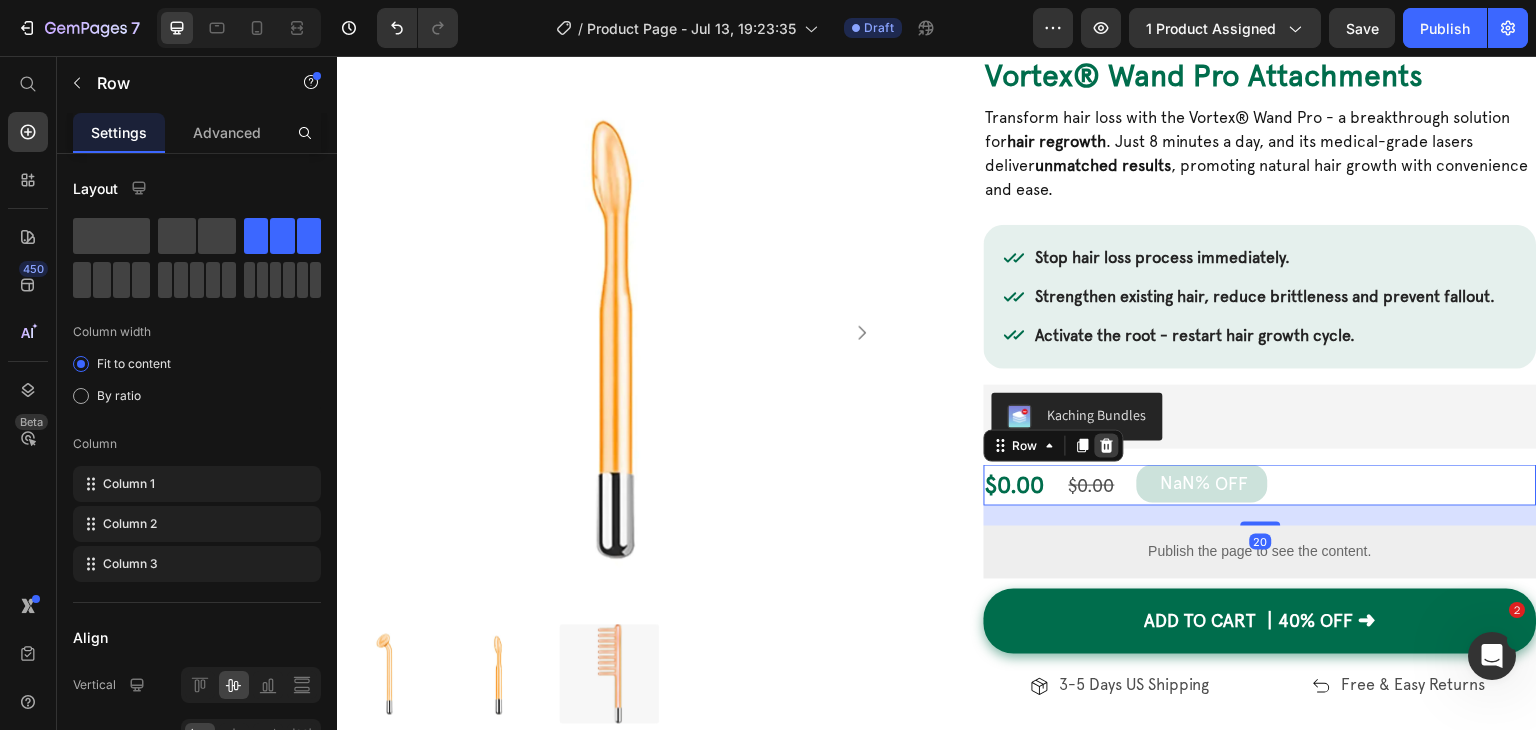 click at bounding box center (1107, 446) 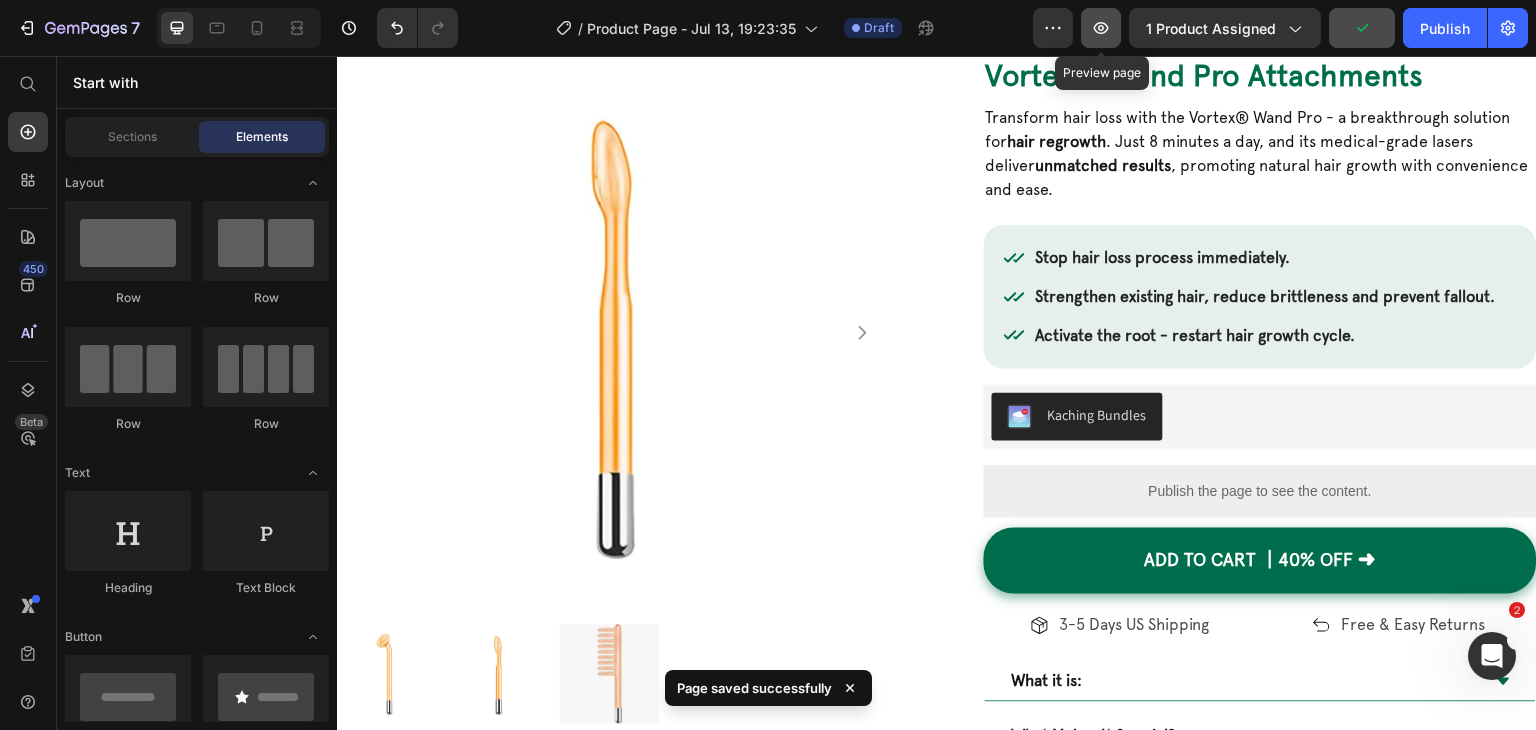 click 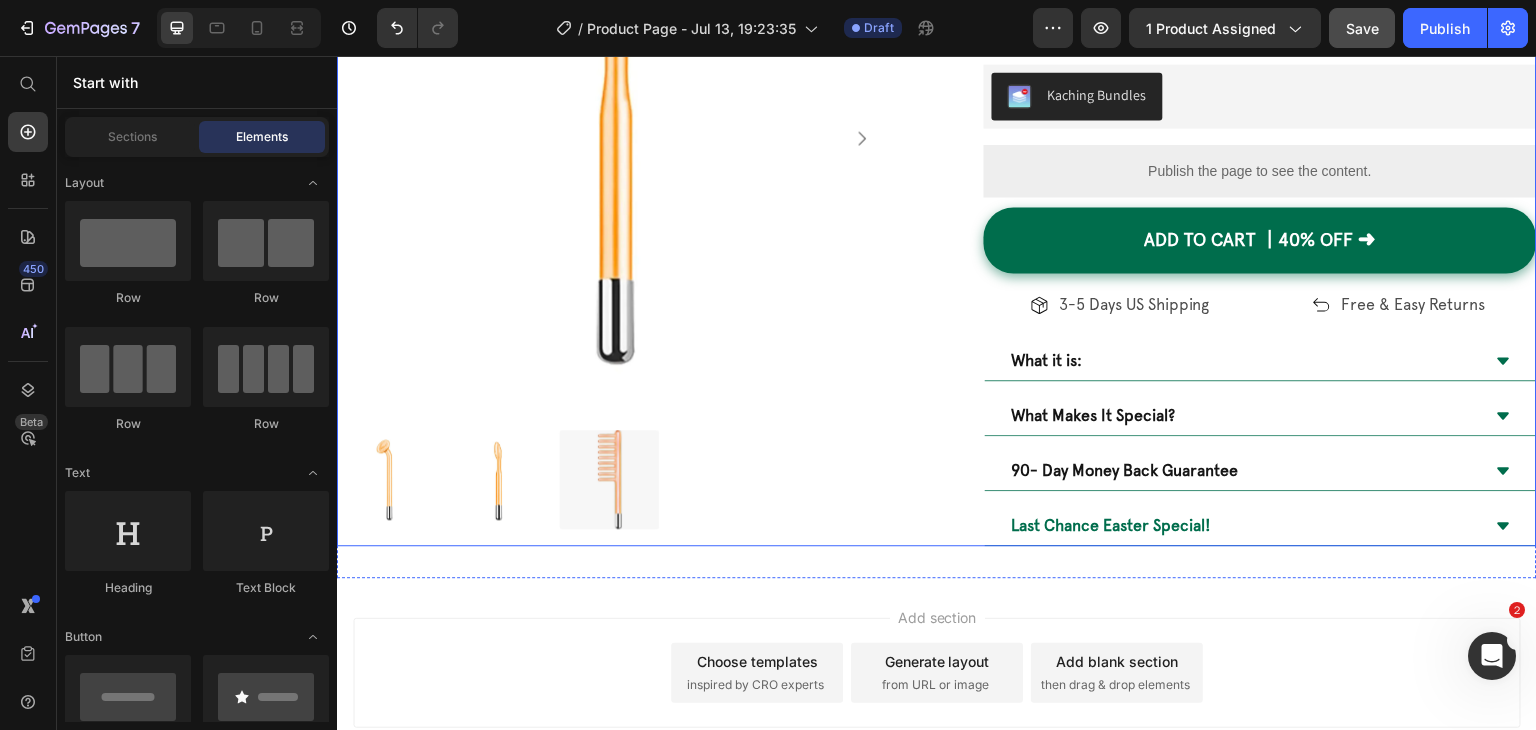 scroll, scrollTop: 551, scrollLeft: 0, axis: vertical 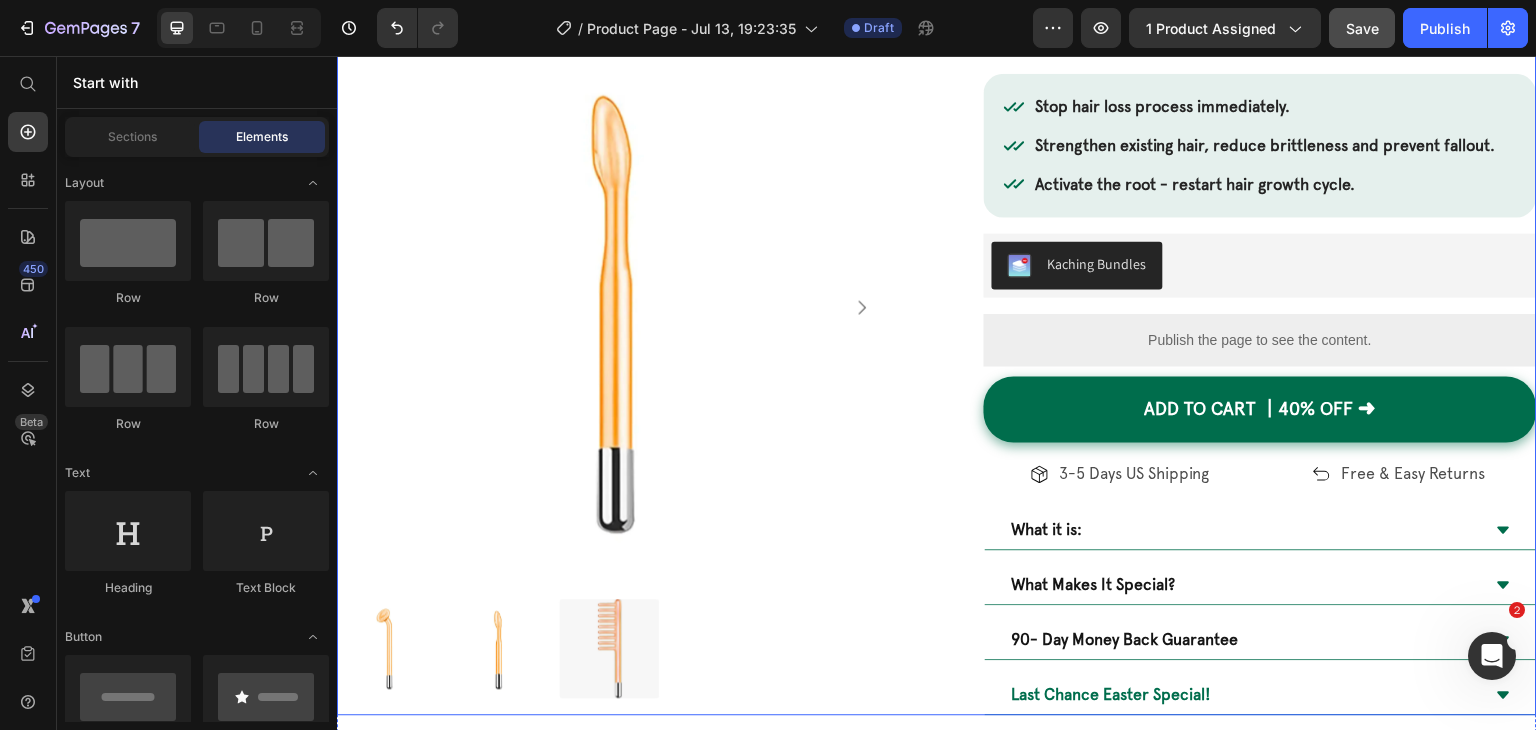 click on "Product Images Icon Icon Icon Icon Icon Icon List Rated 4.8/5 by 2,387 happy customers Text Block Row ⁠⁠⁠⁠⁠⁠⁠ Vortex® Wand Pro Attachments Heading Transform hair loss with the Vortex® Wand Pro - a breakthrough solution for hair regrowth . Just 8 minutes a day, and its medical-grade lasers deliver unmatched results , promoting natural hair growth with convenience and ease. Text Block Image "To anyone who has doubts, give this wand a shot! I noticed results in less than 2 weeks, thank you Vortex!"  [FIRST] [LAST]. Text Block Row
Stop hair loss process immediately.
Strengthen existing hair, reduce brittleness and prevent fallout.
Activate the root - restart hair growth cycle. Item List Kaching Bundles Kaching Bundles
Publish the page to see the content.
Custom Code Row Row ADD to cart ┃40% OFF ➜   Add to Cart Row
Icon 3-5 Days US Shipping Text Block Row
Icon Text Block" at bounding box center [937, 297] 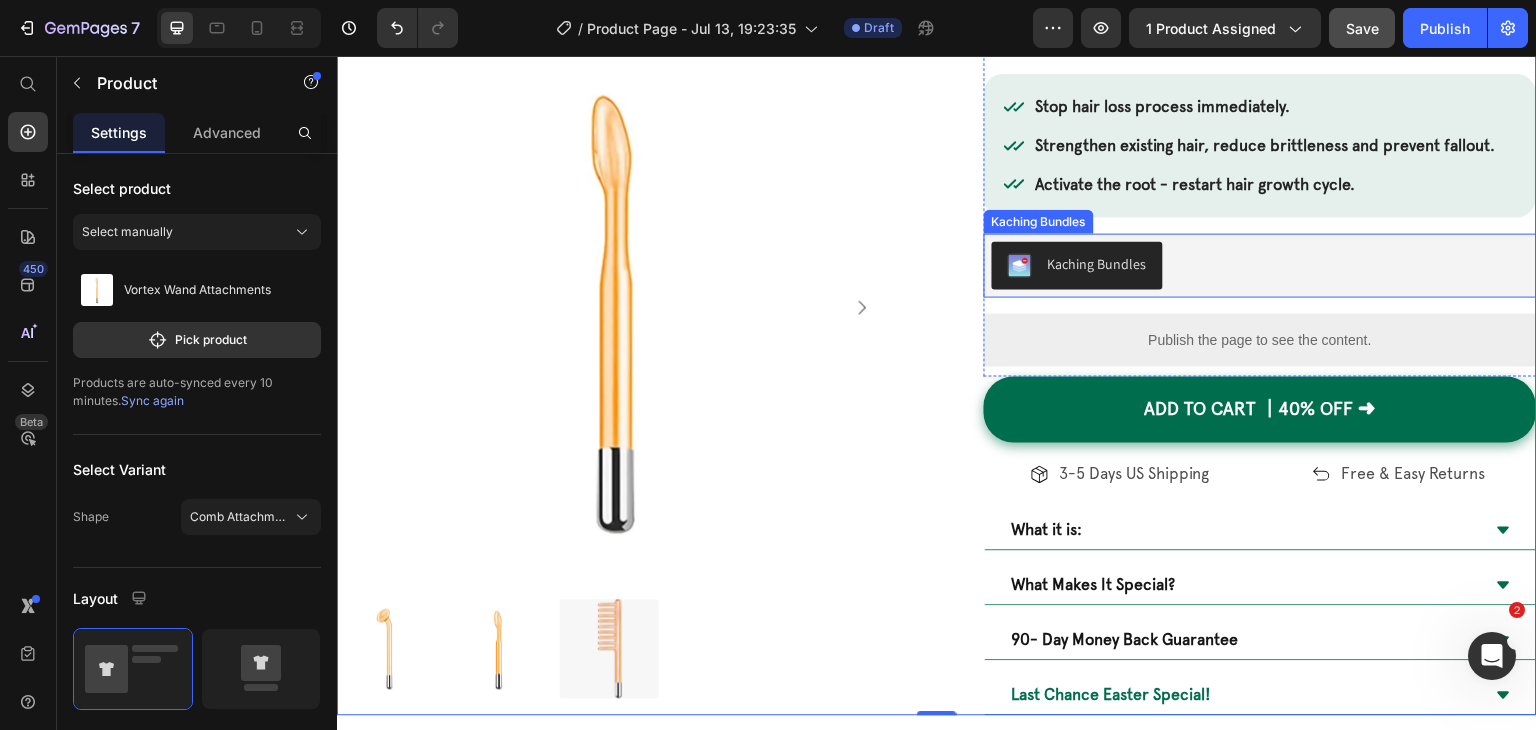 click on "Kaching Bundles" at bounding box center (1260, 266) 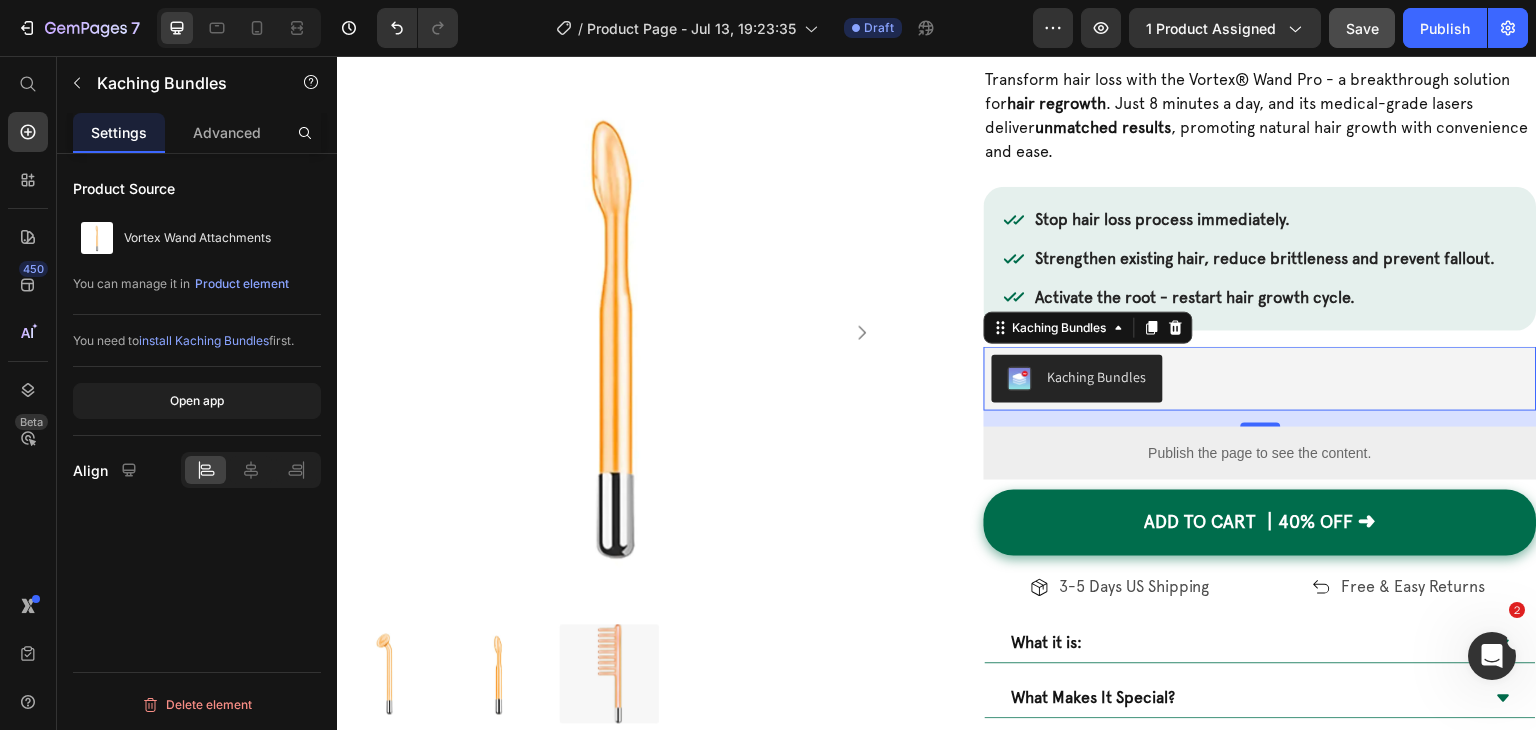 scroll, scrollTop: 0, scrollLeft: 0, axis: both 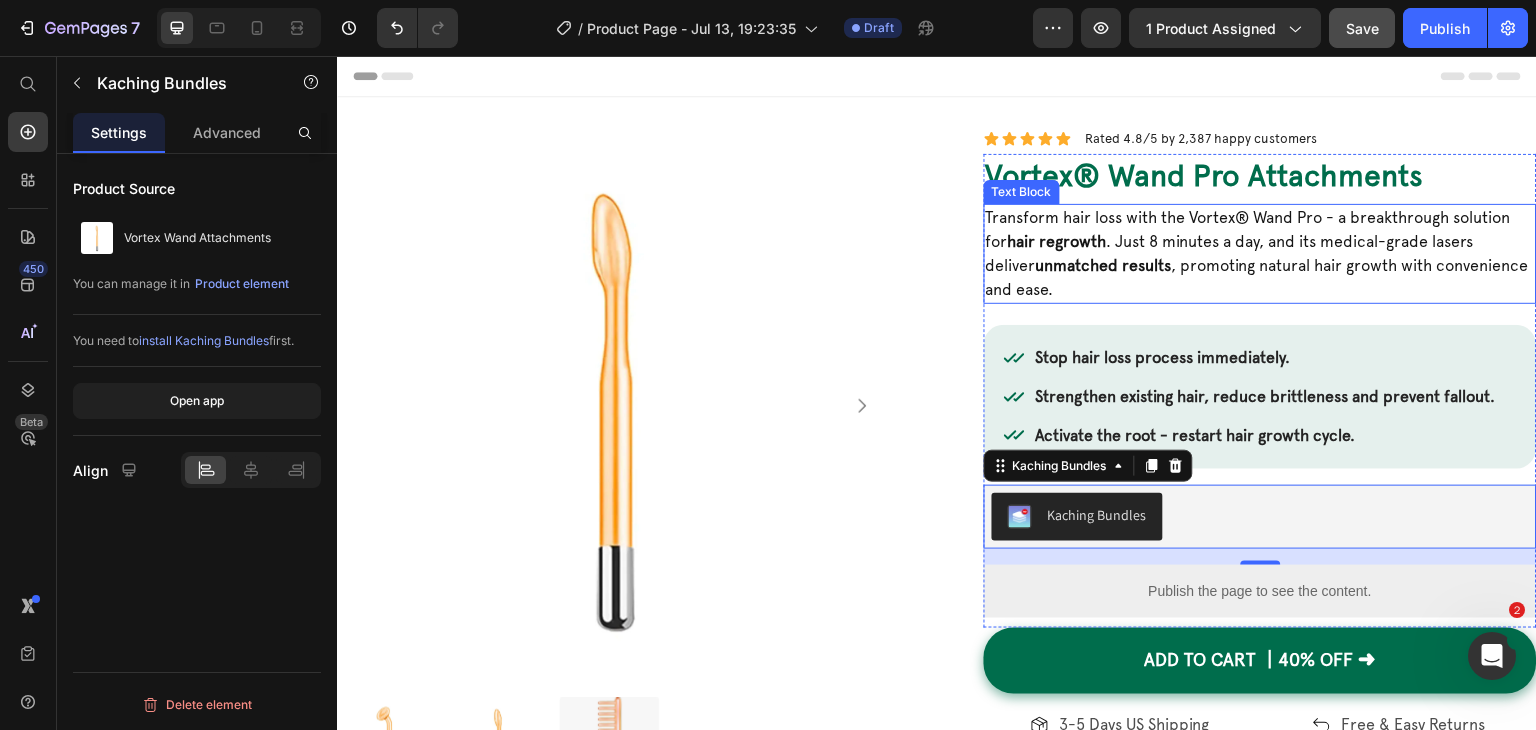 drag, startPoint x: 1147, startPoint y: 233, endPoint x: 1163, endPoint y: 230, distance: 16.27882 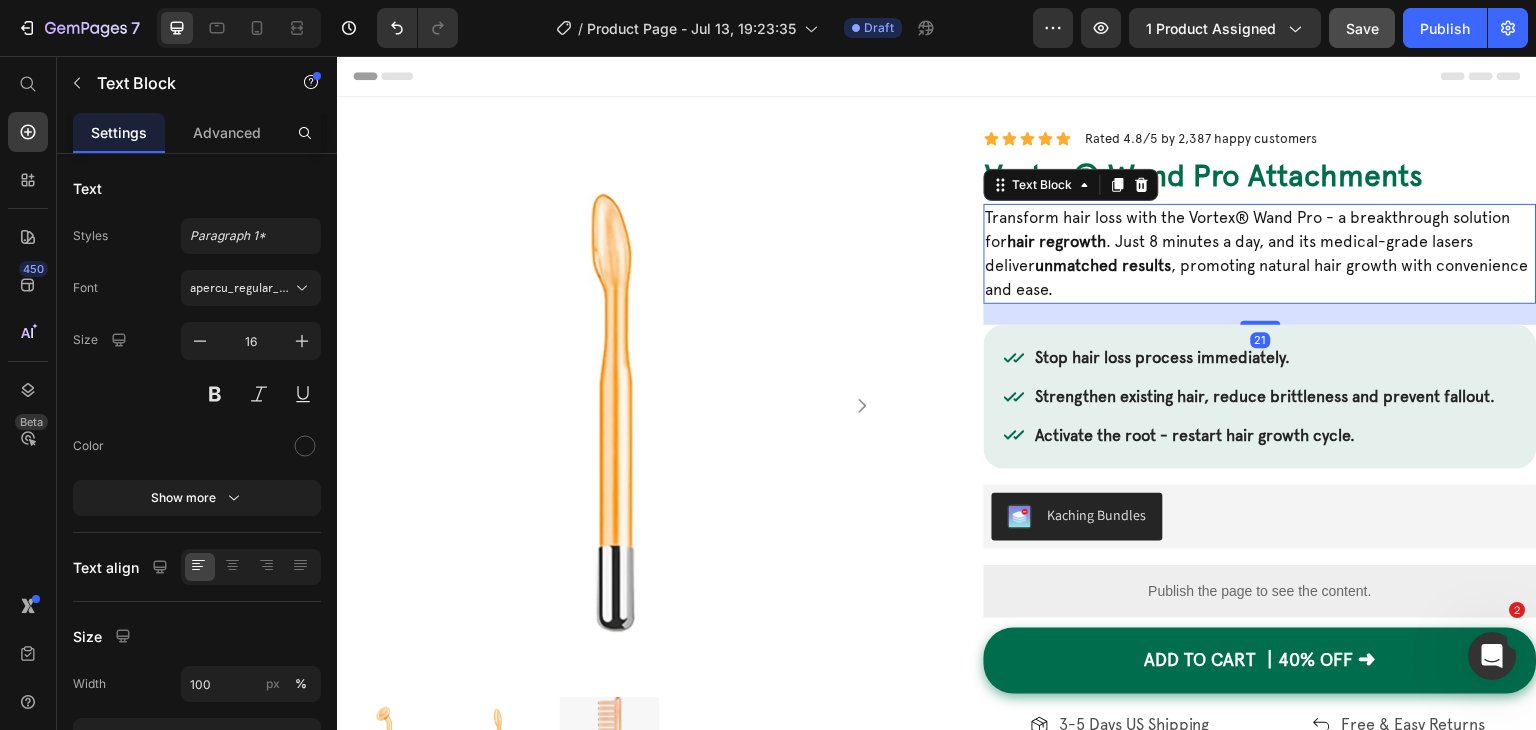 click on "Transform hair loss with the Vortex® Wand Pro - a breakthrough solution for  hair regrowth . Just 8 minutes a day, and its medical-grade lasers deliver  unmatched results , promoting natural hair growth with convenience and ease." at bounding box center [1260, 254] 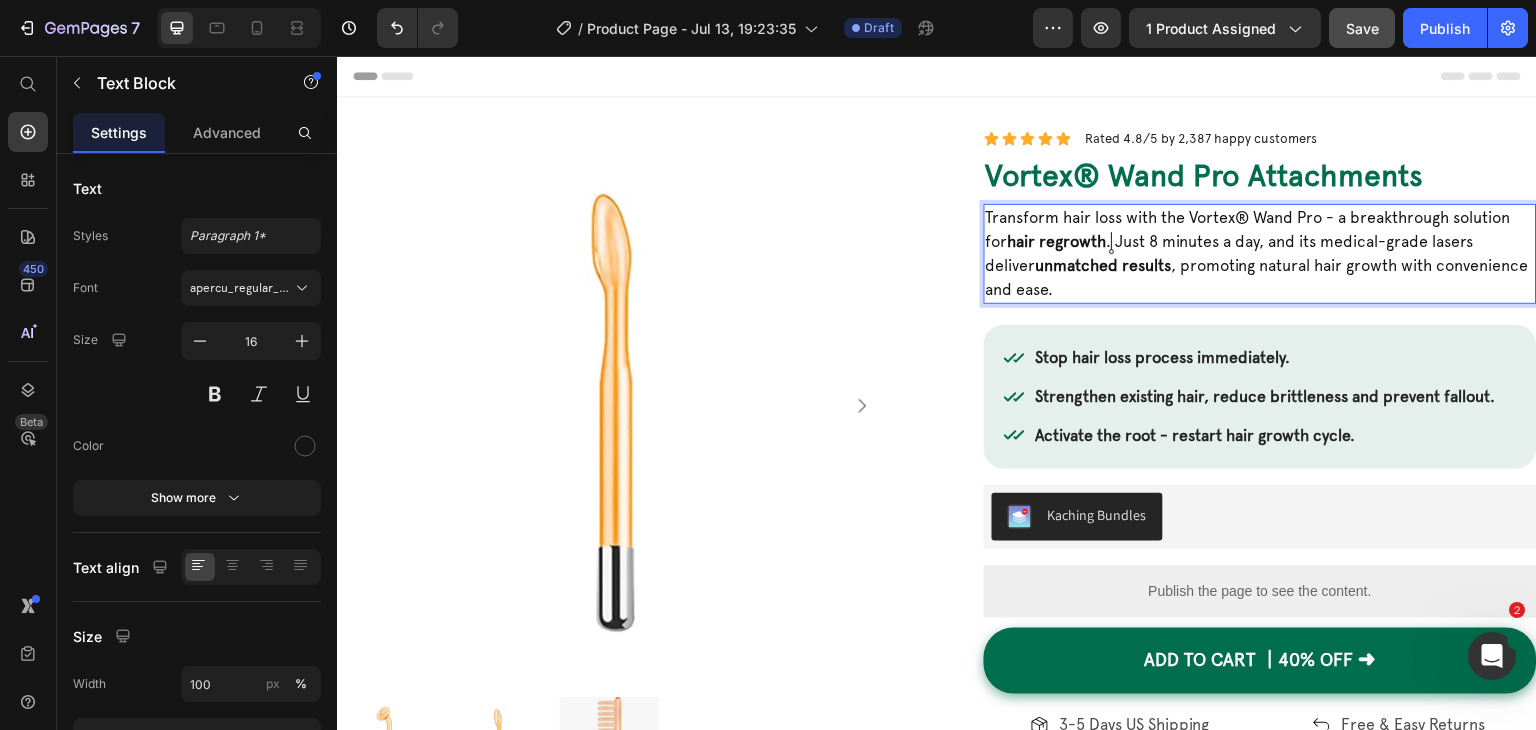 click on "Transform hair loss with the Vortex® Wand Pro - a breakthrough solution for  hair regrowth . Just 8 minutes a day, and its medical-grade lasers deliver  unmatched results , promoting natural hair growth with convenience and ease." at bounding box center (1260, 254) 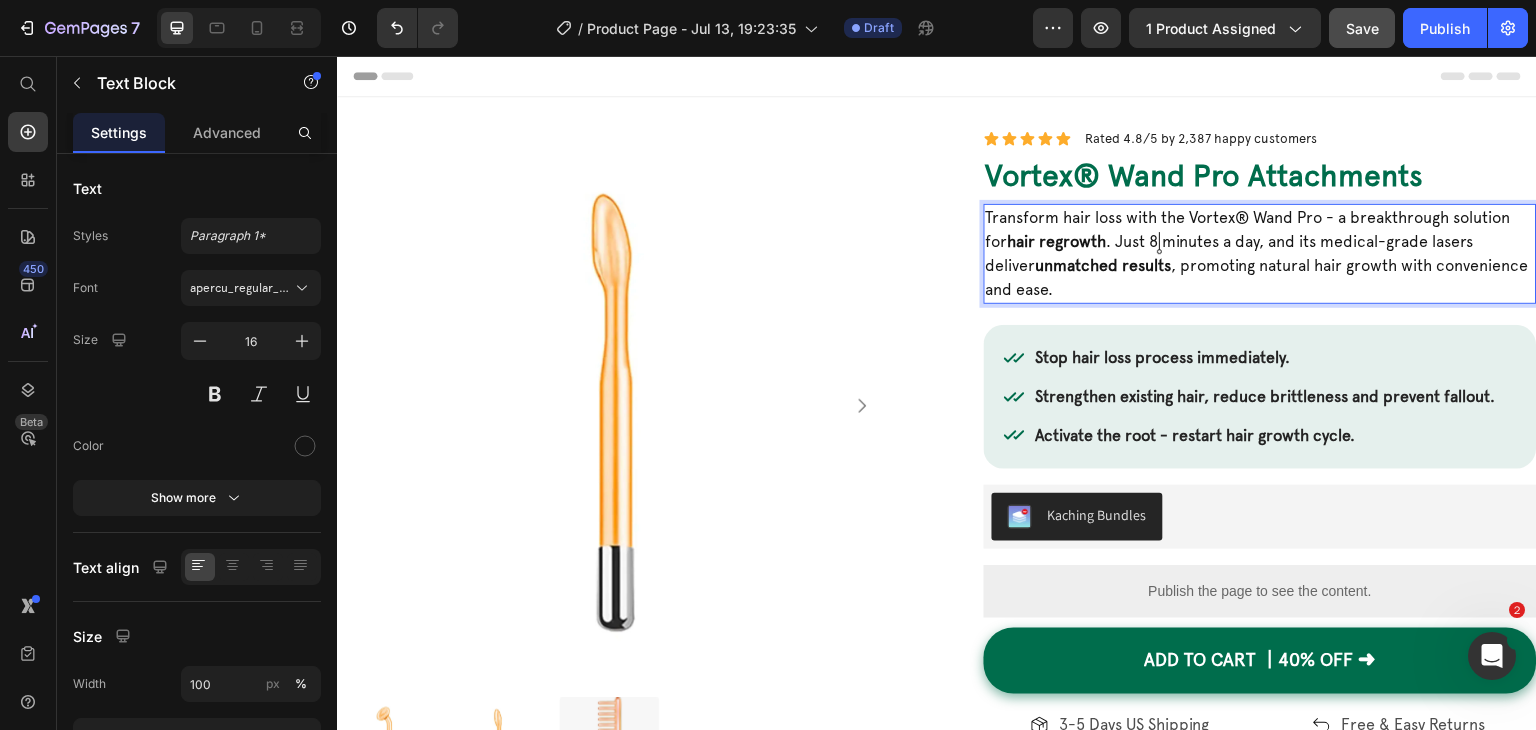 click on "Transform hair loss with the Vortex® Wand Pro - a breakthrough solution for  hair regrowth . Just 8 minutes a day, and its medical-grade lasers deliver  unmatched results , promoting natural hair growth with convenience and ease." at bounding box center [1260, 254] 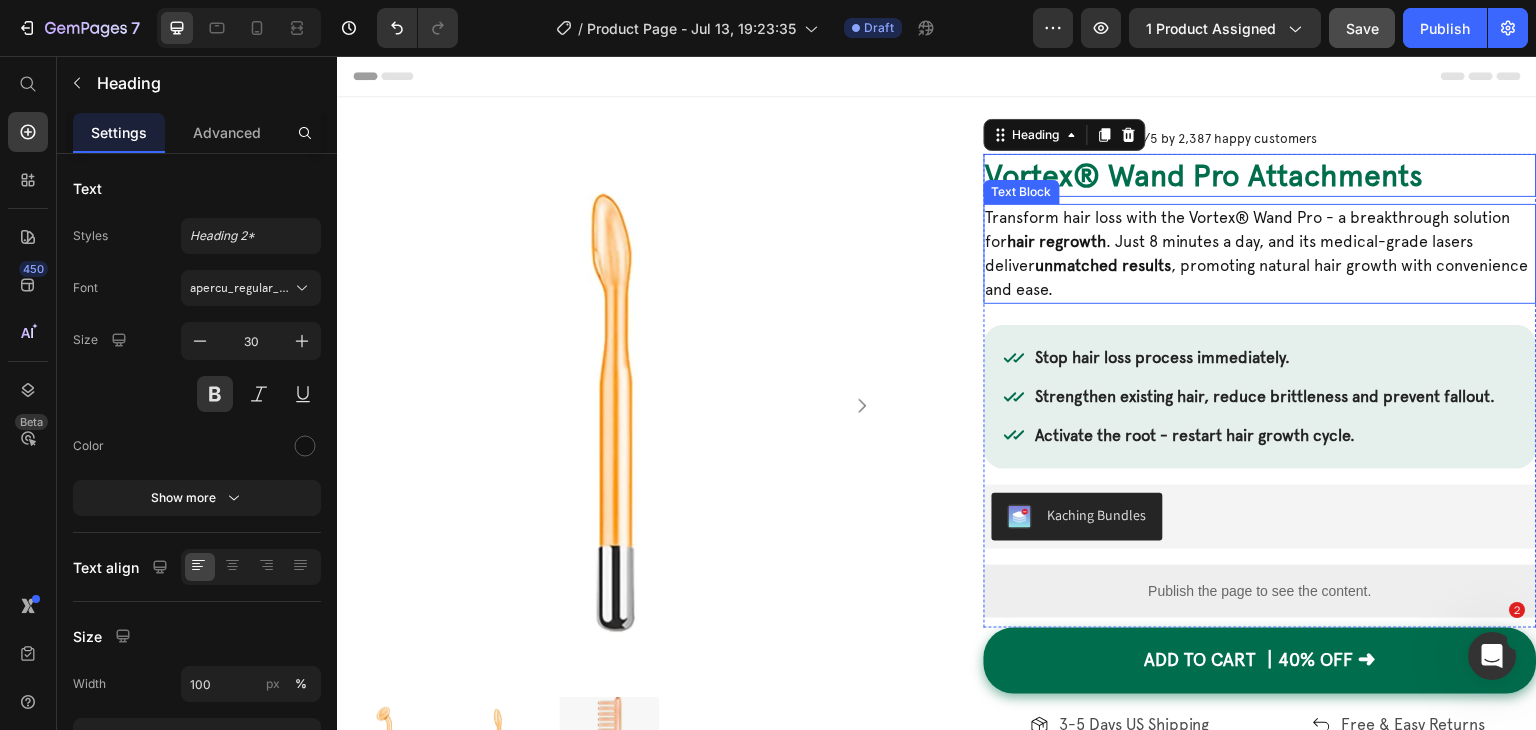 click on "Transform hair loss with the Vortex® Wand Pro - a breakthrough solution for  hair regrowth . Just 8 minutes a day, and its medical-grade lasers deliver  unmatched results , promoting natural hair growth with convenience and ease." at bounding box center [1260, 254] 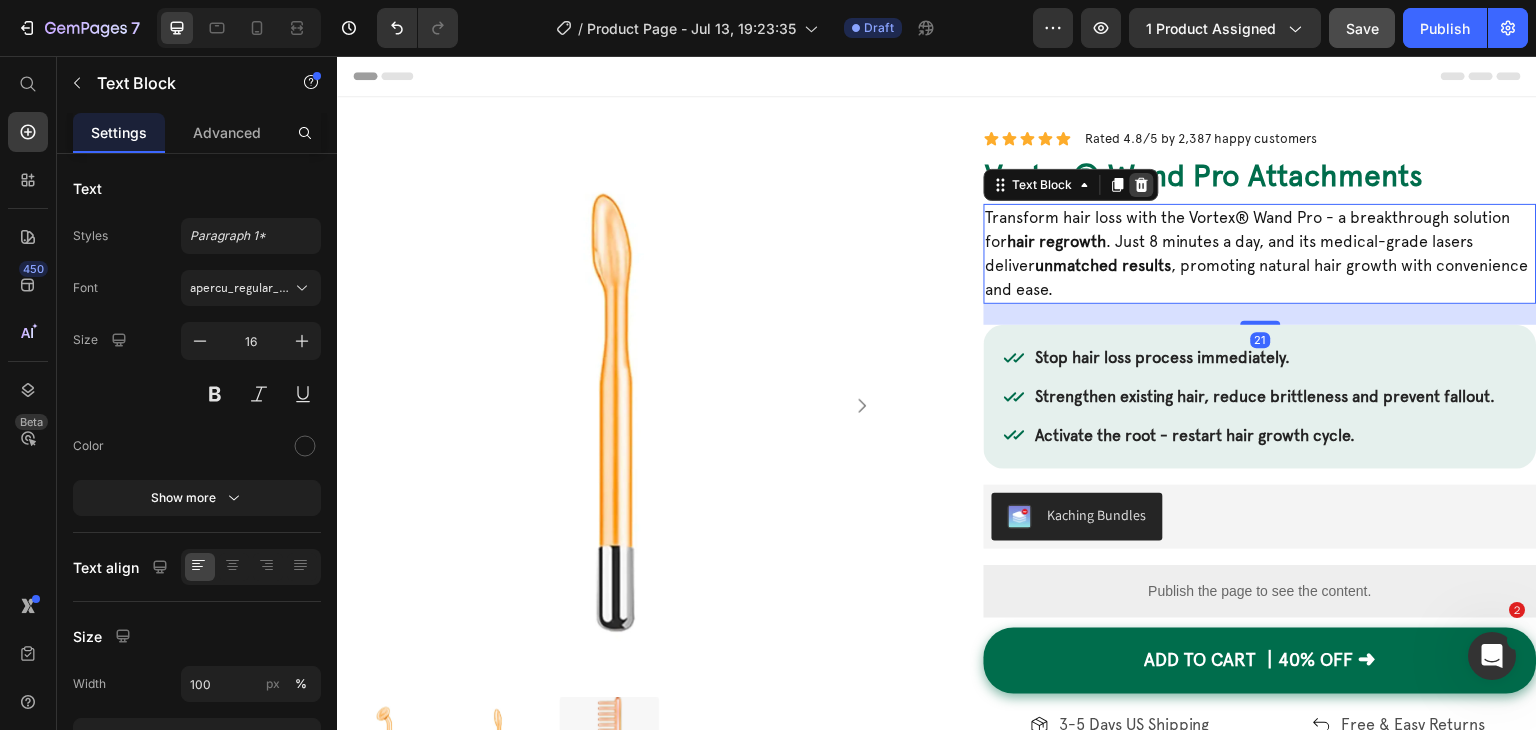 click 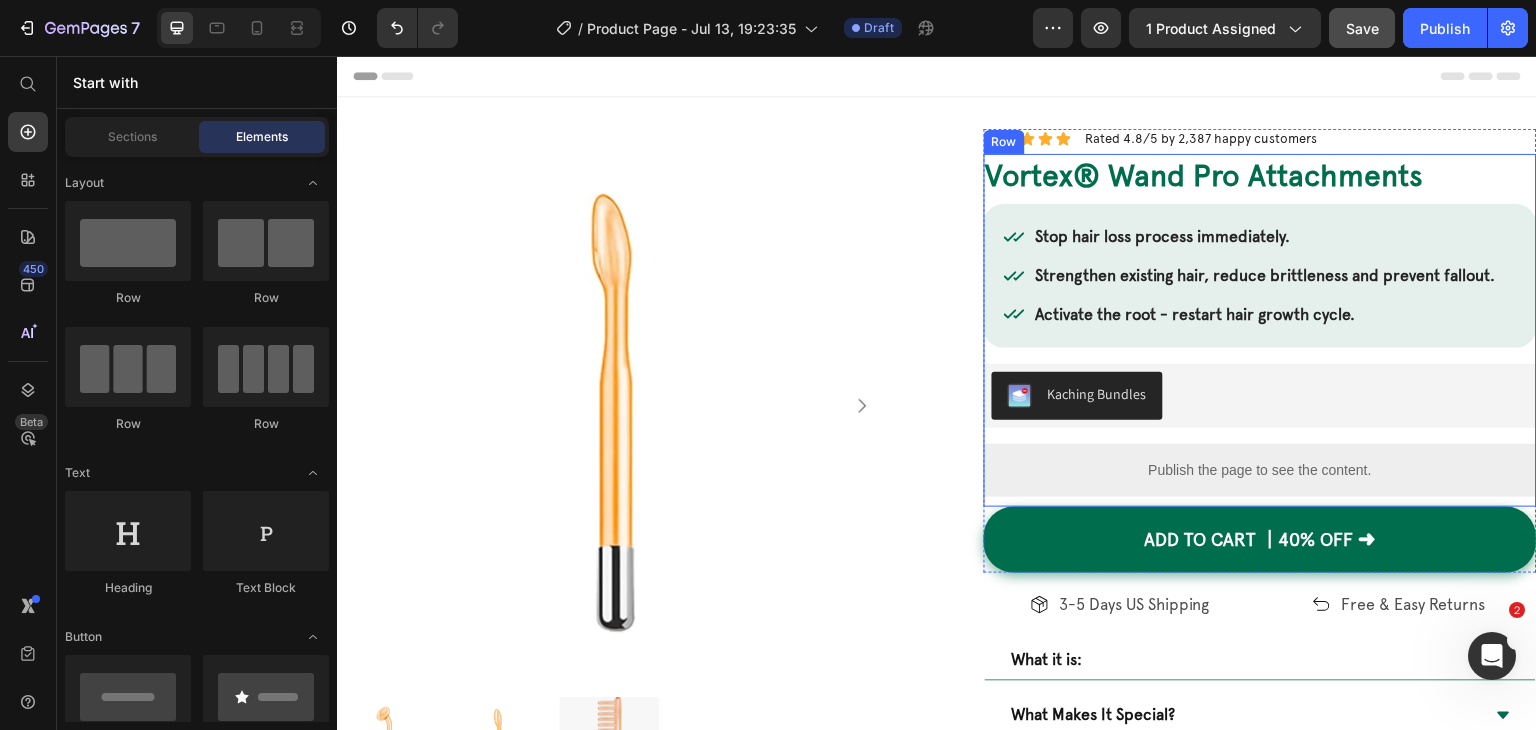 click on "Vortex® Wand Pro Attachments" at bounding box center [1205, 175] 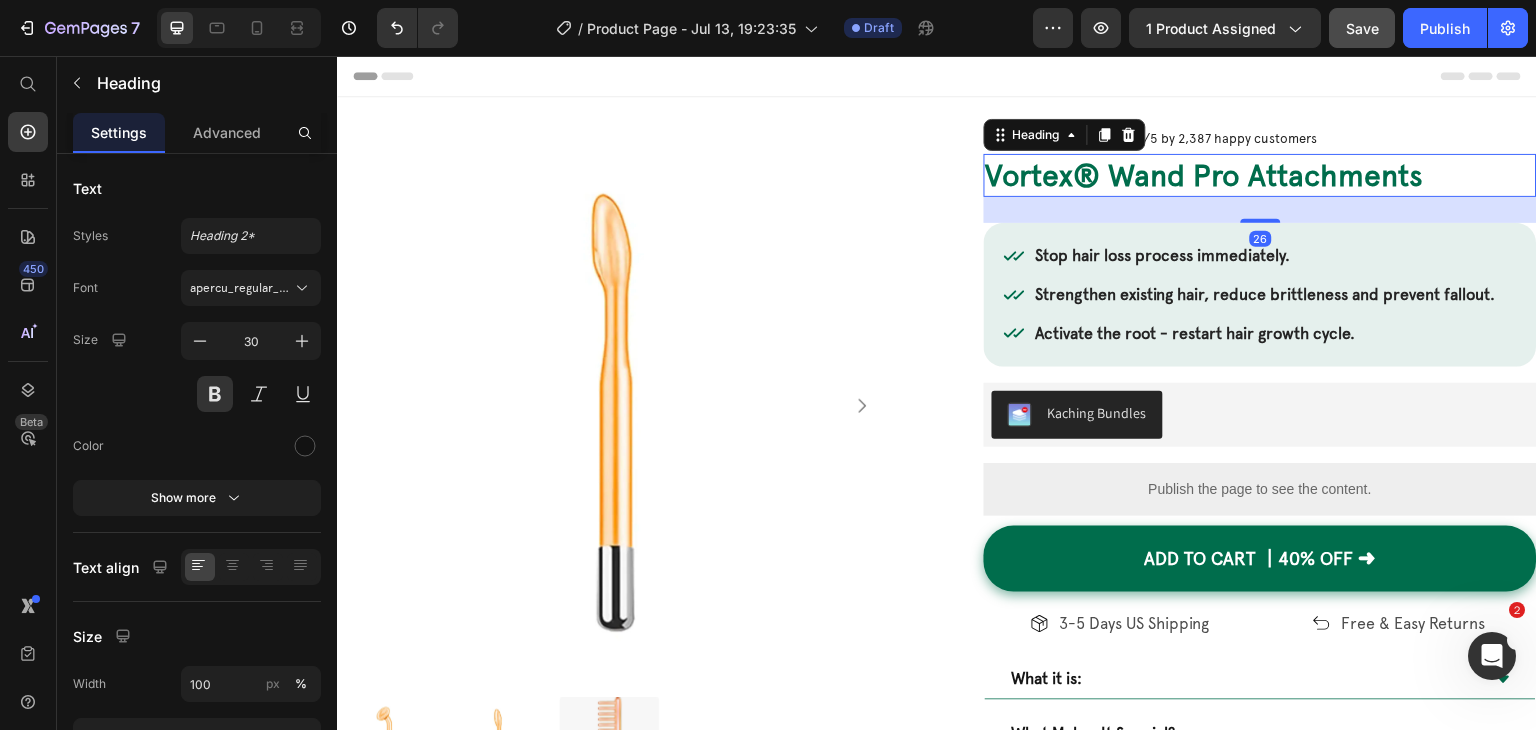 drag, startPoint x: 1243, startPoint y: 202, endPoint x: 1240, endPoint y: 221, distance: 19.235384 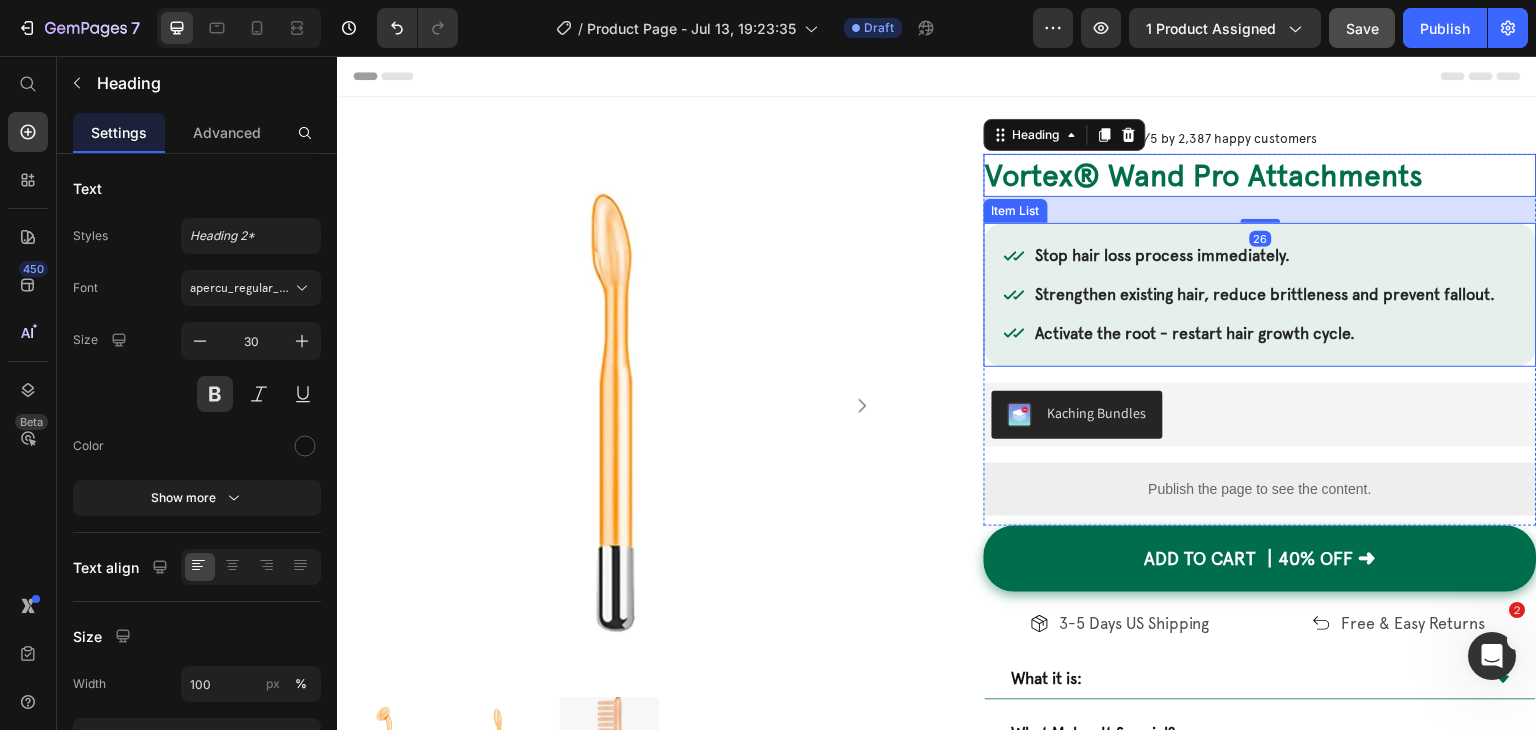 click on "Product Images Icon Icon Icon Icon Icon Icon List Rated 4.8/5 by 2,387 happy customers Text Block Row ⁠⁠⁠⁠⁠⁠⁠ Vortex® Wand Pro Attachments Heading   26 Image "To anyone who has doubts, give this wand a shot! I noticed results in less than 2 weeks, thank you Vortex!"  [FIRST] [LAST]. Text Block Row
Stop hair loss process immediately.
Strengthen existing hair, reduce brittleness and prevent fallout.
Activate the root - restart hair growth cycle. Item List Kaching Bundles Kaching Bundles
Publish the page to see the content.
Custom Code Row Row ADD to cart ┃40% OFF ➜   Add to Cart Row
Icon 3-5 Days US Shipping Text Block Row
Icon Free & Easy Returns Text Block Row Row
What it is:
What Makes It Special?
90- Day Money Back Guarantee" at bounding box center (937, 497) 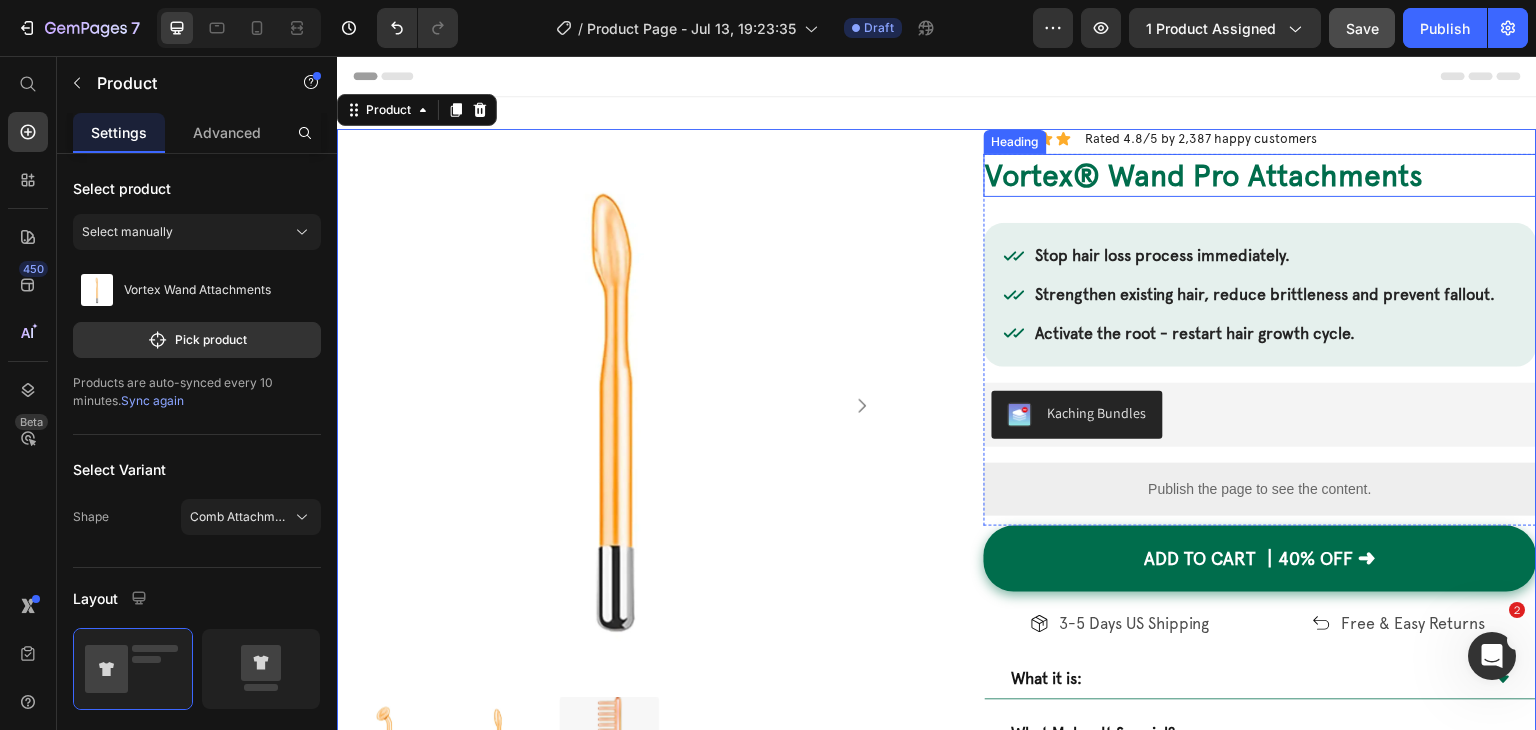 click on "Vortex® Wand Pro Attachments" at bounding box center (1205, 175) 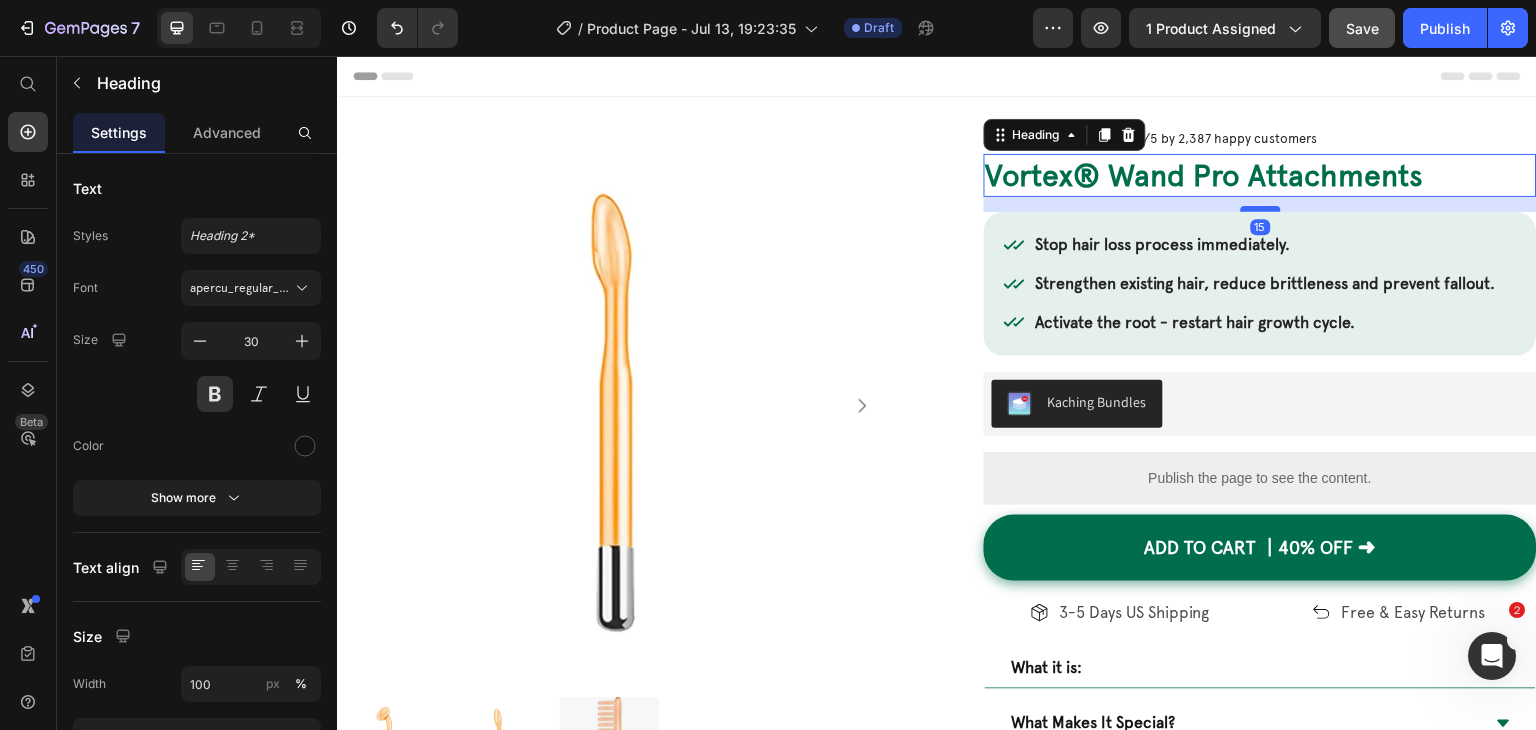 drag, startPoint x: 1241, startPoint y: 218, endPoint x: 1236, endPoint y: 209, distance: 10.29563 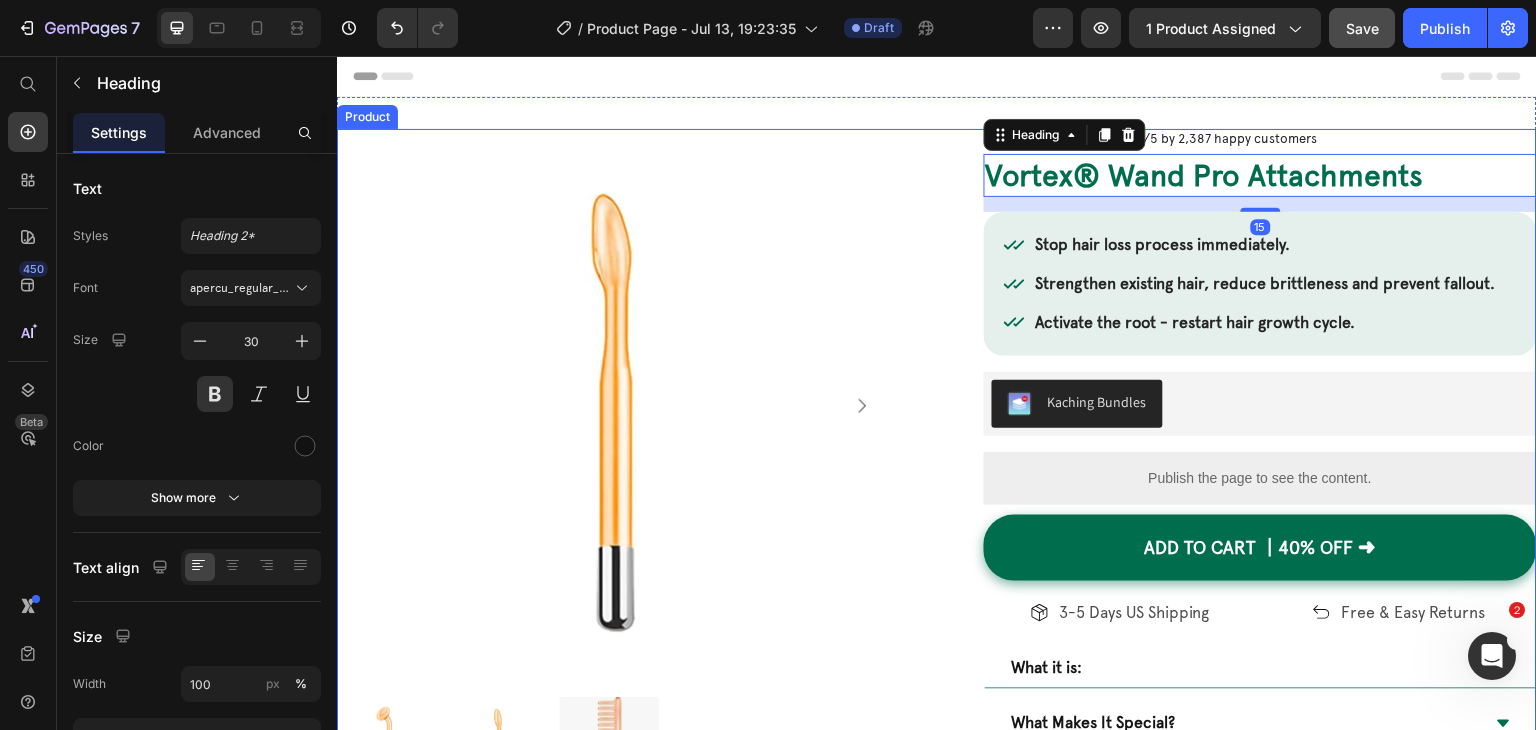 click on "Product Images Icon Icon Icon Icon Icon Icon List Rated 4.8/5 by 2,387 happy customers Text Block Row ⁠⁠⁠⁠⁠⁠⁠ Vortex® Wand Pro Attachments Heading   15 Image "To anyone who has doubts, give this wand a shot! I noticed results in less than 2 weeks, thank you Vortex!"  [FIRST] [LAST]. Text Block Row
Stop hair loss process immediately.
Strengthen existing hair, reduce brittleness and prevent fallout.
Activate the root - restart hair growth cycle. Item List Kaching Bundles Kaching Bundles
Publish the page to see the content.
Custom Code Row Row ADD to cart ┃40% OFF ➜   Add to Cart Row
Icon 3-5 Days US Shipping Text Block Row
Icon Free & Easy Returns Text Block Row Row
What it is:
What Makes It Special?
90- Day Money Back Guarantee" at bounding box center [937, 491] 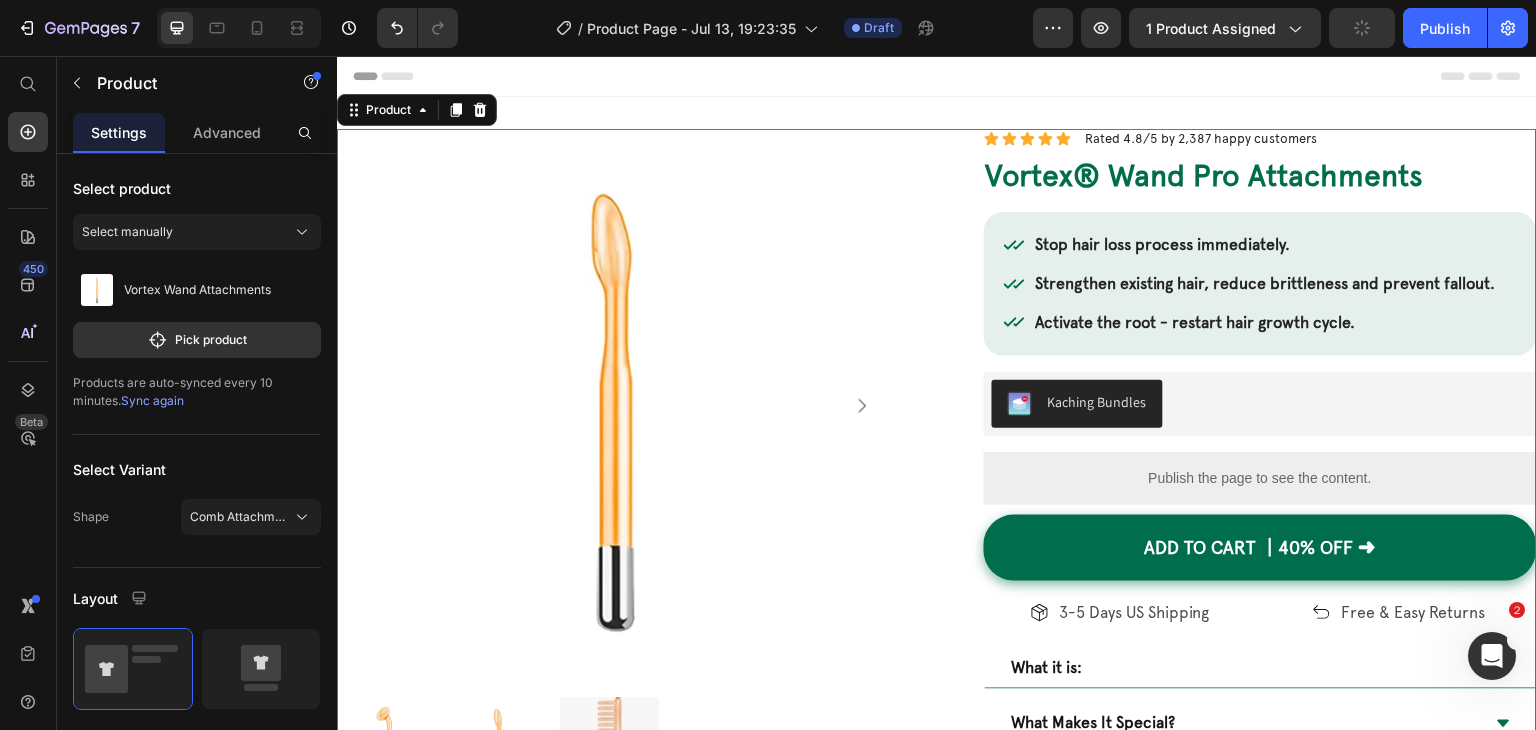 click on "[NUMBER] Version history / Product Page - [DATE] [TIME] Draft Preview 1 product assigned Publish" 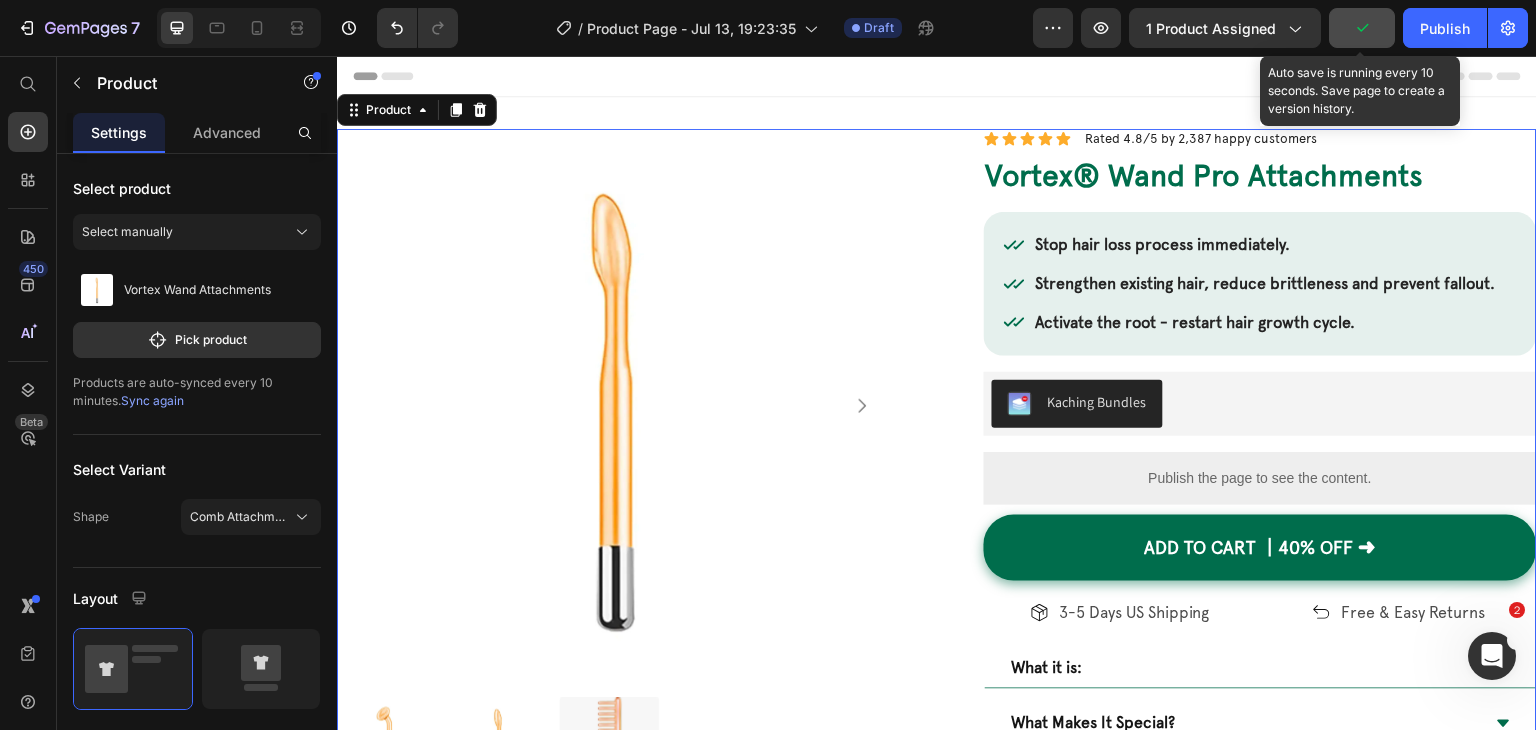 click 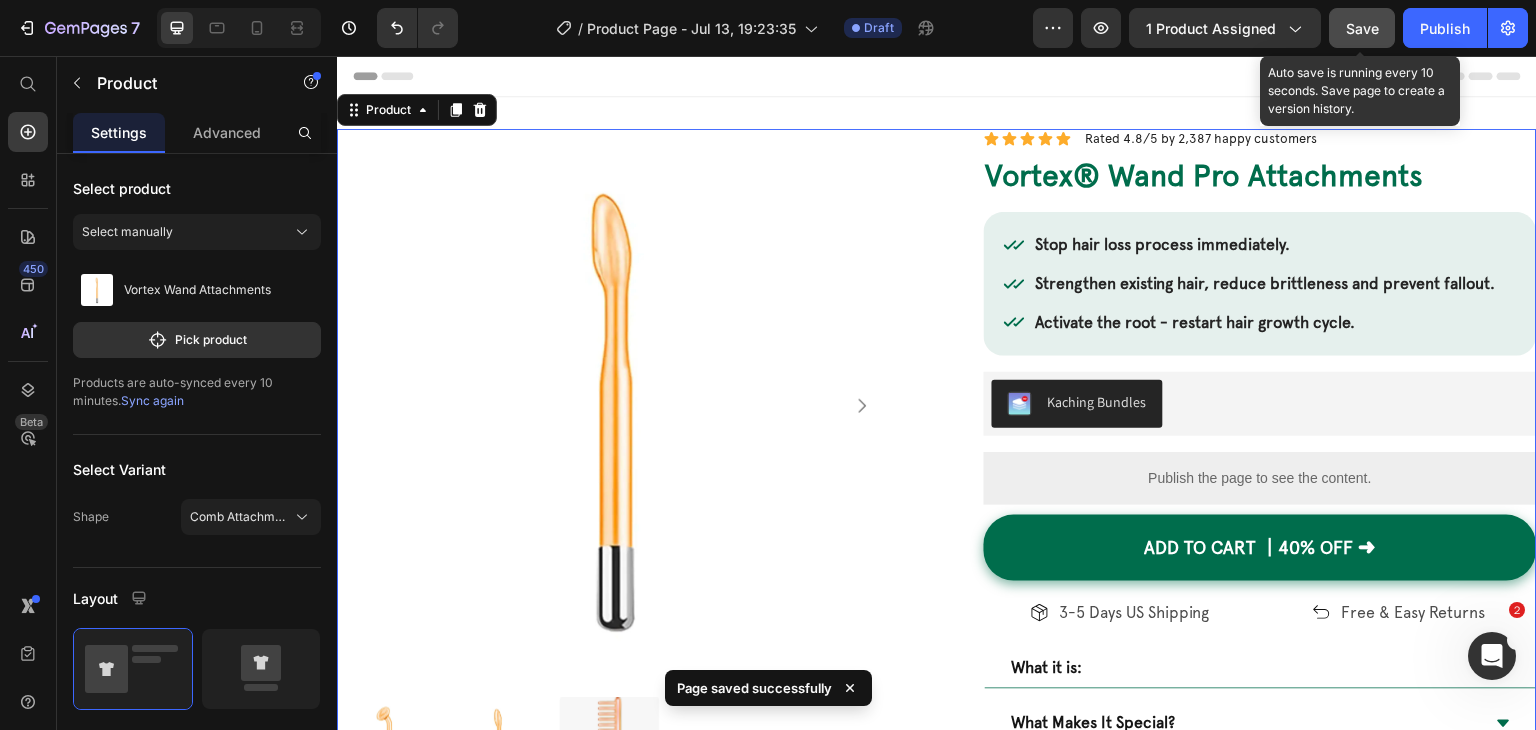 click on "Save" 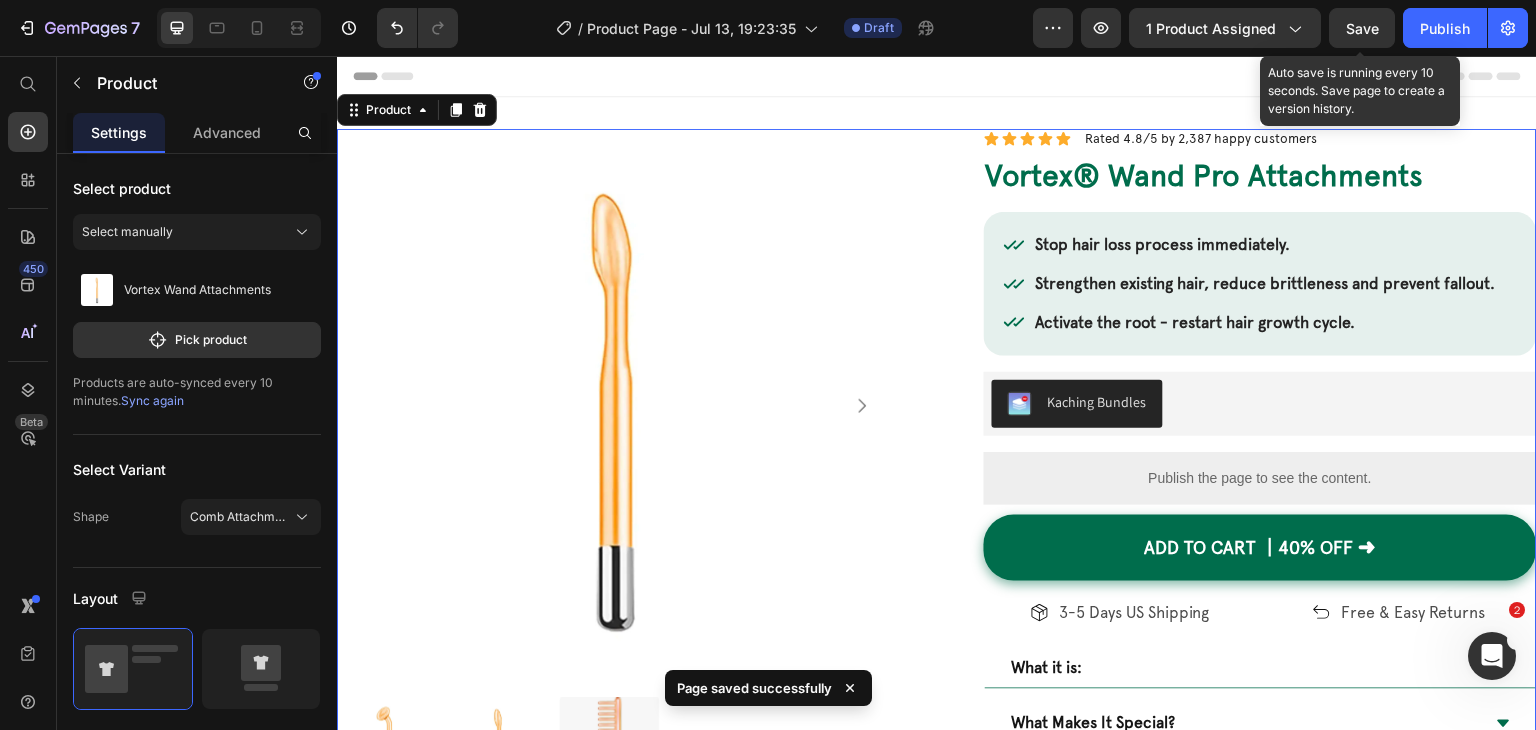 click on "Save" at bounding box center [1362, 28] 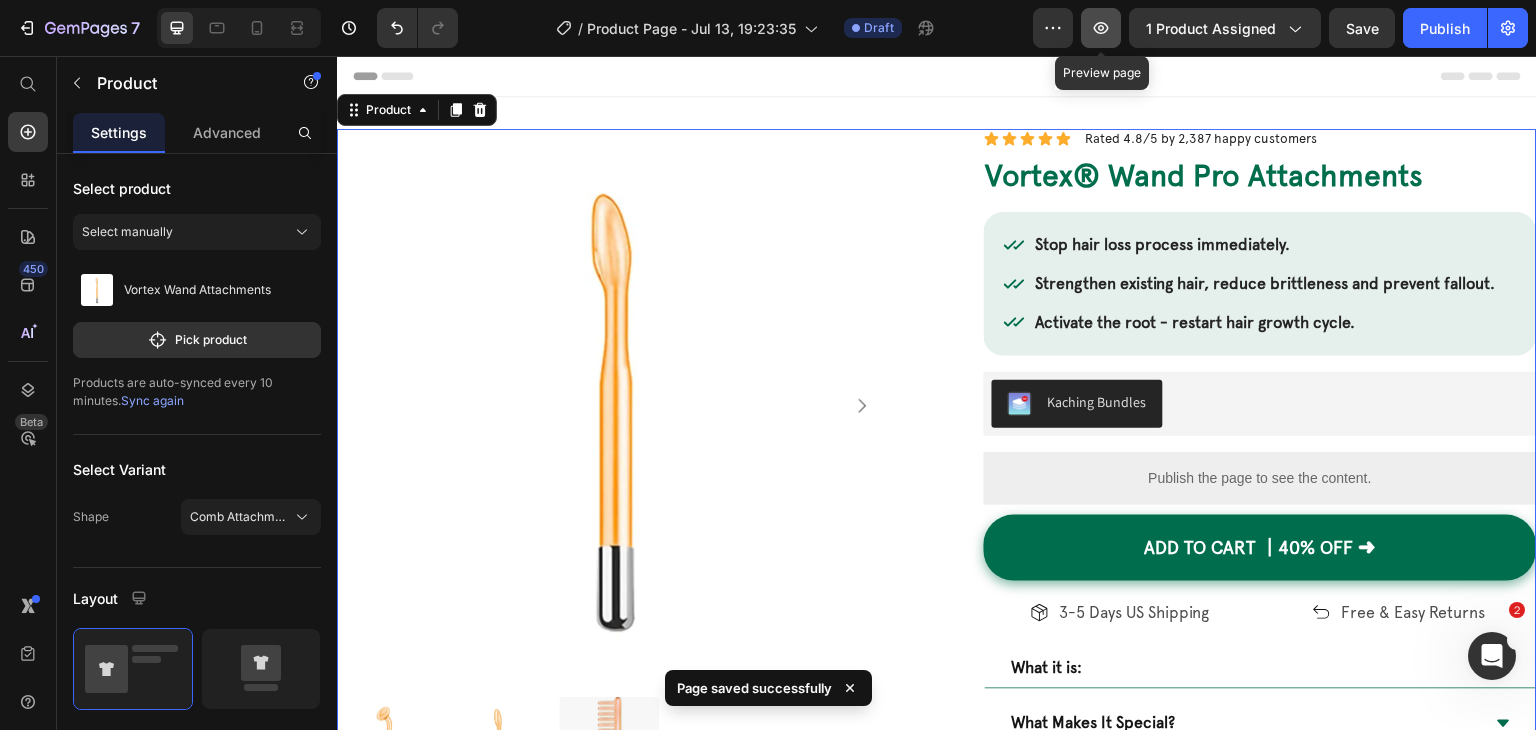 click 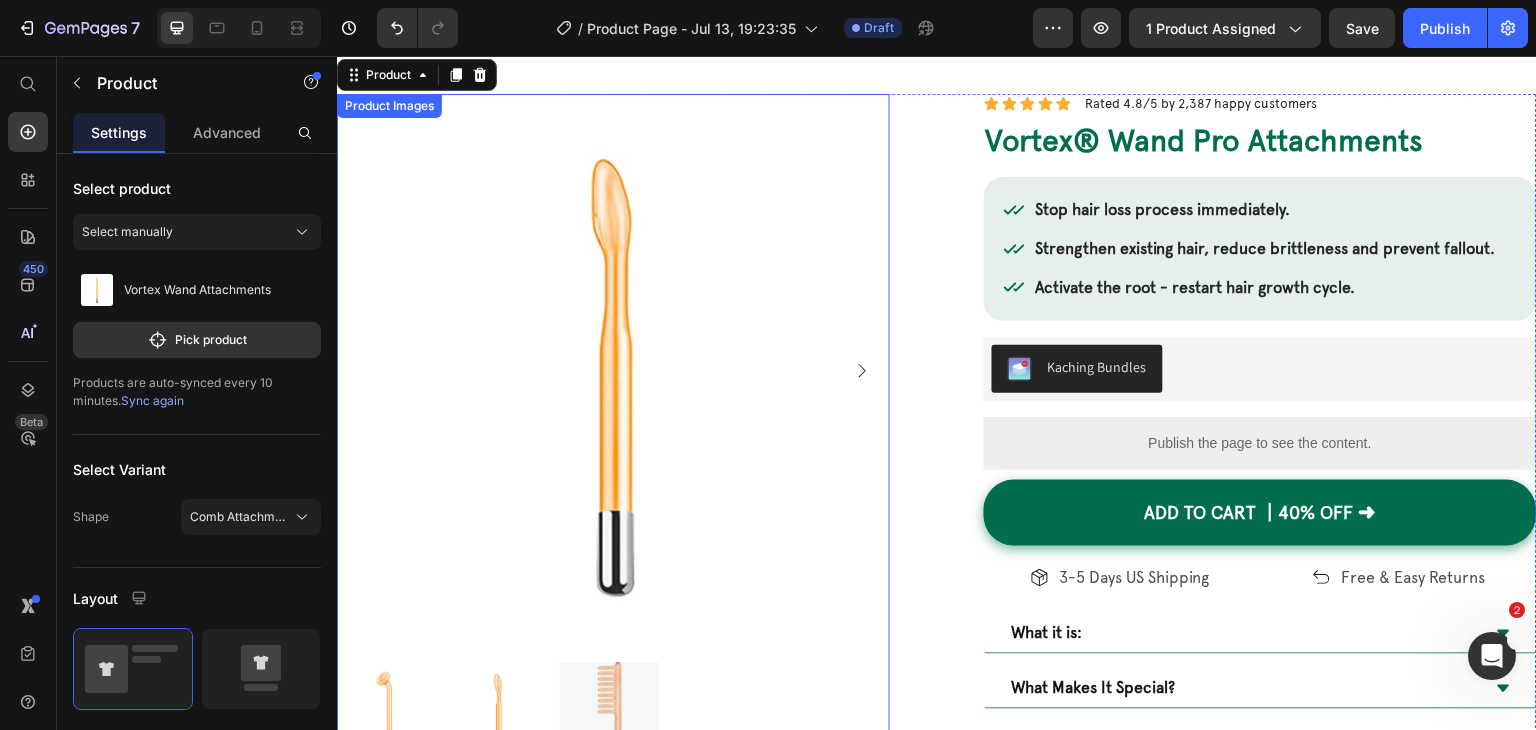 scroll, scrollTop: 0, scrollLeft: 0, axis: both 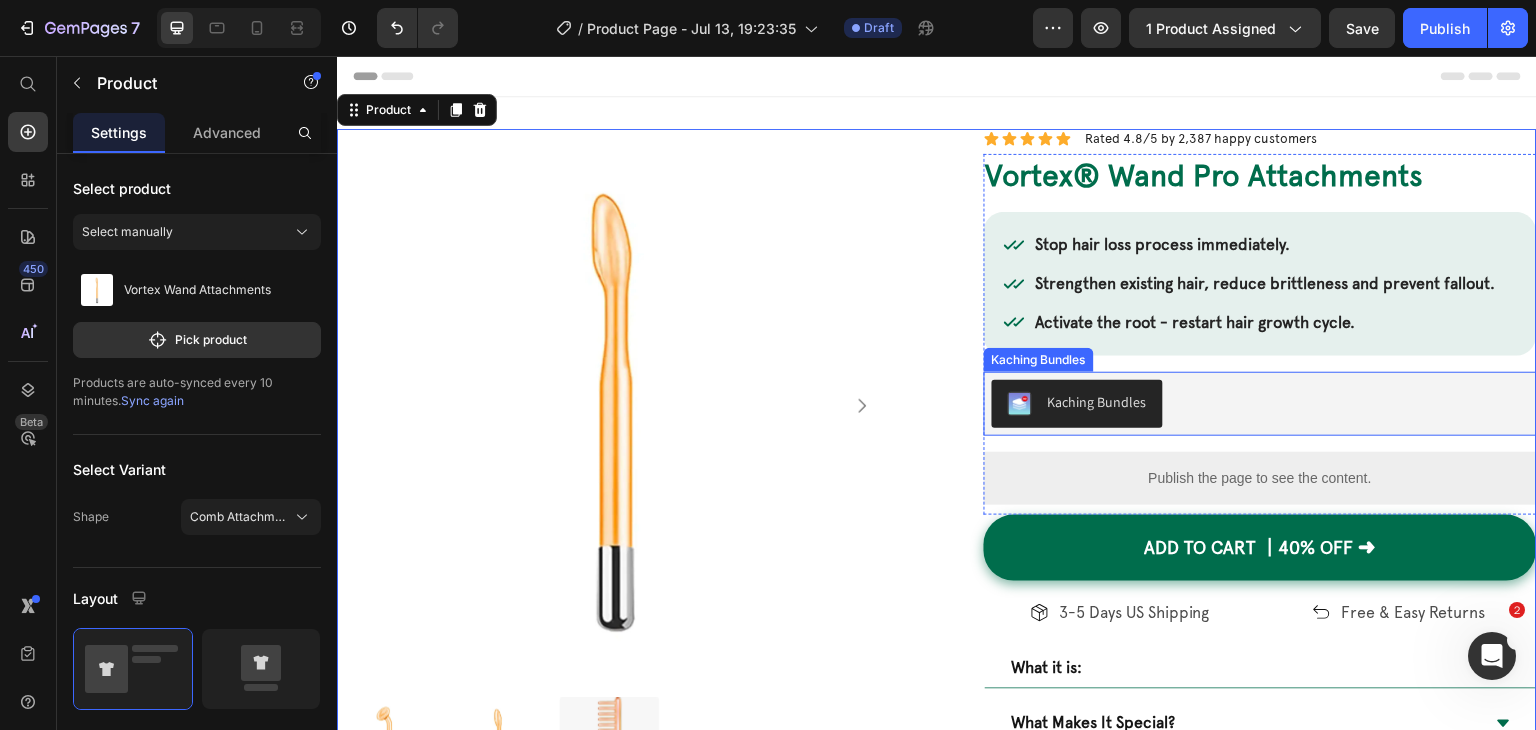 click on "Kaching Bundles" at bounding box center (1260, 404) 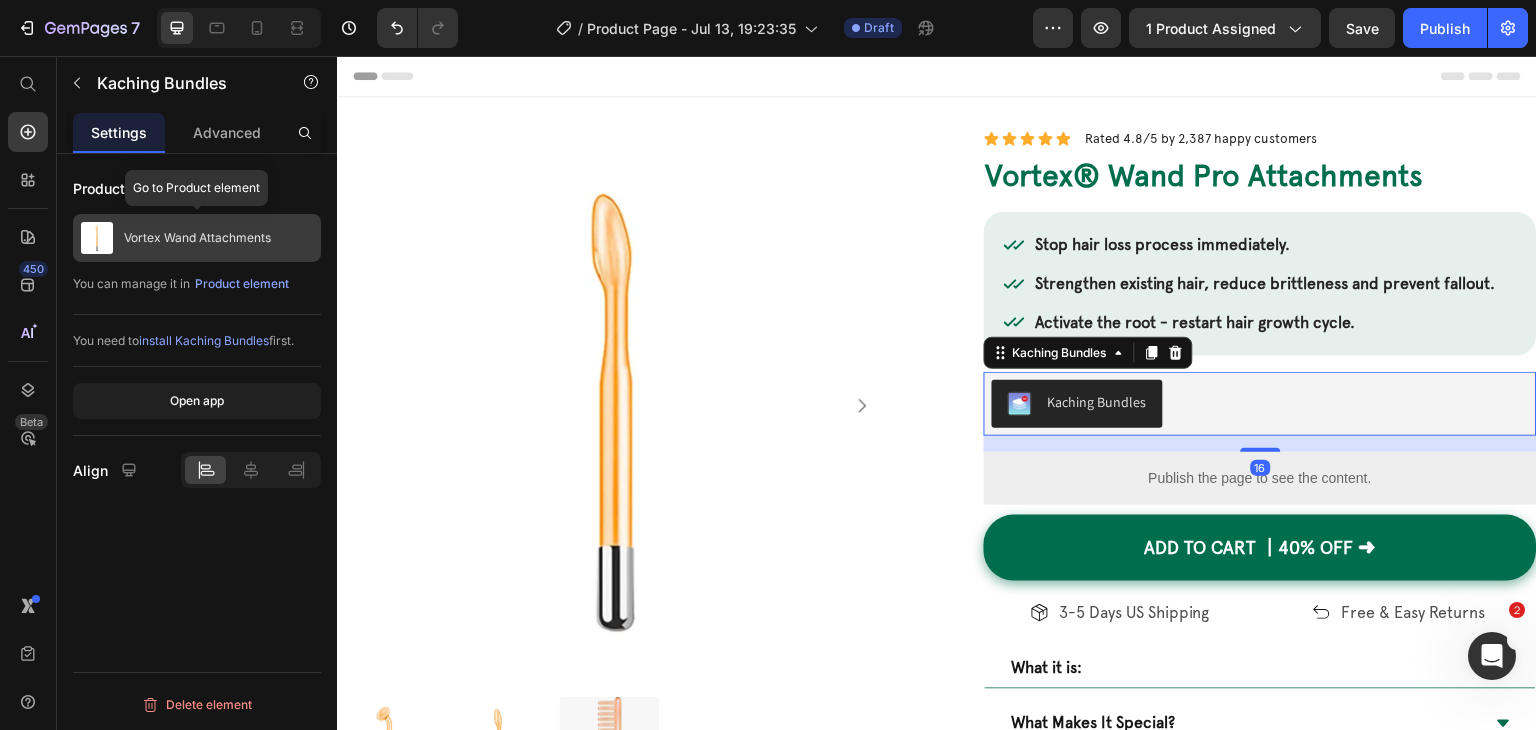 click on "Vortex Wand Attachments" at bounding box center (197, 238) 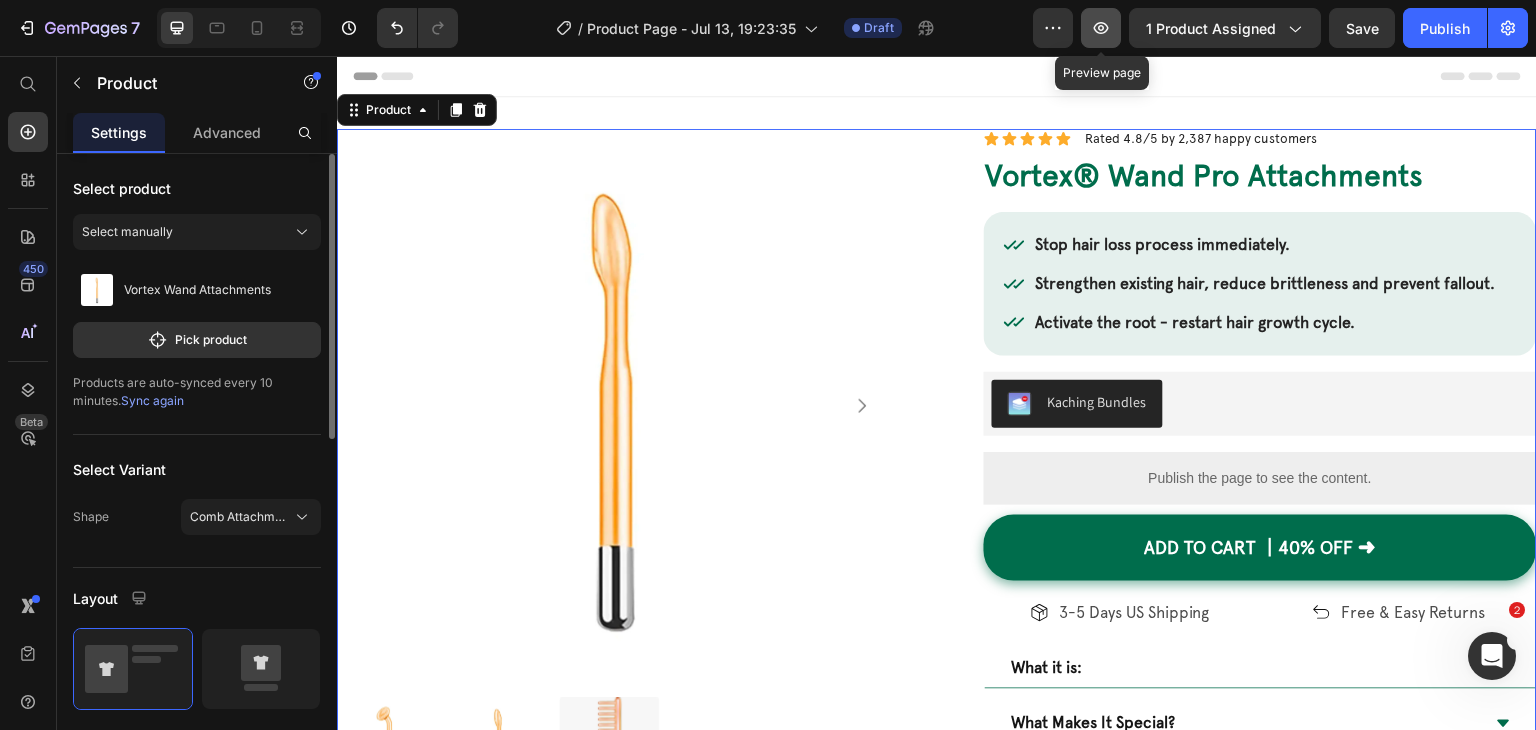 click 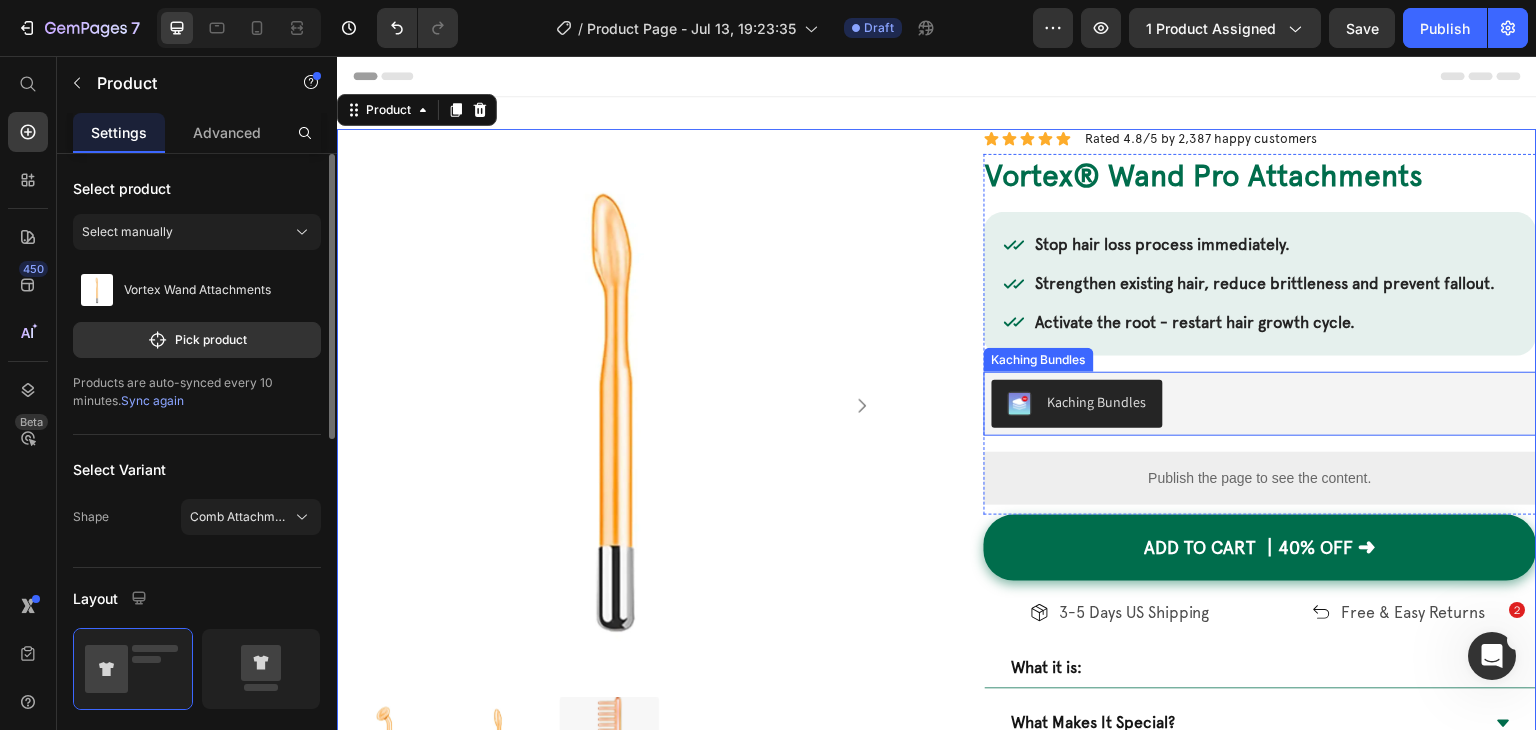 click on "Kaching Bundles" at bounding box center (1260, 404) 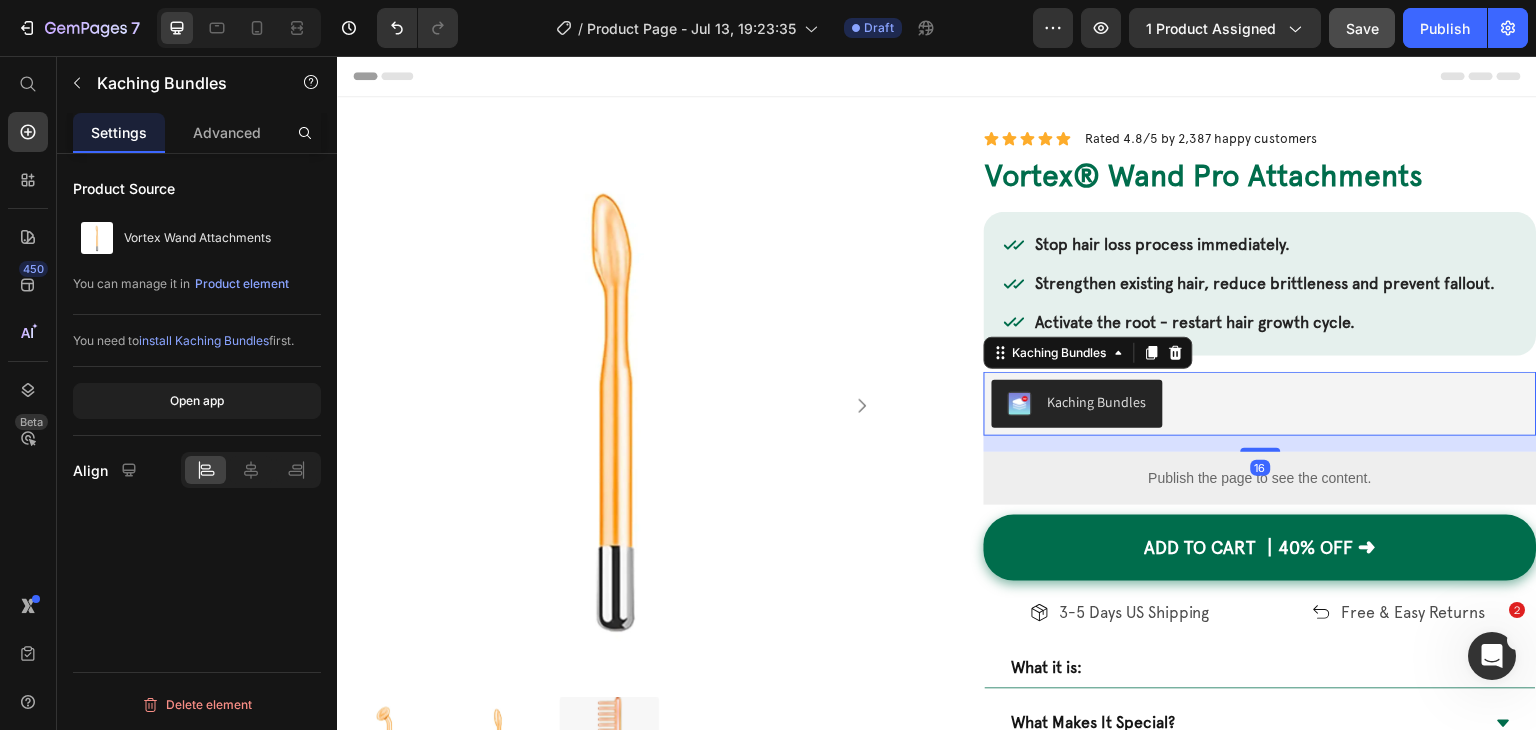 click on "Save" 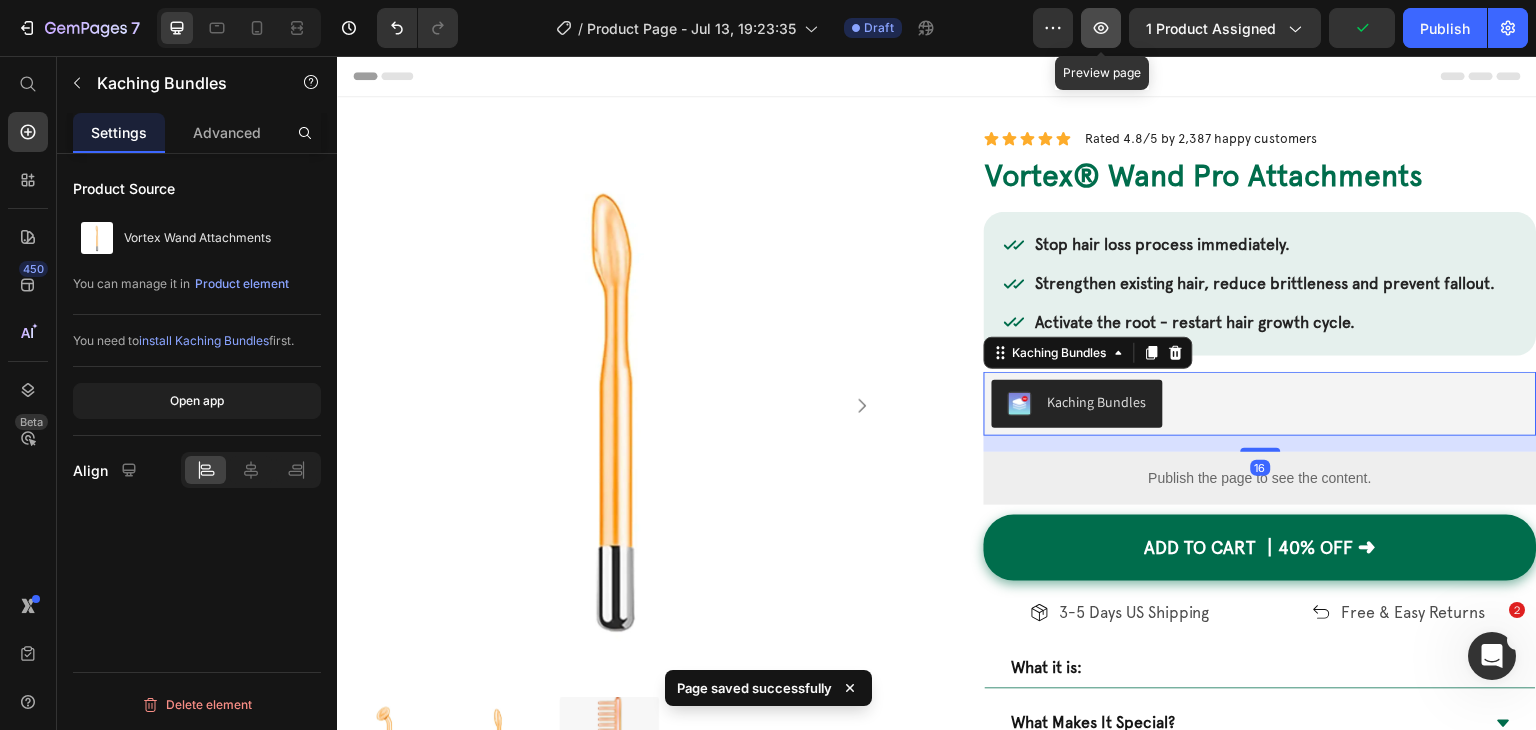 click 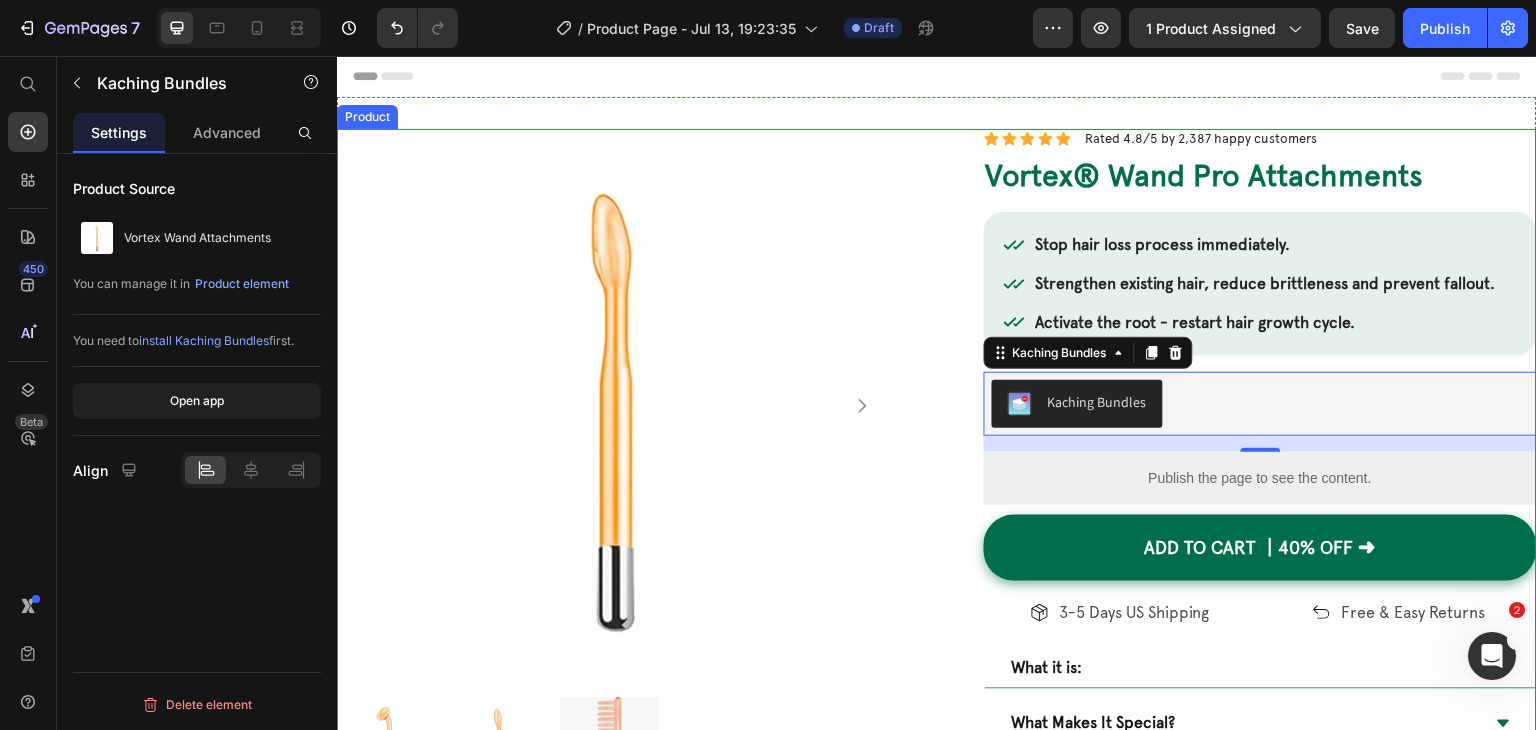 click on "Product Images Icon Icon Icon Icon Icon Icon List Rated 4.8/5 by 2,387 happy customers Text Block Row ⁠⁠⁠⁠⁠⁠⁠ Vortex® Wand Pro Attachments Heading Image "To anyone who has doubts, give this wand a shot! I noticed results in less than 2 weeks, thank you Vortex!"  [FIRST] [LAST]. Text Block Row
Stop hair loss process immediately.
Strengthen existing hair, reduce brittleness and prevent fallout.
Activate the root - restart hair growth cycle. Item List Kaching Bundles Kaching Bundles   16
Publish the page to see the content.
Custom Code Row Row ADD to cart ┃40% OFF ➜   Add to Cart Row
Icon 3-5 Days US Shipping Text Block Row
Icon Free & Easy Returns Text Block Row Row
What it is:
What Makes It Special?
90- Day Money Back Guarantee" at bounding box center (937, 491) 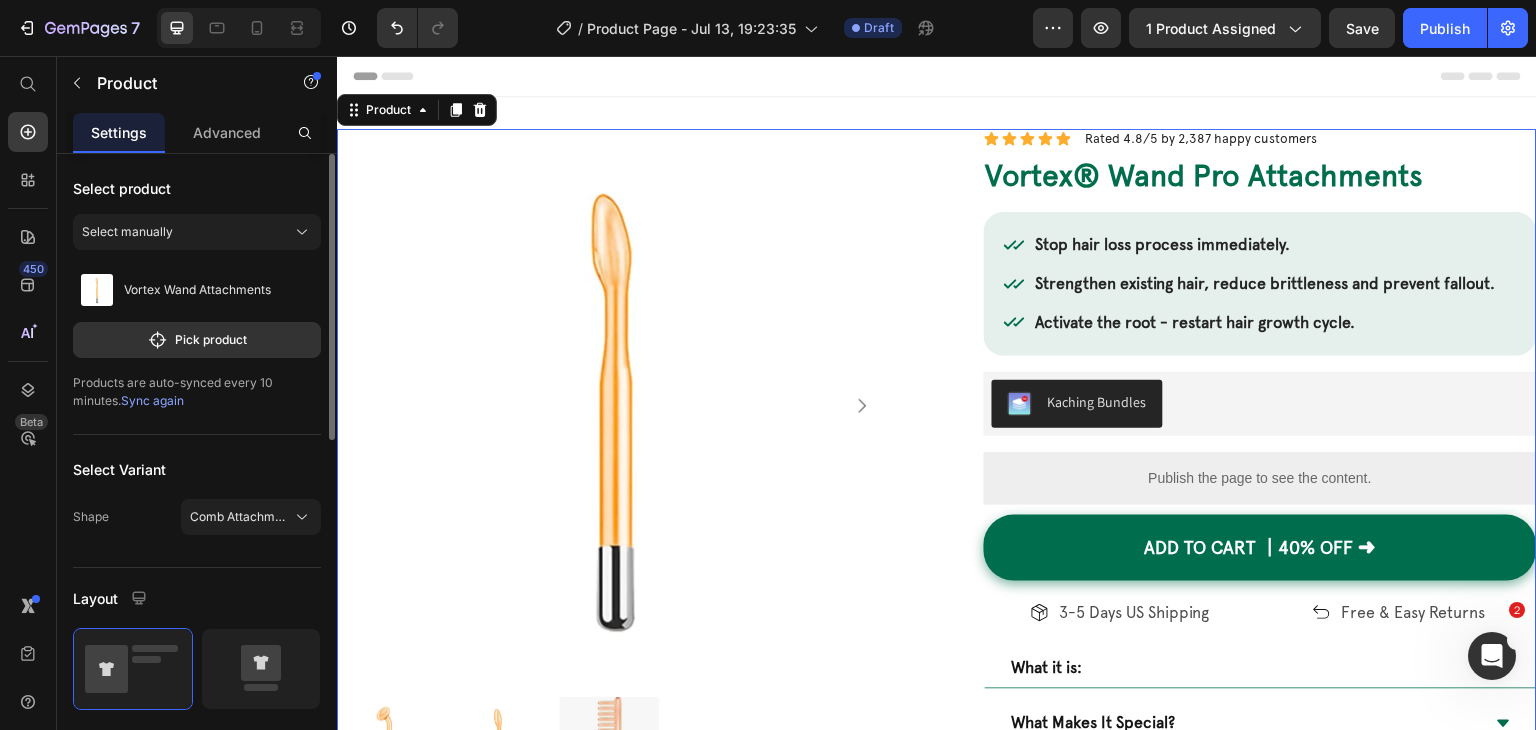 click on "Product Images Icon Icon Icon Icon Icon Icon List Rated 4.8/5 by 2,387 happy customers Text Block Row ⁠⁠⁠⁠⁠⁠⁠ Vortex® Wand Pro Attachments Heading Image "To anyone who has doubts, give this wand a shot! I noticed results in less than 2 weeks, thank you Vortex!"  [FIRST] [LAST]. Text Block Row
Stop hair loss process immediately.
Strengthen existing hair, reduce brittleness and prevent fallout.
Activate the root - restart hair growth cycle. Item List Kaching Bundles Kaching Bundles
Publish the page to see the content.
Custom Code Row Row ADD to cart ┃40% OFF ➜   Add to Cart Row
Icon 3-5 Days US Shipping Text Block Row
Icon Free & Easy Returns Text Block Row Row
What it is:
What Makes It Special?
90- Day Money Back Guarantee
0" at bounding box center (937, 491) 